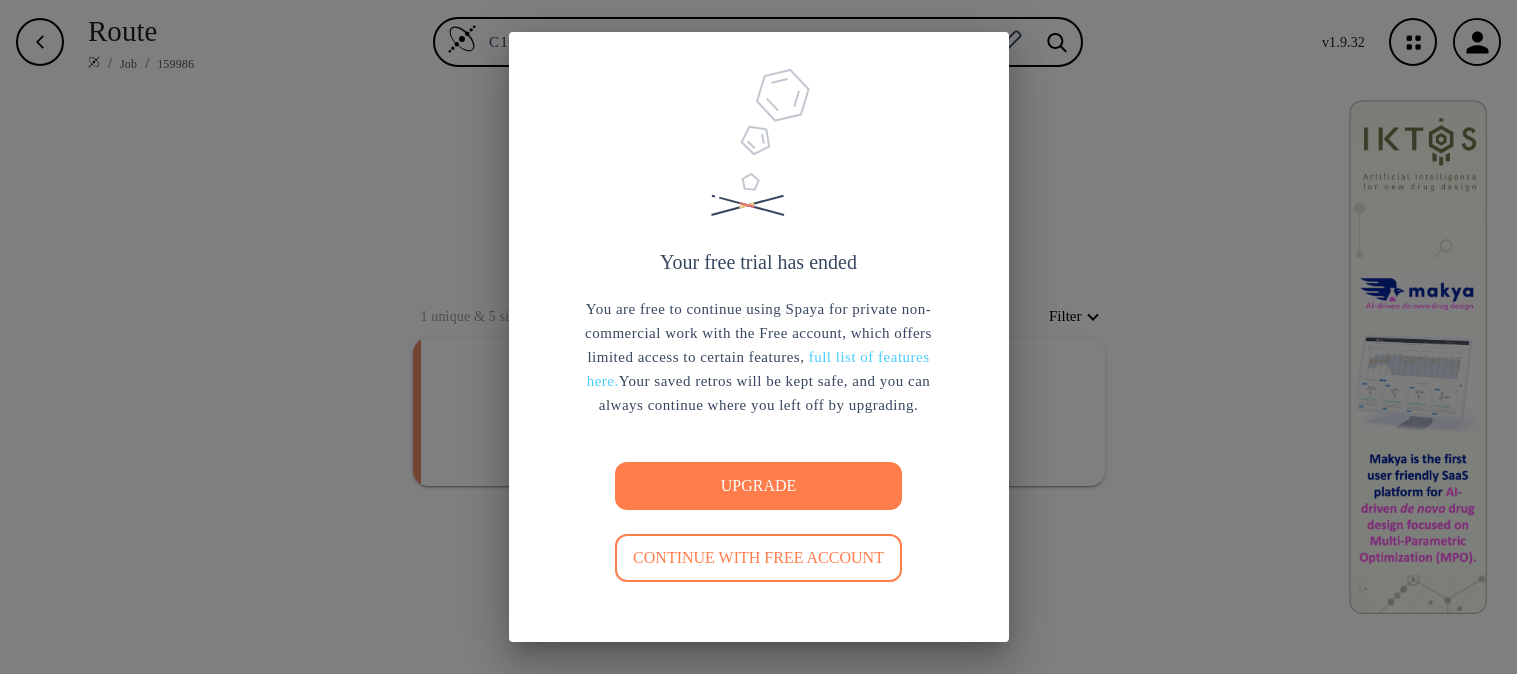 scroll, scrollTop: 0, scrollLeft: 0, axis: both 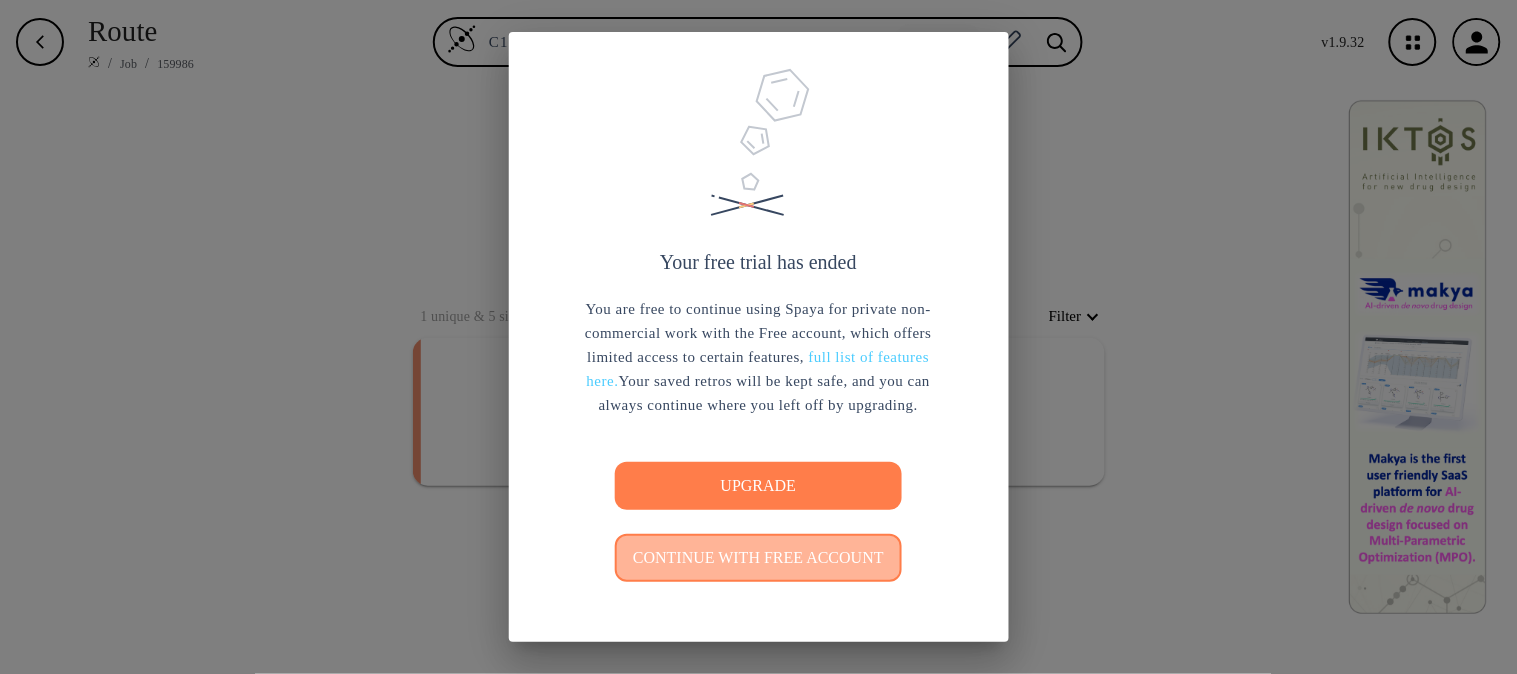 click on "Continue with free account" at bounding box center (758, 558) 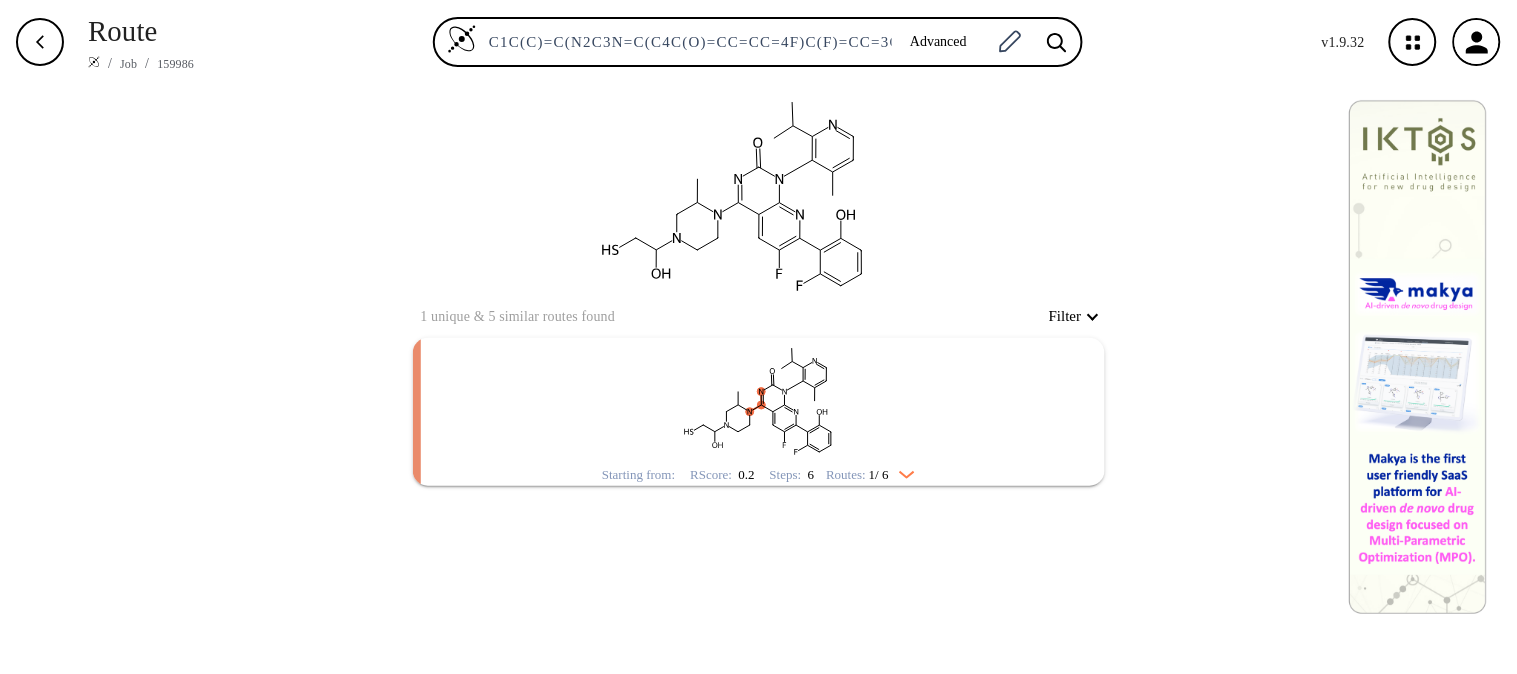 click at bounding box center [759, 400] 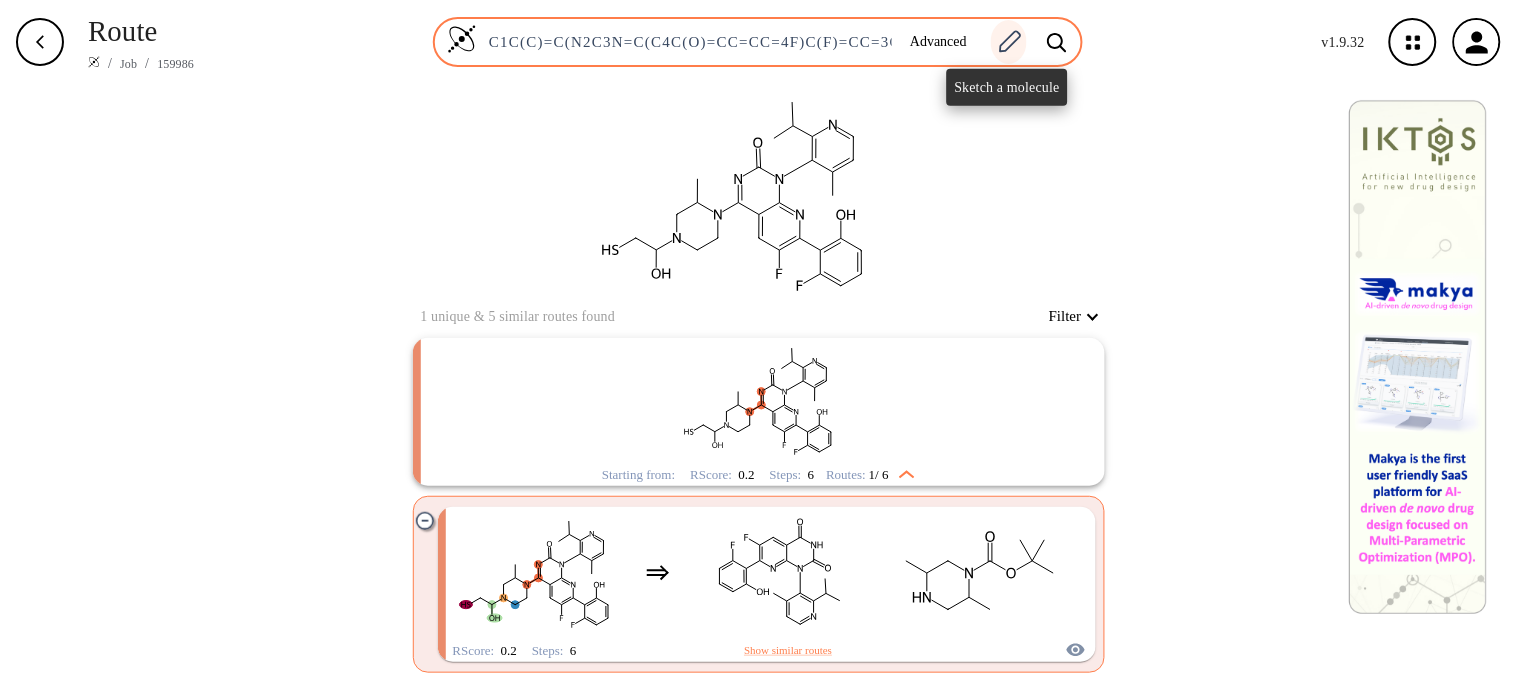 click at bounding box center (1009, 42) 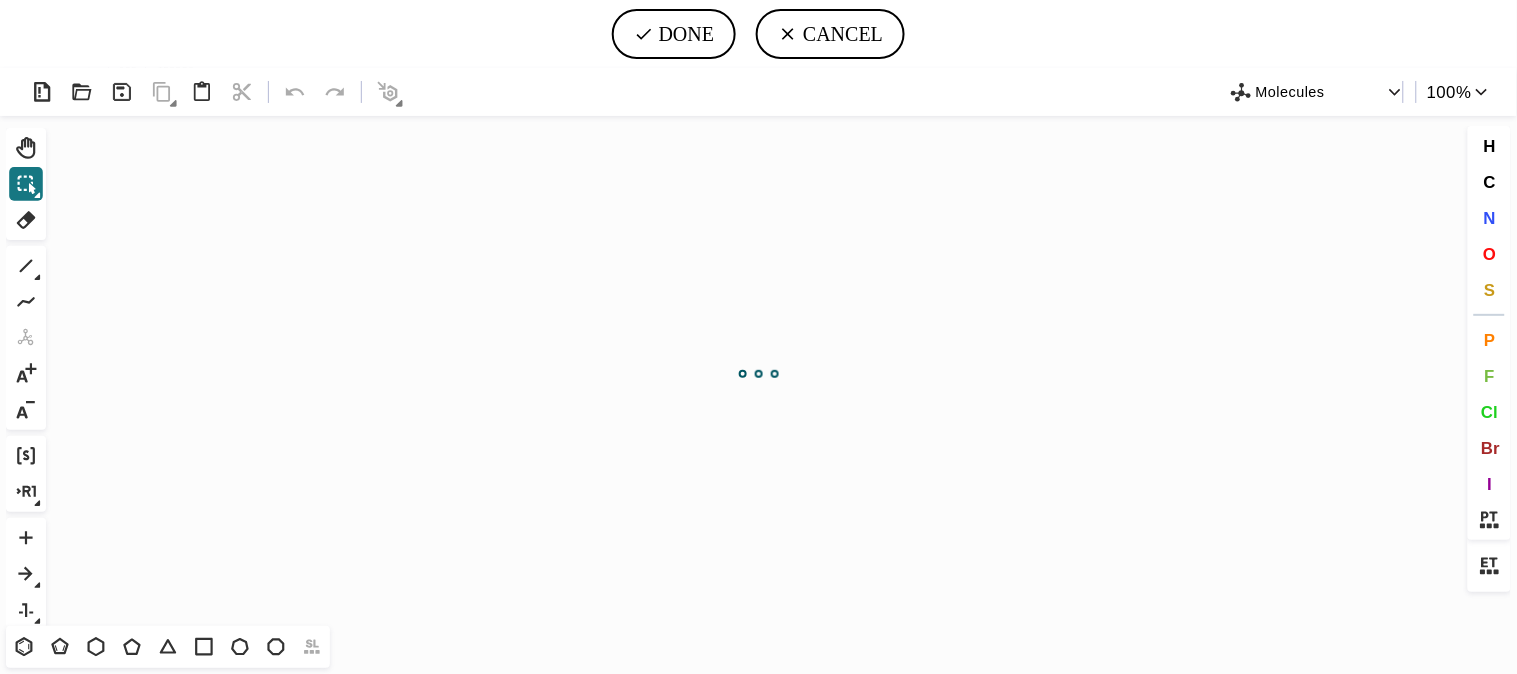 scroll, scrollTop: 0, scrollLeft: 0, axis: both 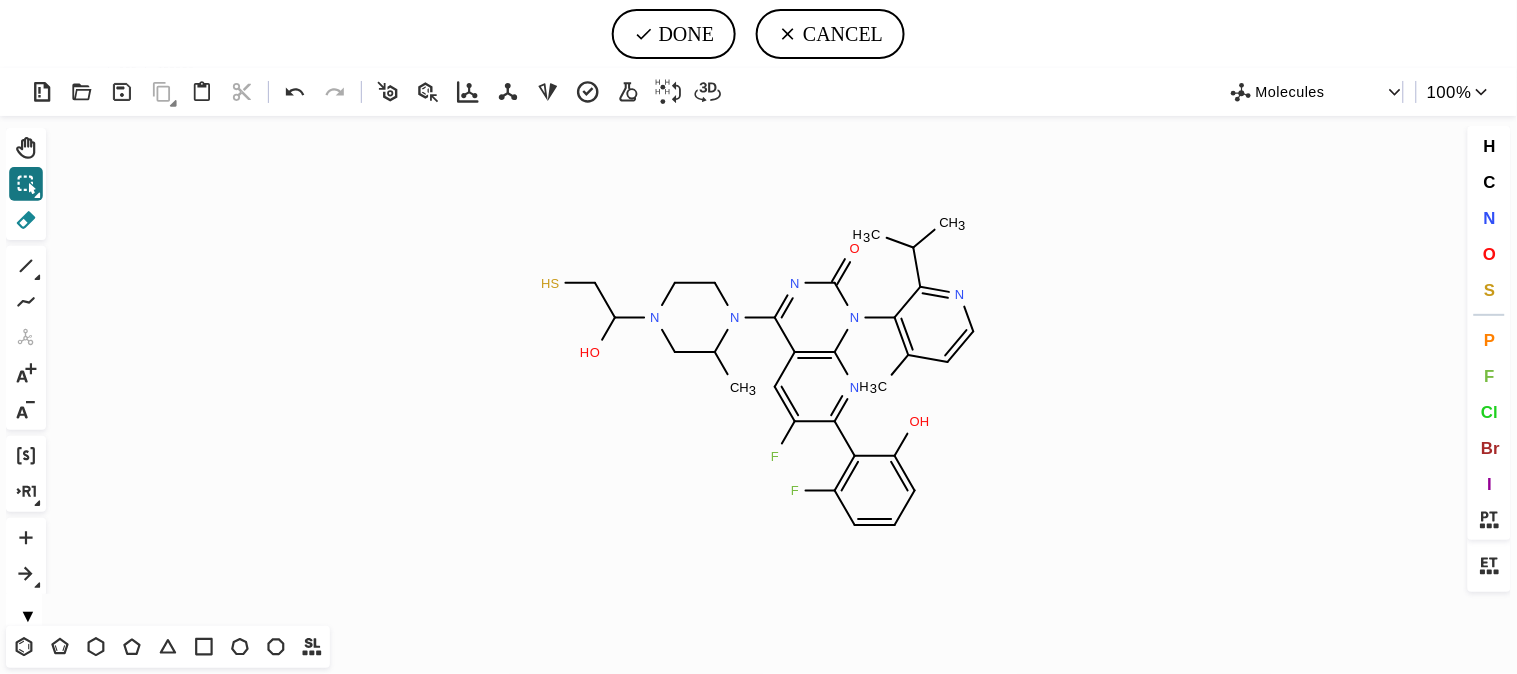 click at bounding box center [26, 220] 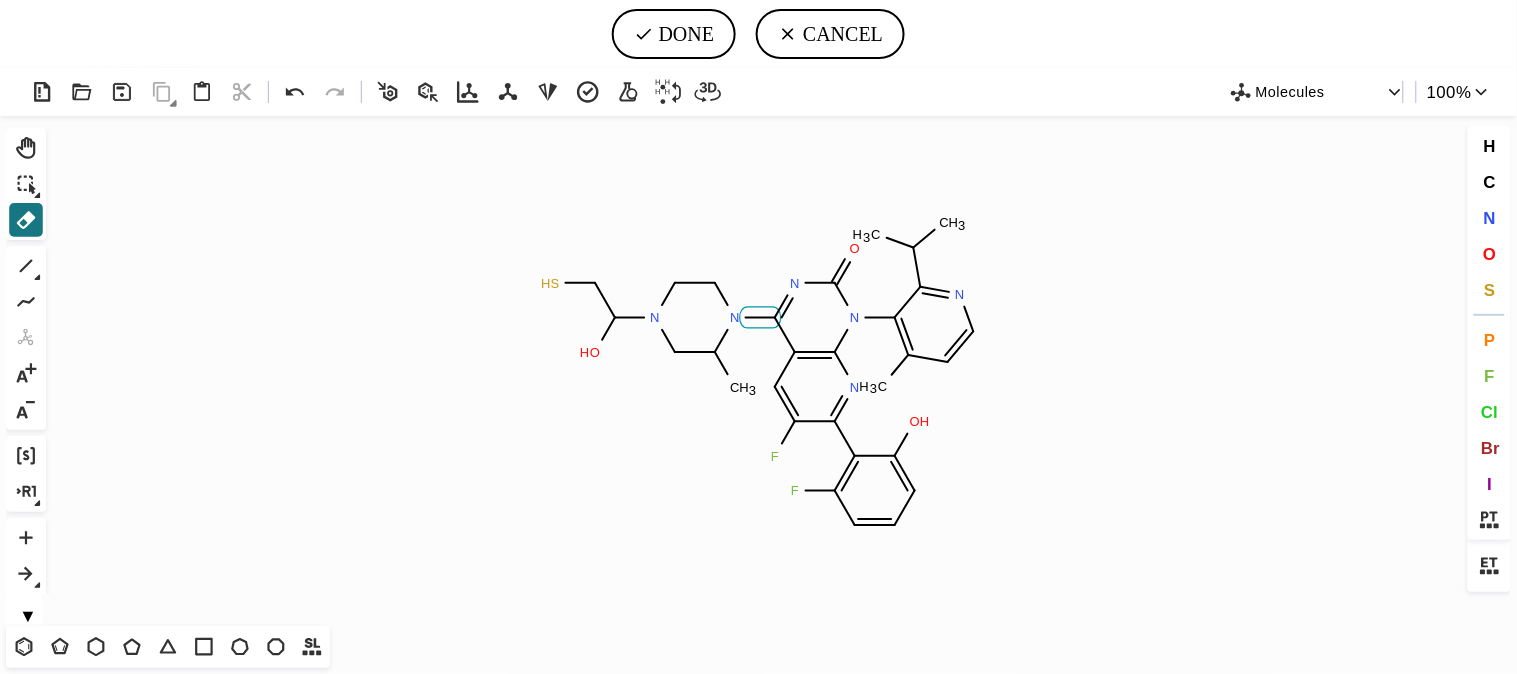 click at bounding box center [760, 317] 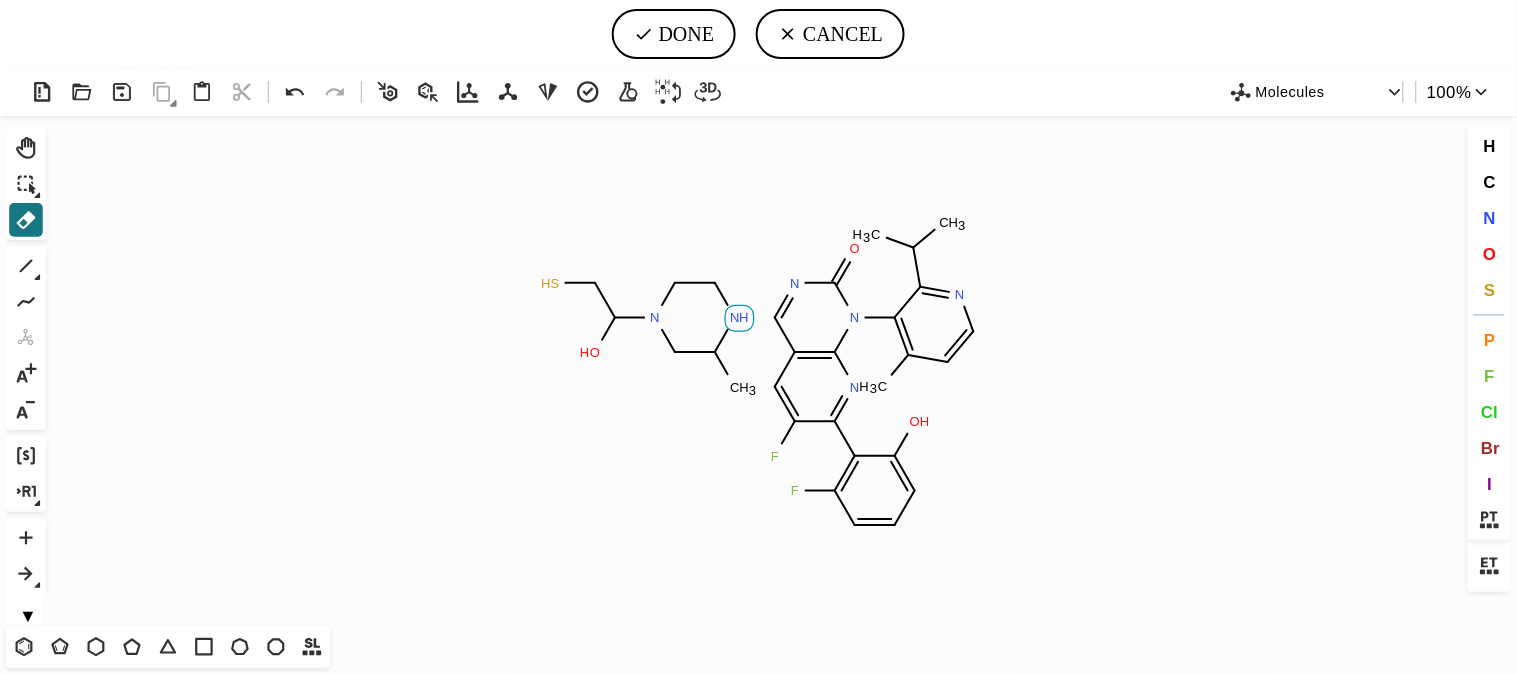 click on "N" at bounding box center (795, 283) 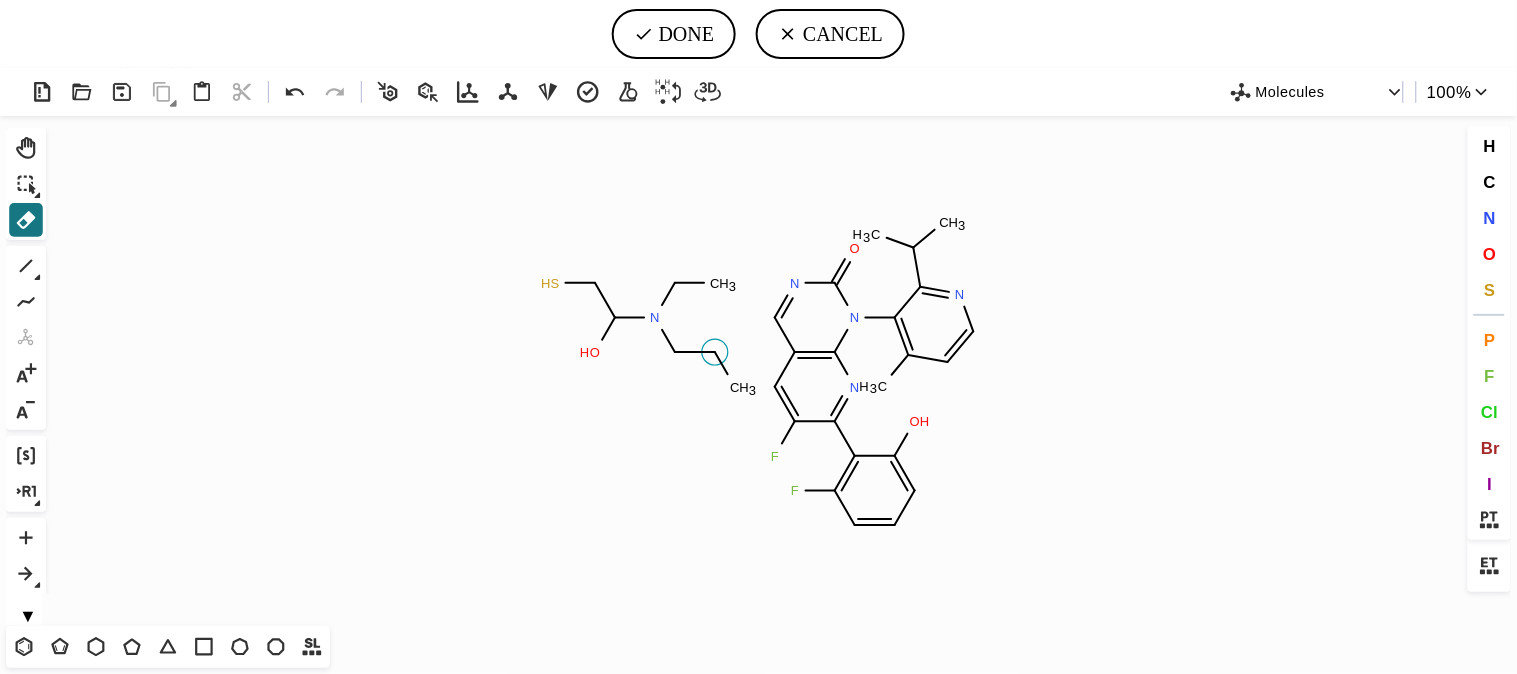 click at bounding box center [715, 352] 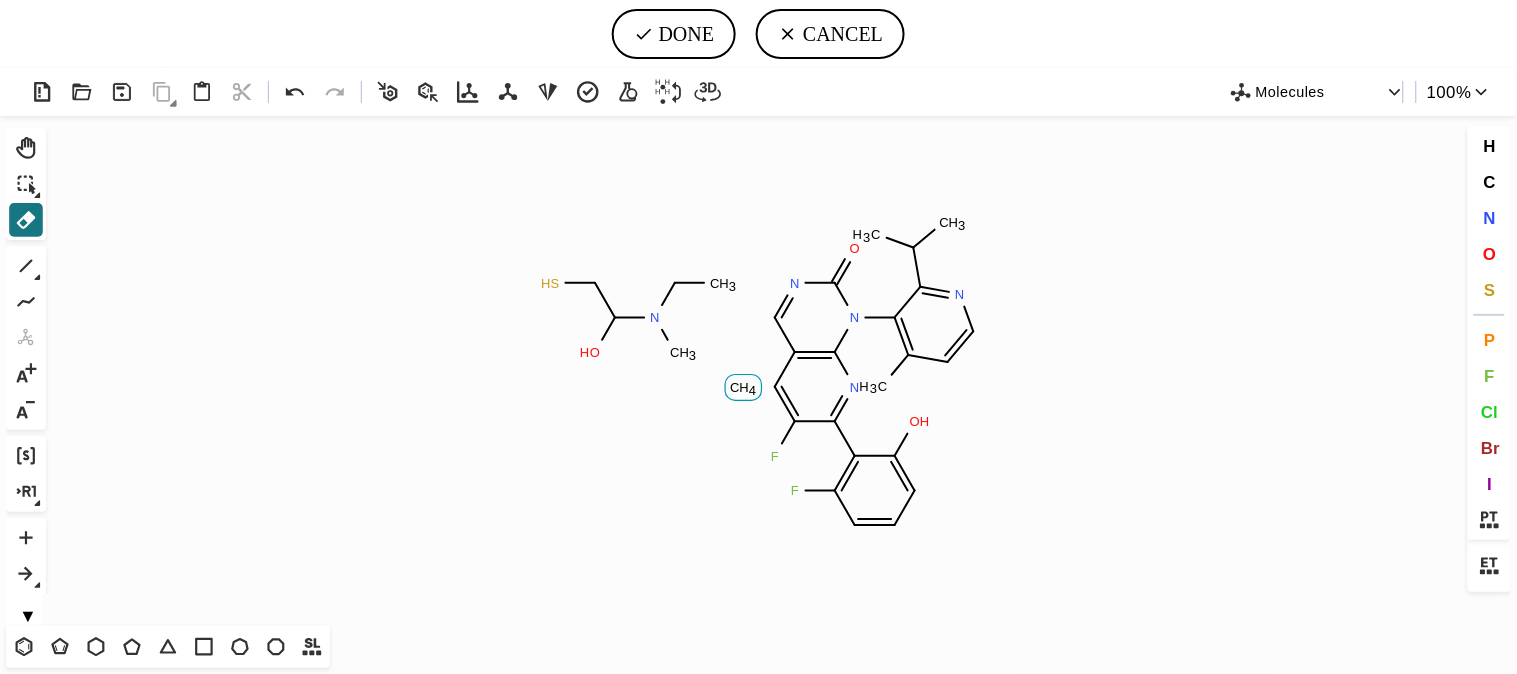 click on "C" at bounding box center [795, 283] 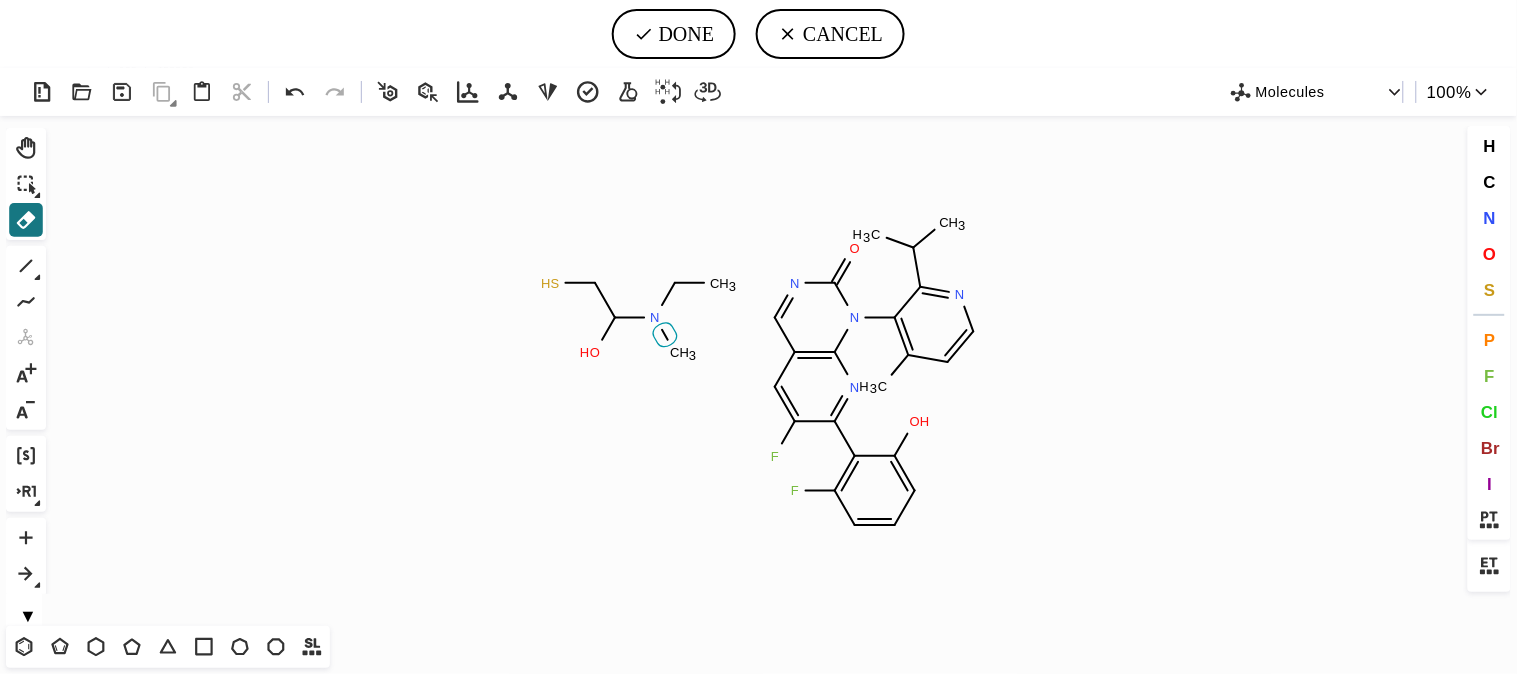 click at bounding box center (665, 335) 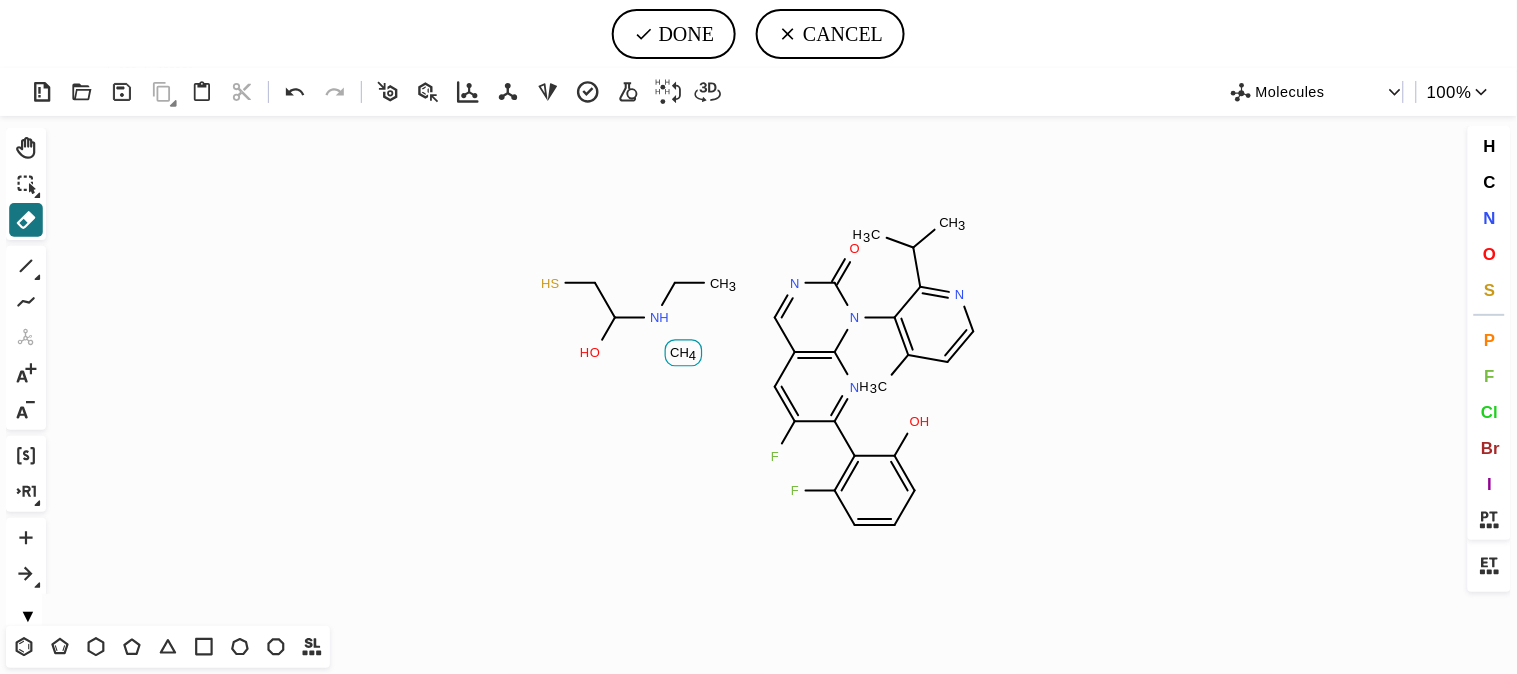 click on "H" at bounding box center (795, 283) 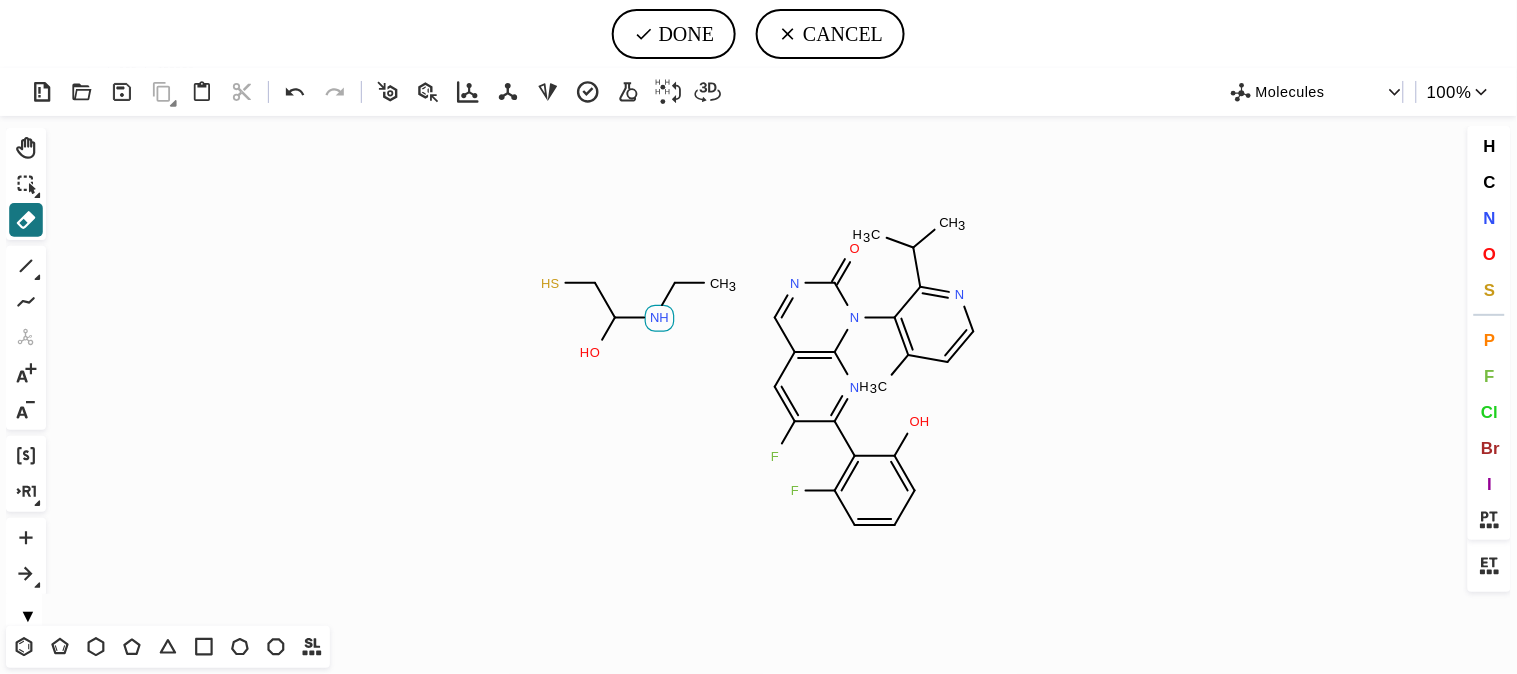 click on "N" at bounding box center [795, 283] 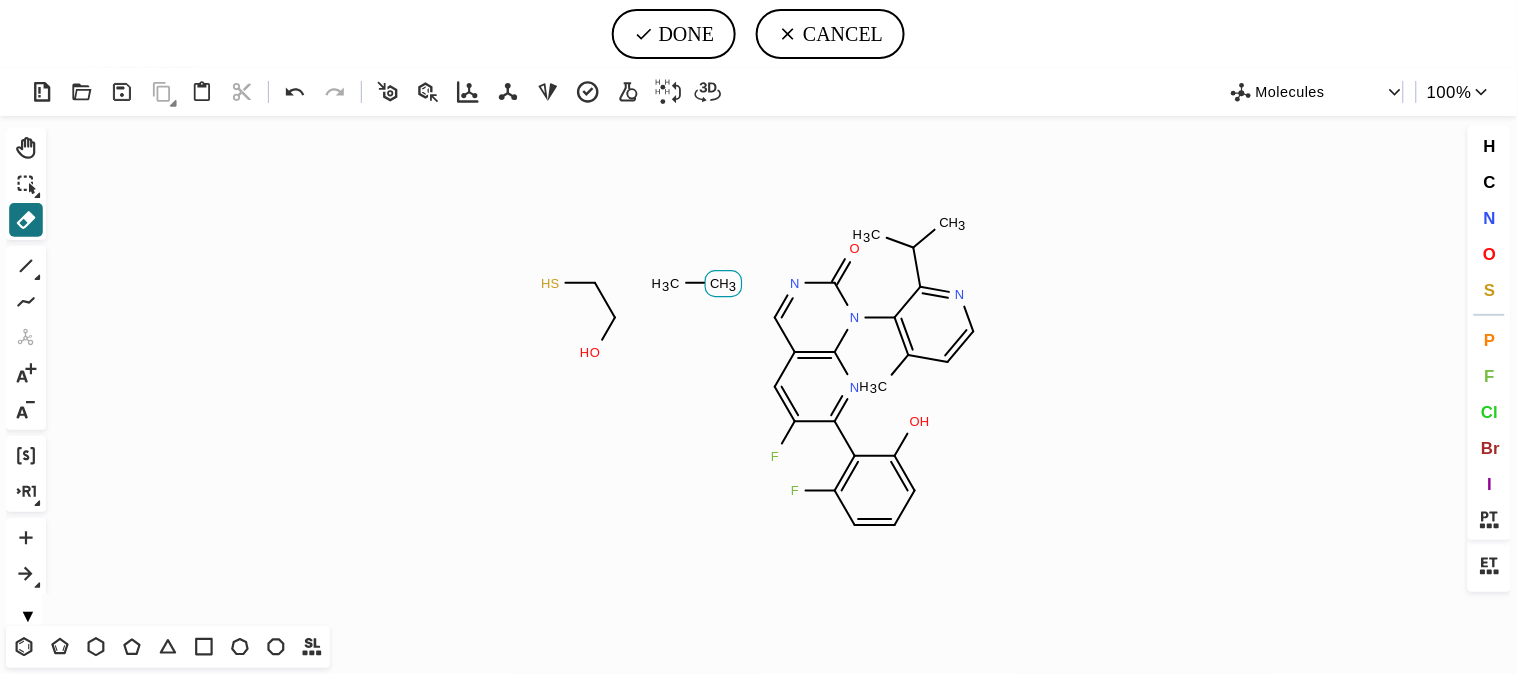 click on "C" at bounding box center [795, 283] 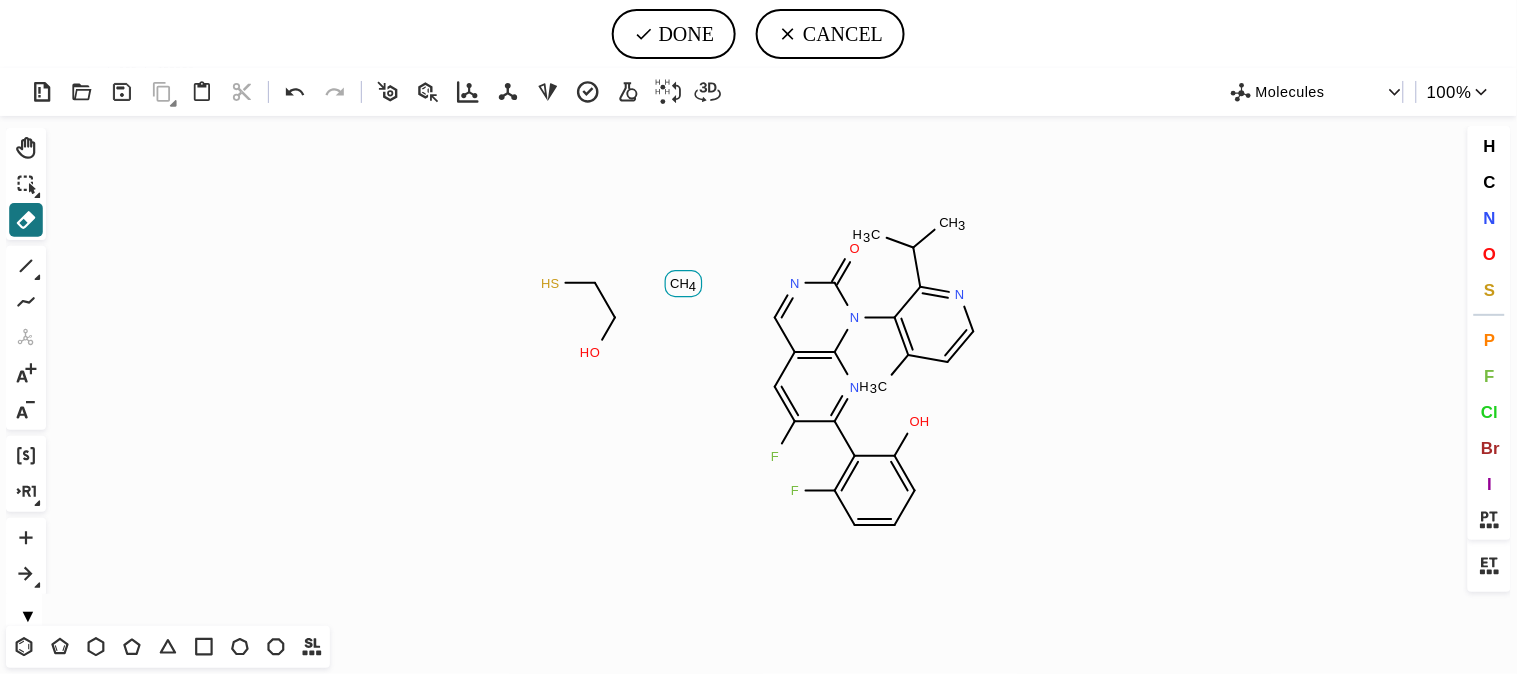 click on "C" at bounding box center [795, 283] 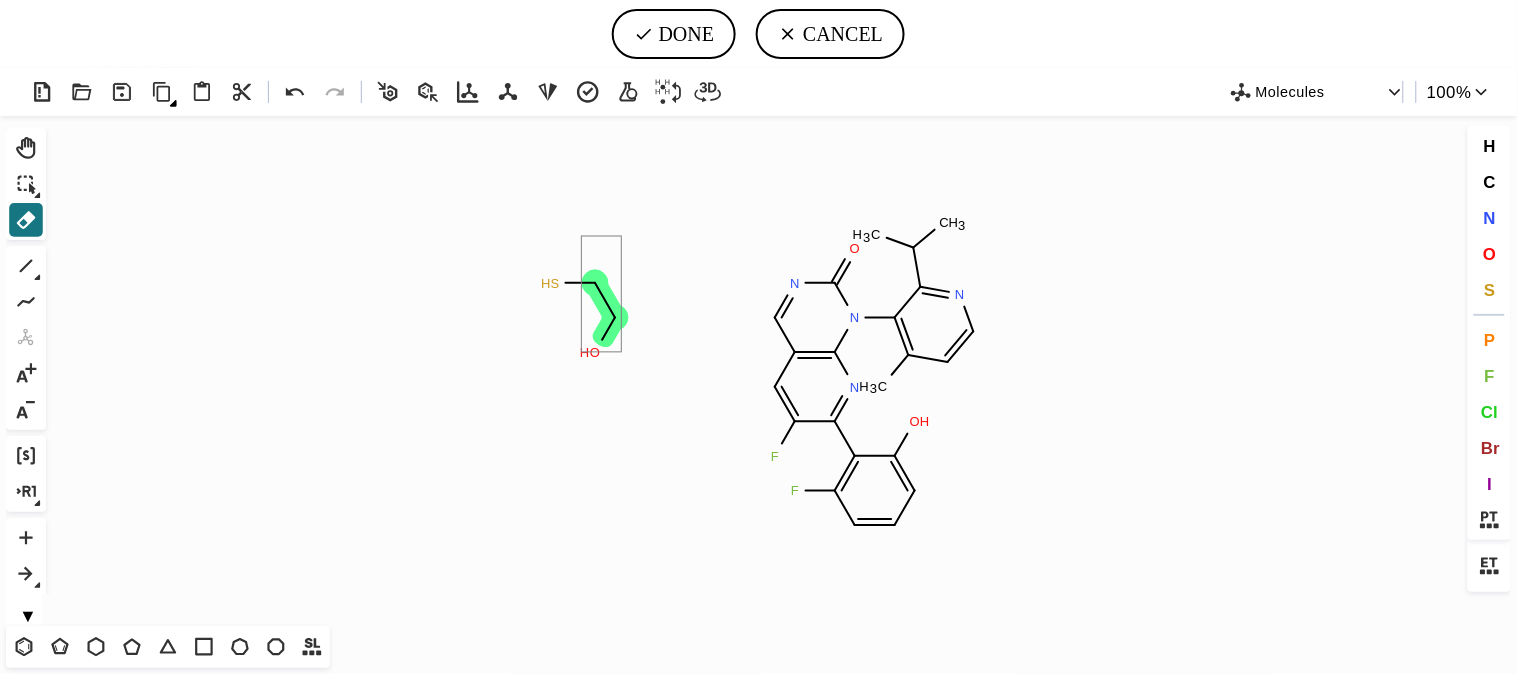 drag, startPoint x: 583, startPoint y: 248, endPoint x: 623, endPoint y: 353, distance: 112.36102 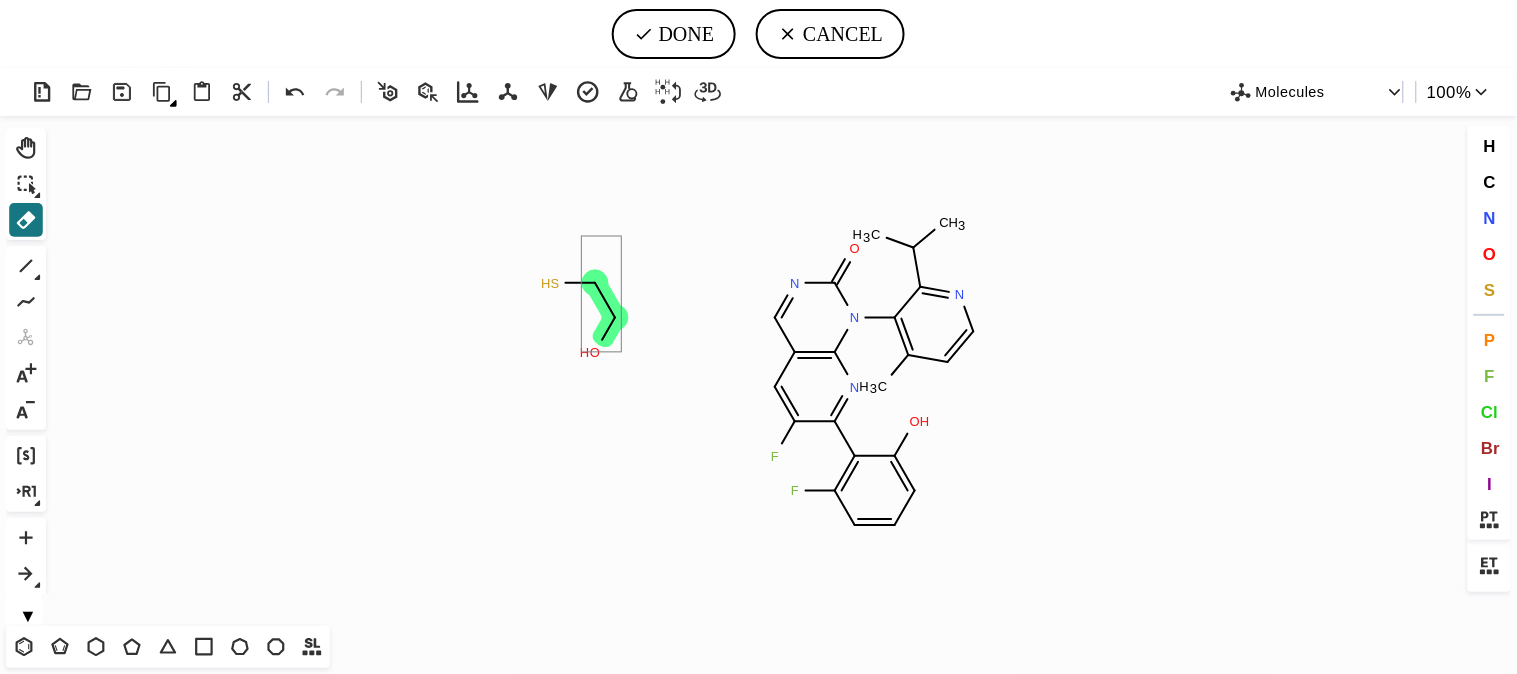click on "Created with Raphaël 2.3.0 N C H 3 N N O H F F O C H 3 C H 3 N O H S H" at bounding box center [757, 370] 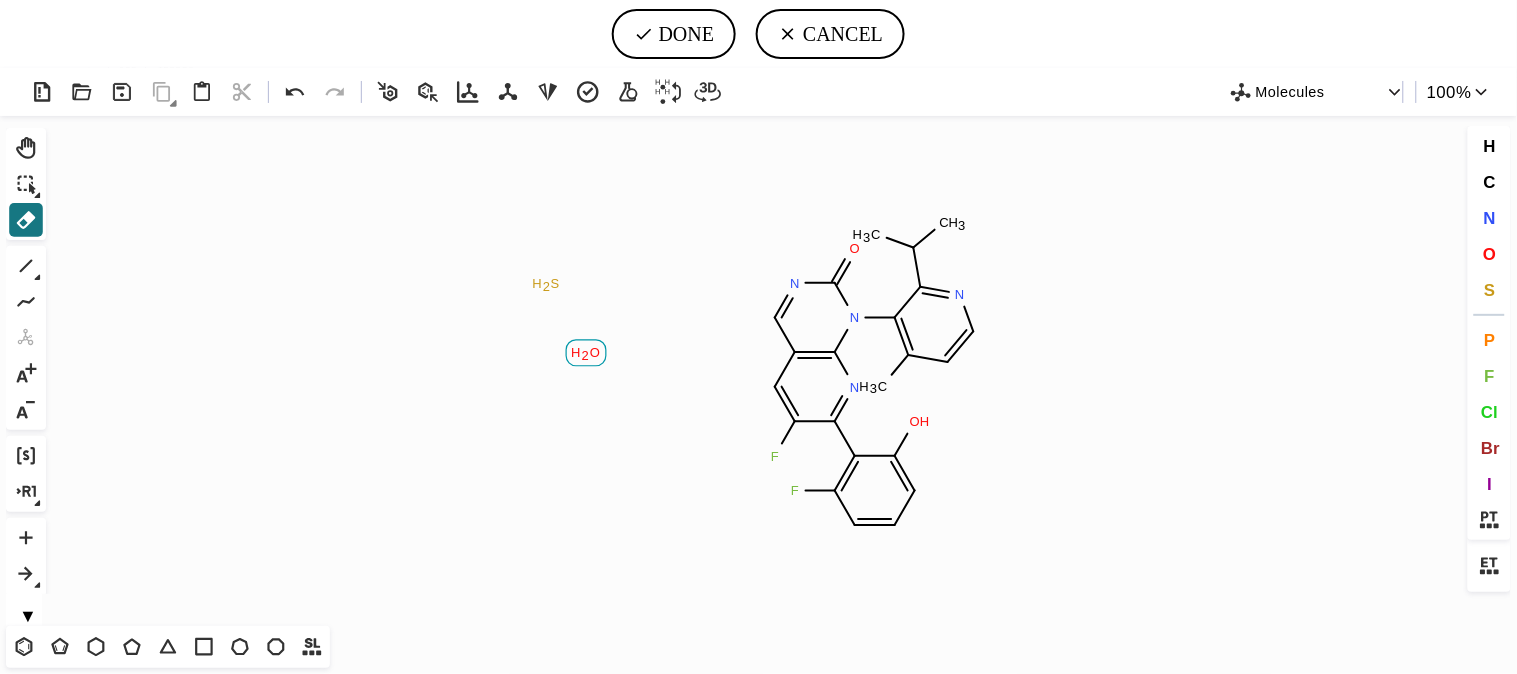 click on "O" at bounding box center (795, 283) 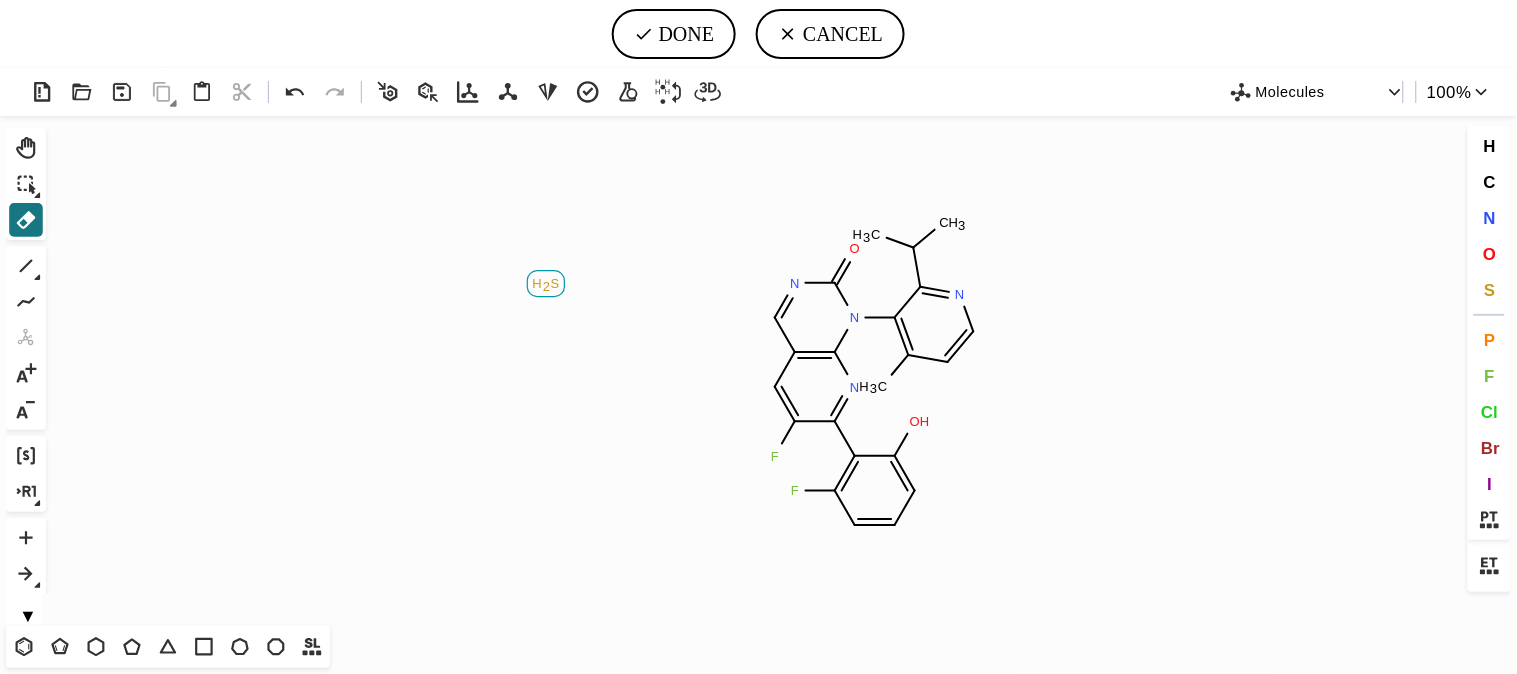 click on "S" at bounding box center [795, 283] 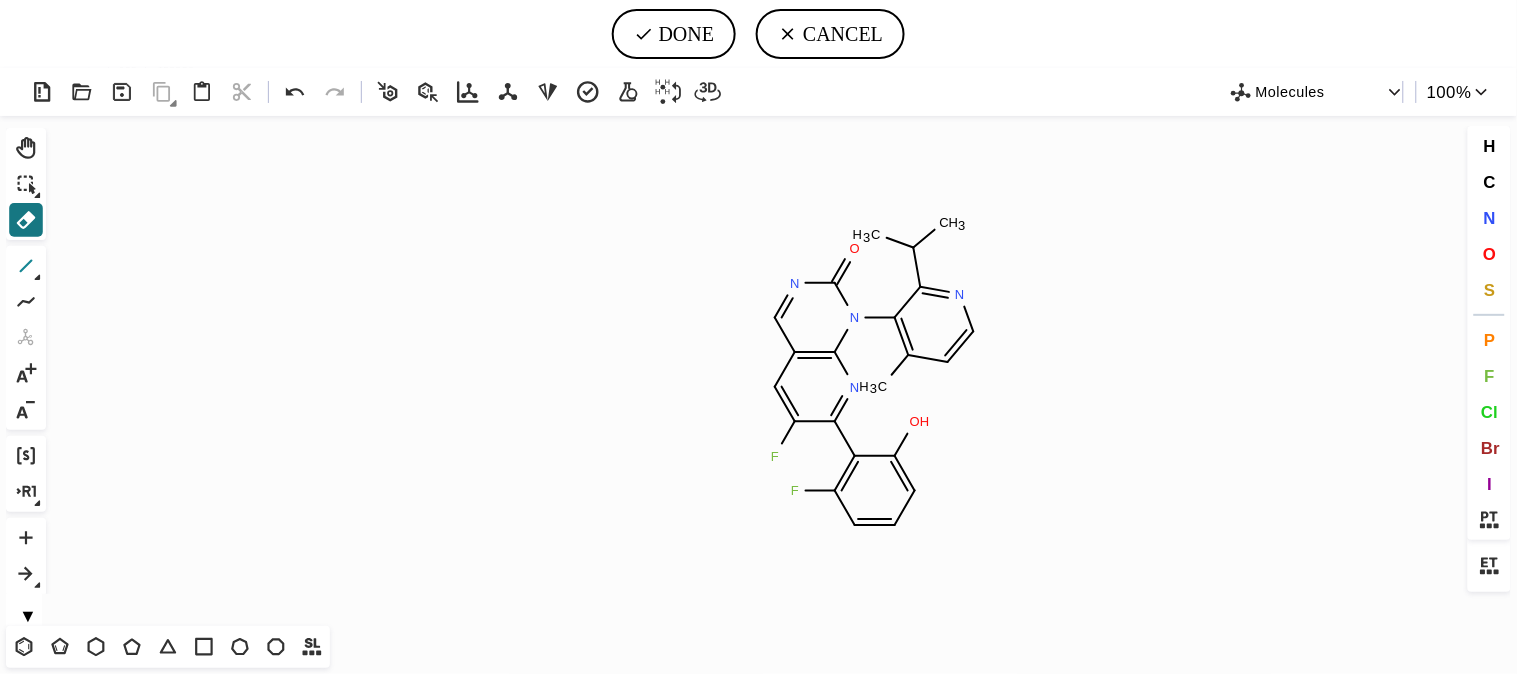 click at bounding box center [26, 266] 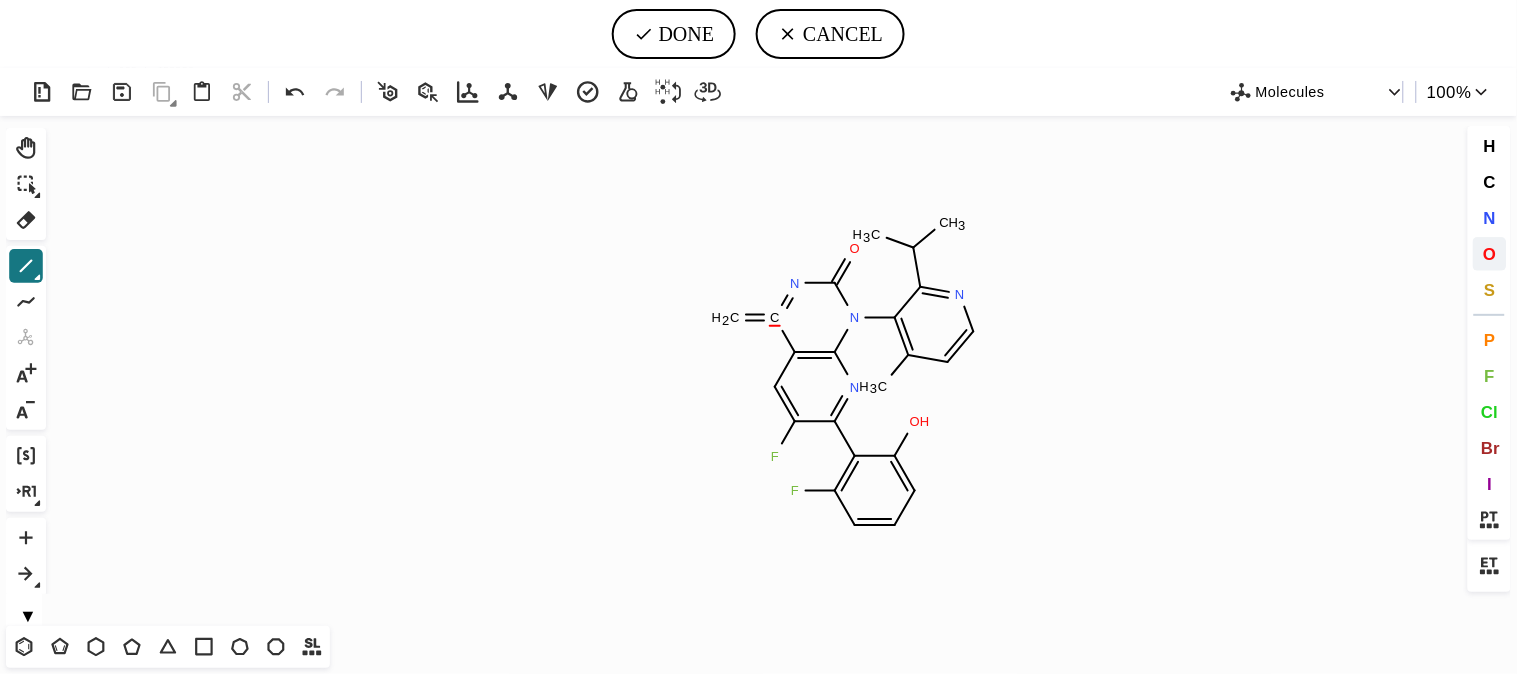 click on "O" at bounding box center (1489, 253) 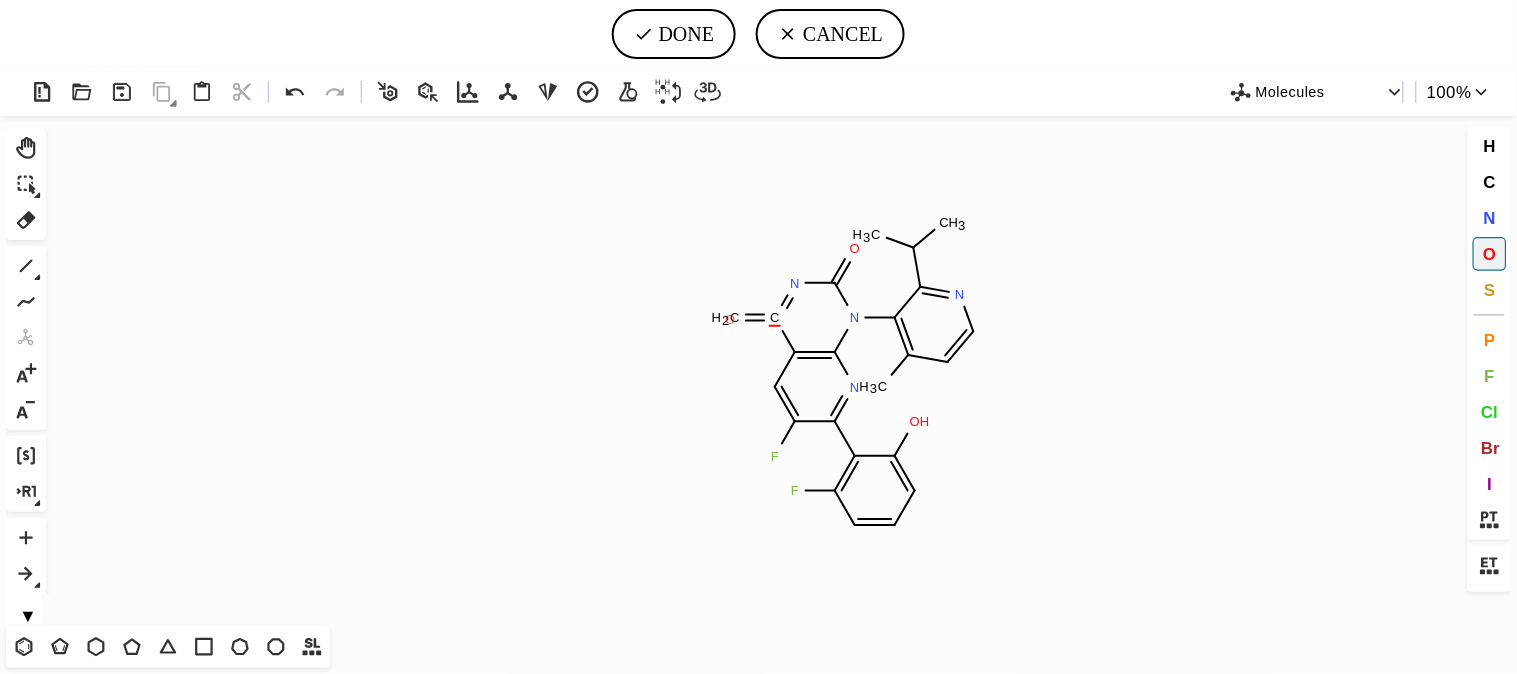 click on "O" at bounding box center [775, 318] 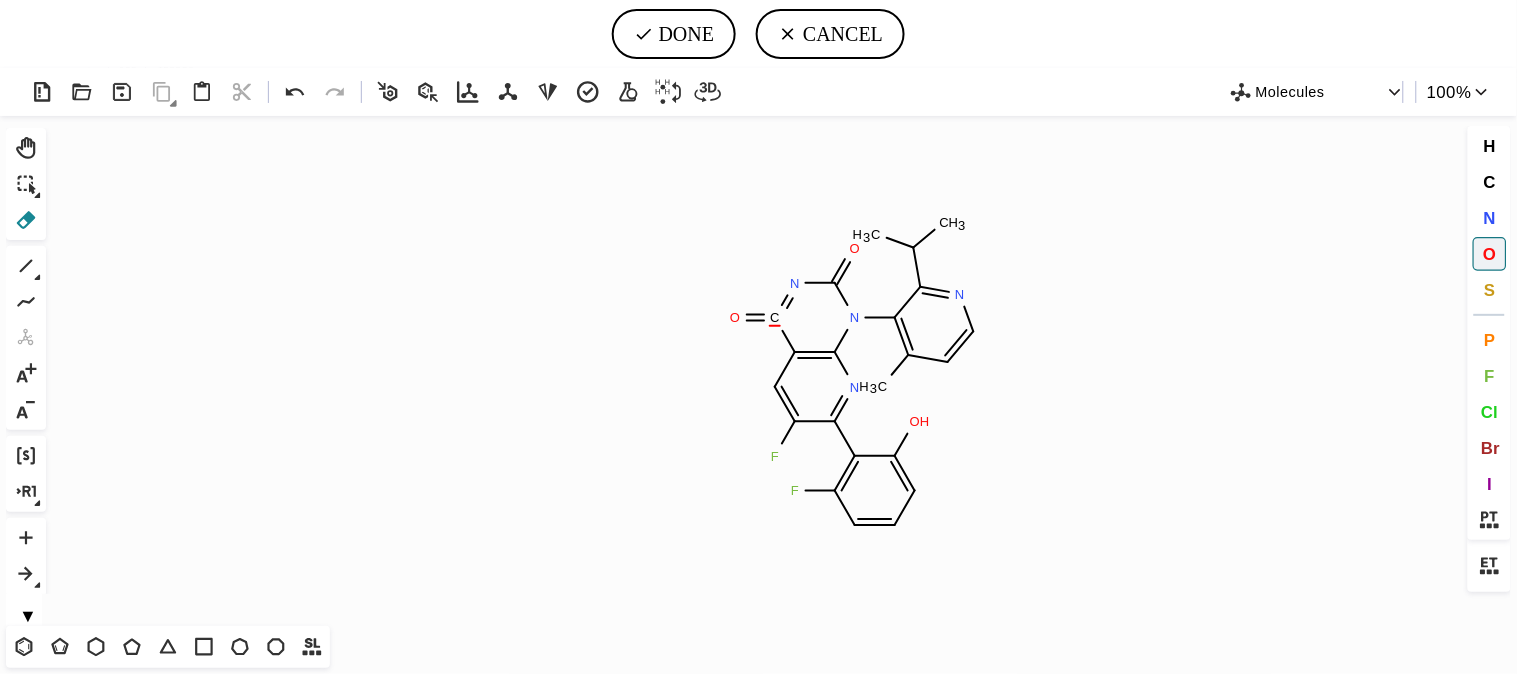 click at bounding box center [26, 220] 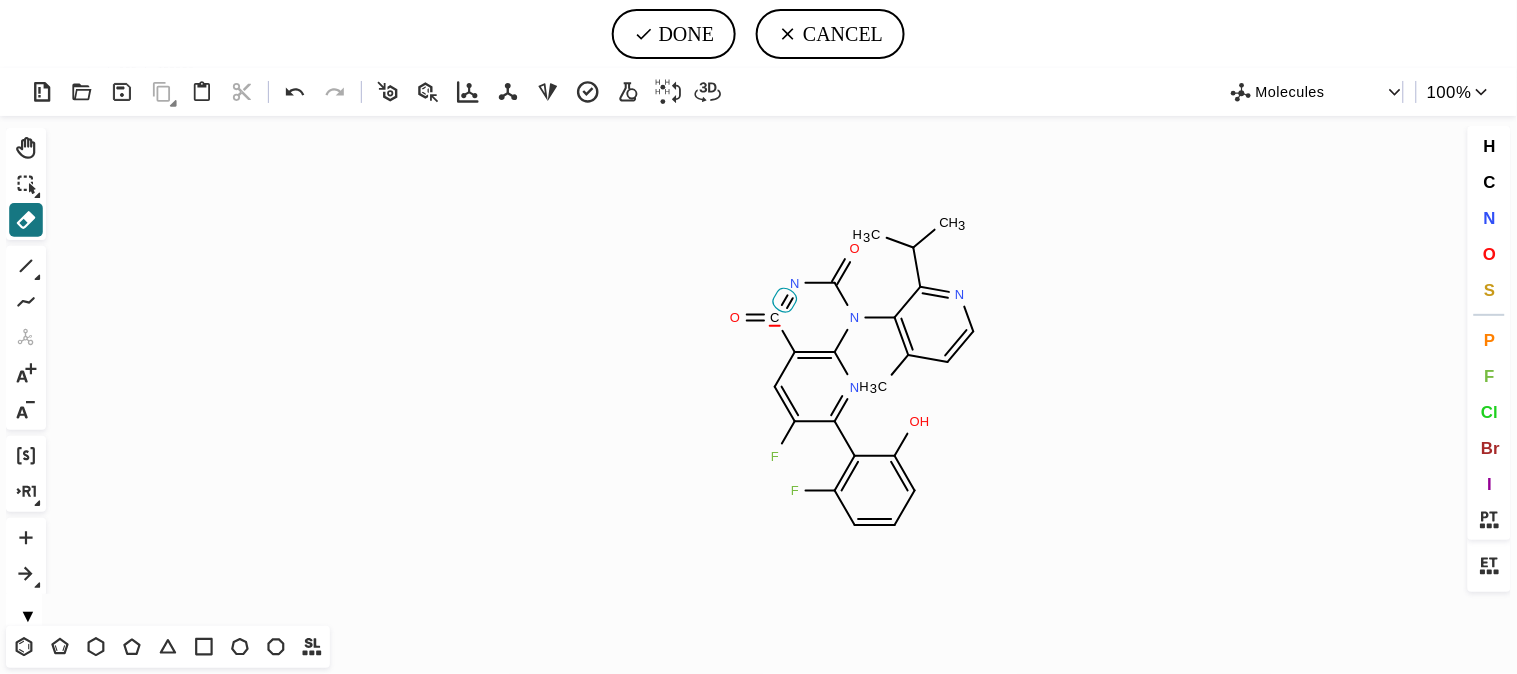 click at bounding box center (785, 300) 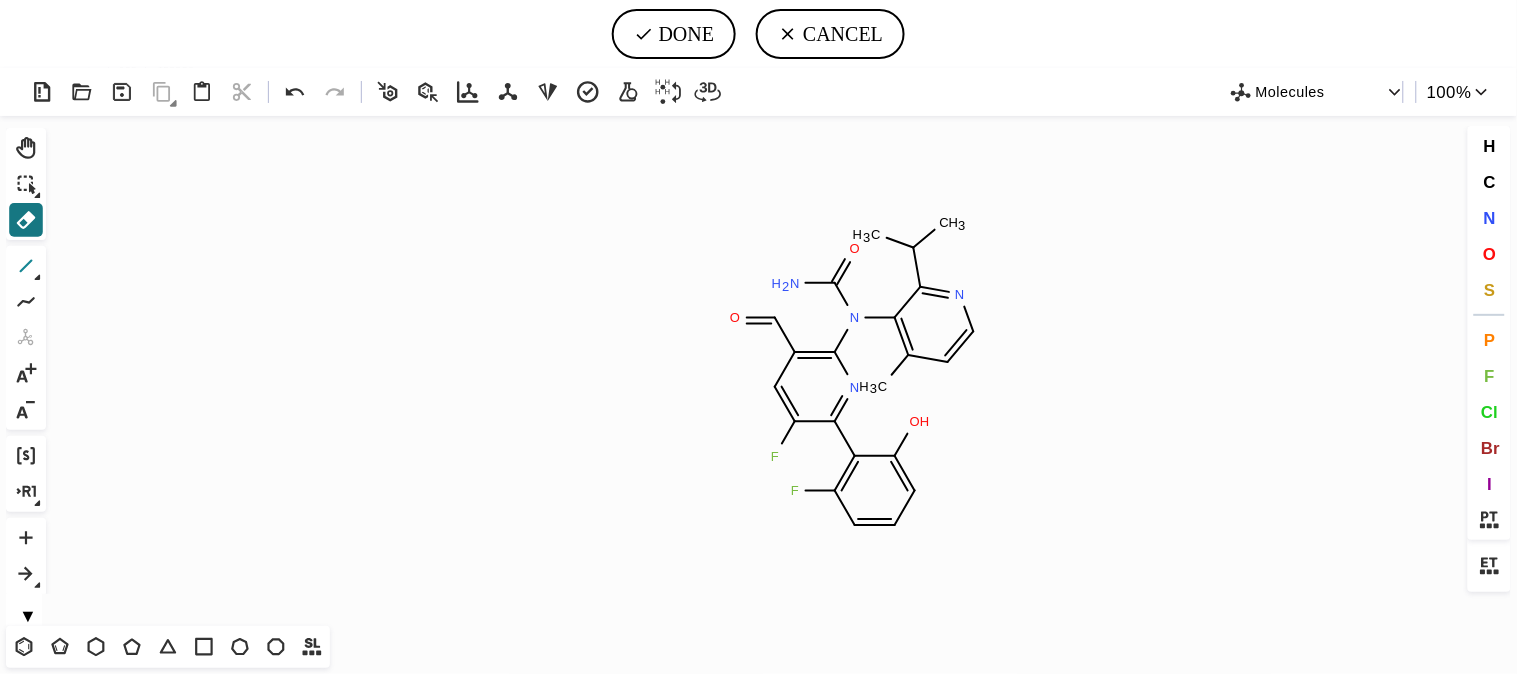 click at bounding box center [26, 266] 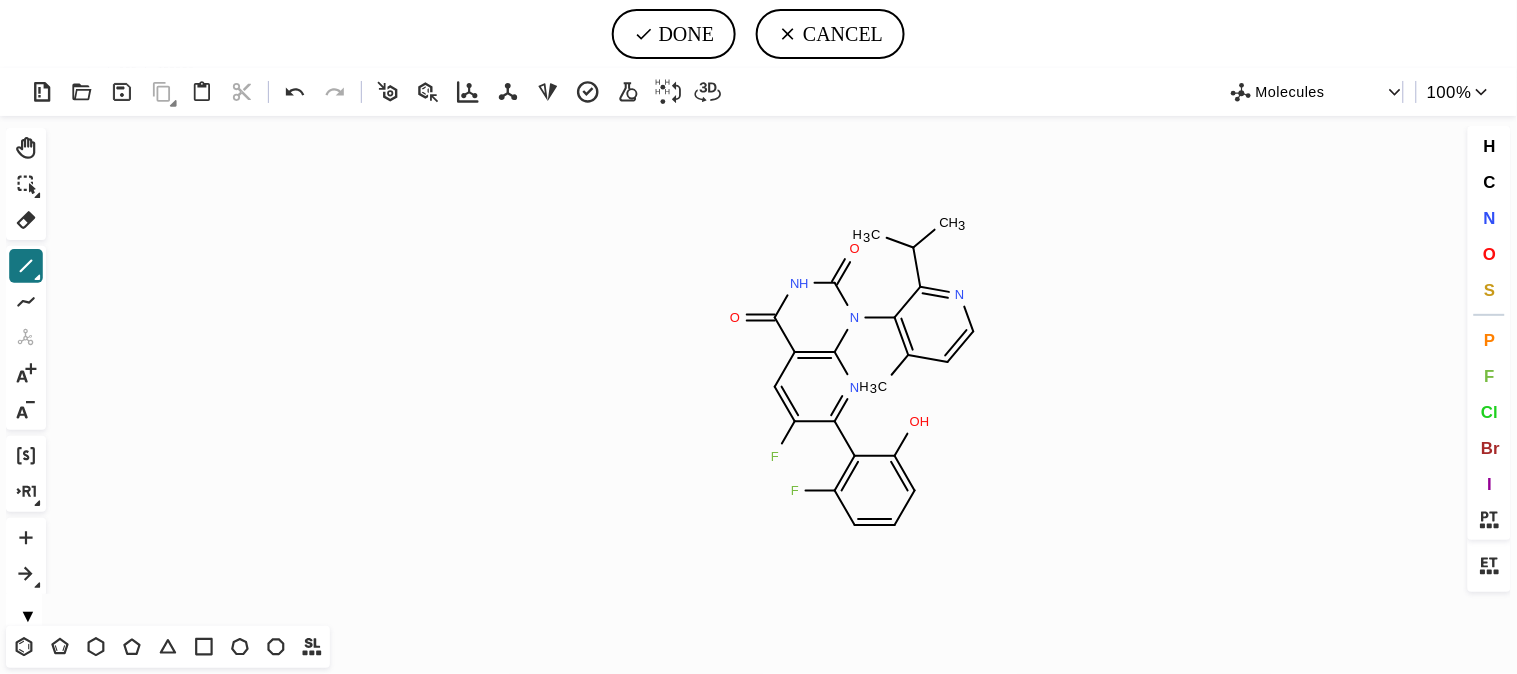 drag, startPoint x: 774, startPoint y: 313, endPoint x: 790, endPoint y: 291, distance: 27.202942 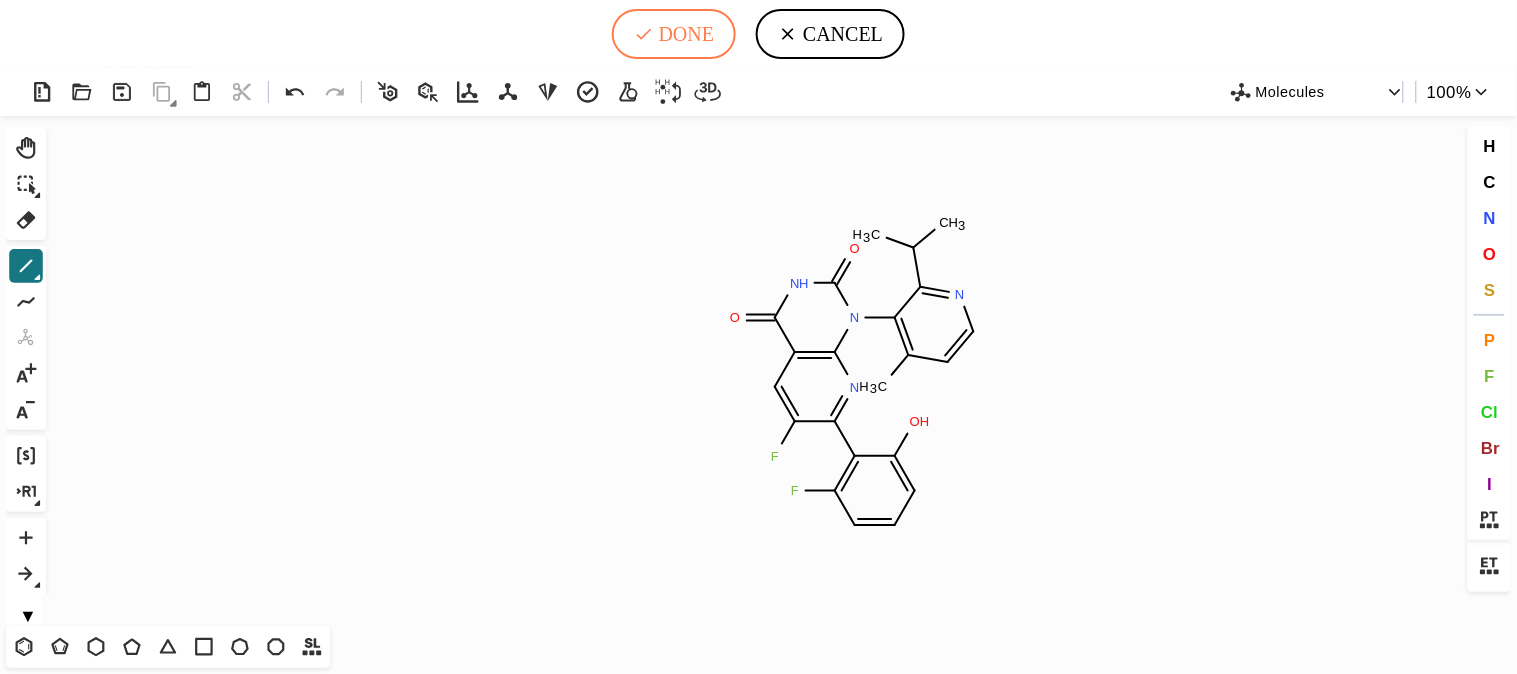 click on "DONE" at bounding box center [674, 34] 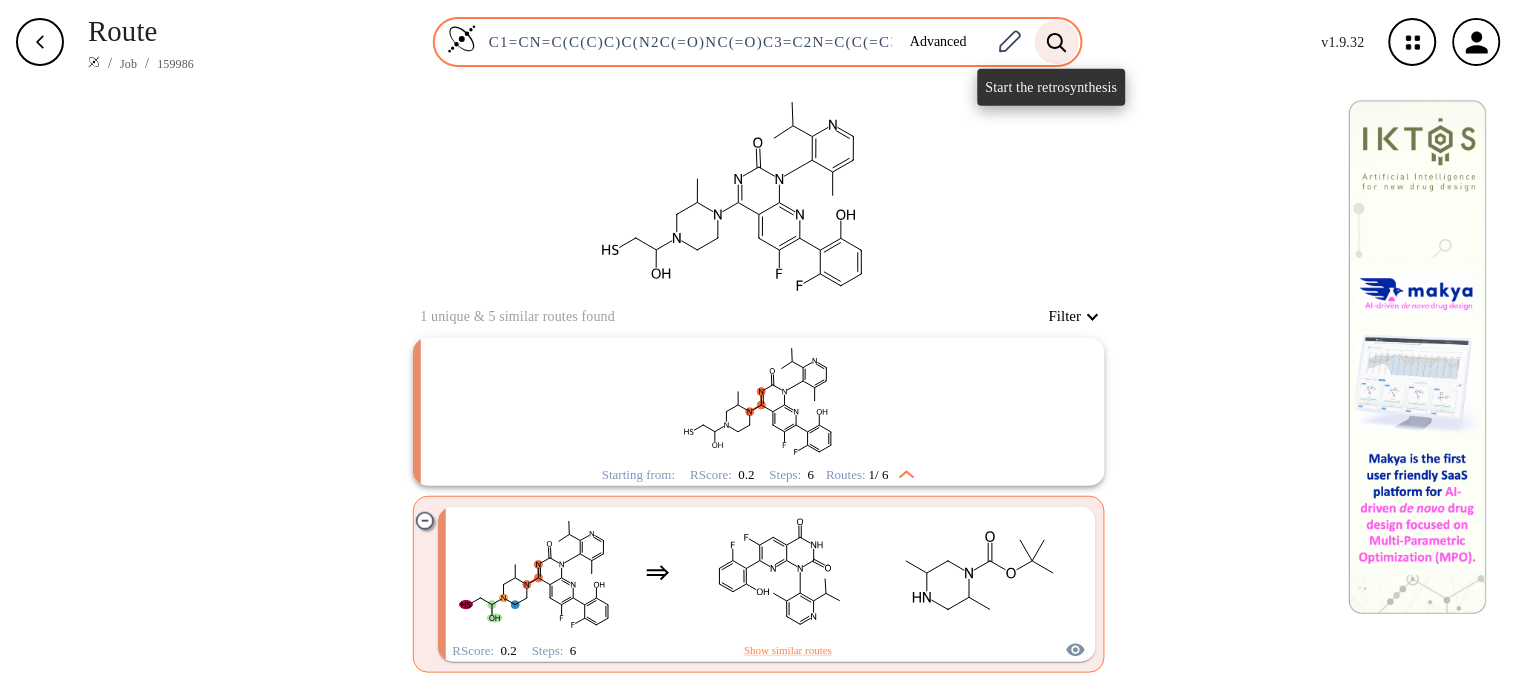 click at bounding box center (1057, 42) 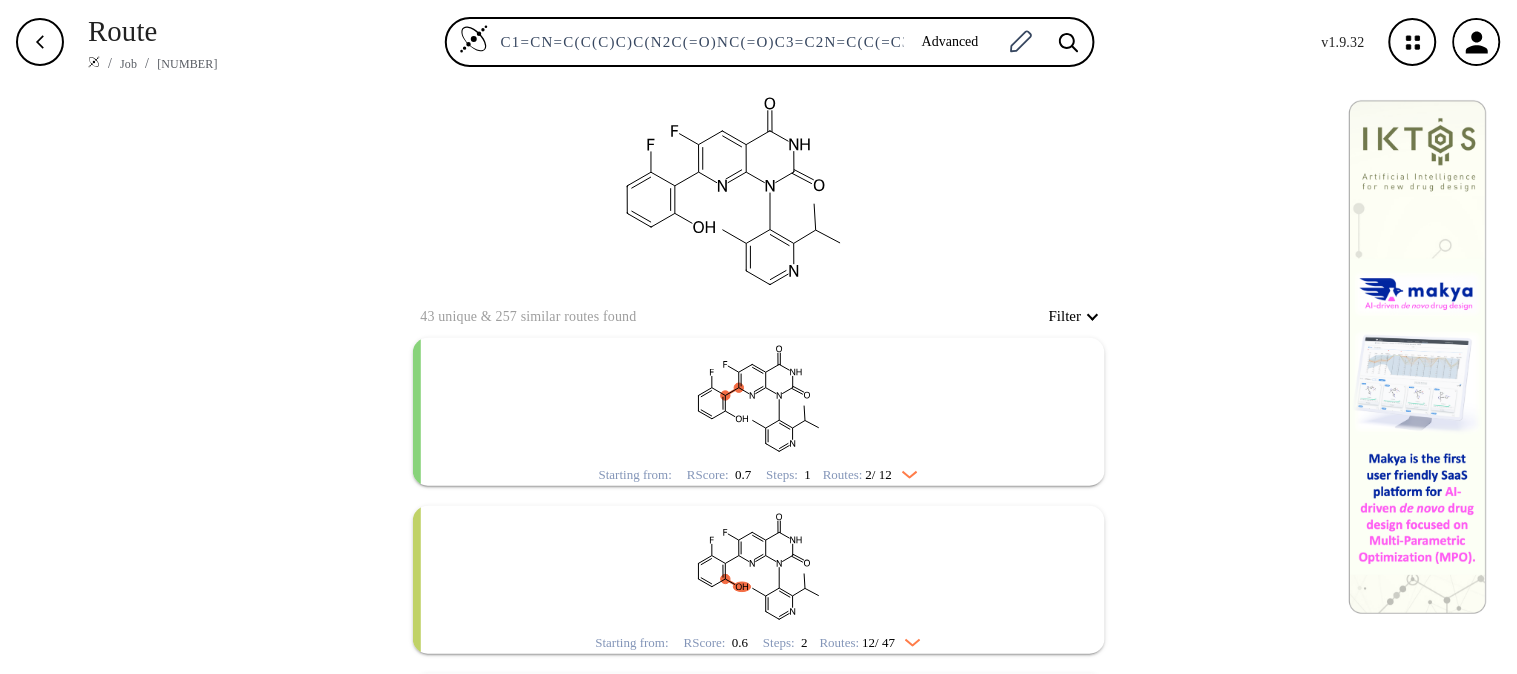 click at bounding box center (765, 387) 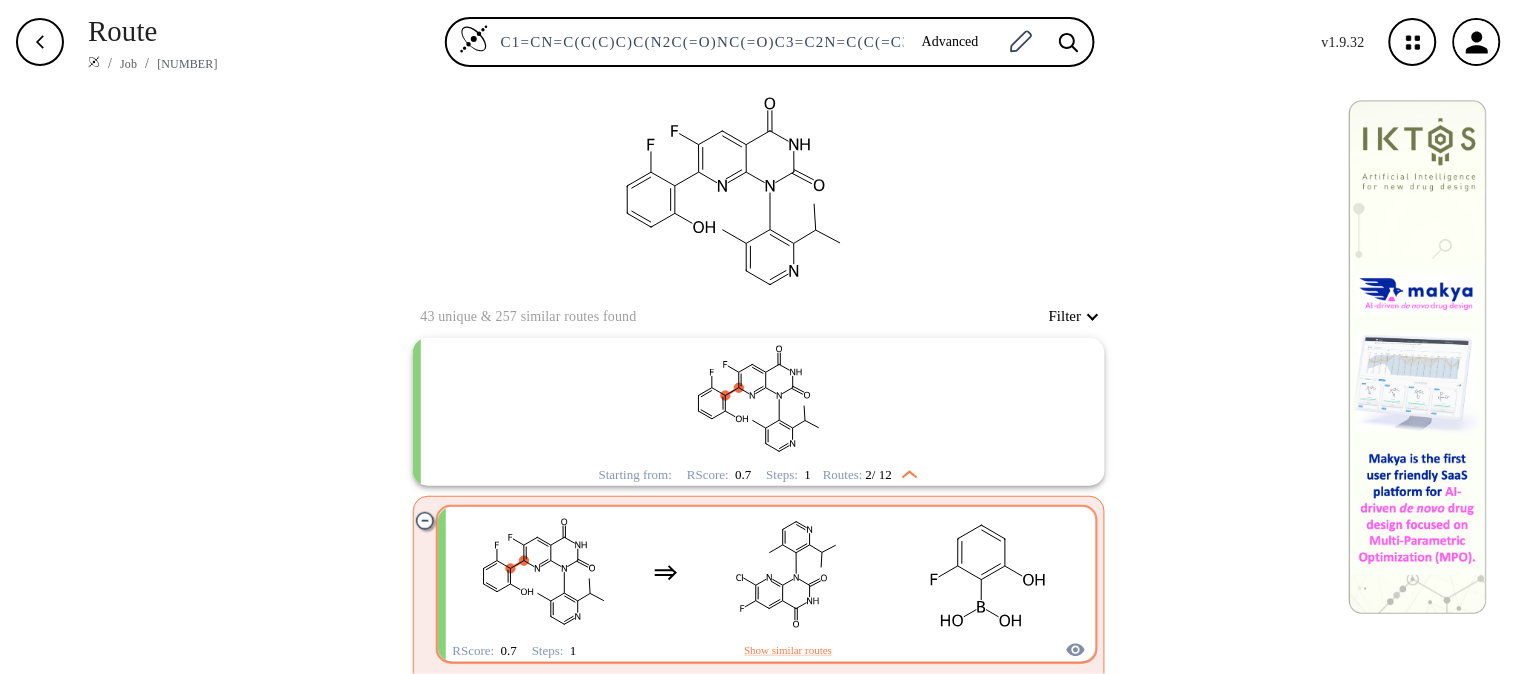 click at bounding box center [935, 579] 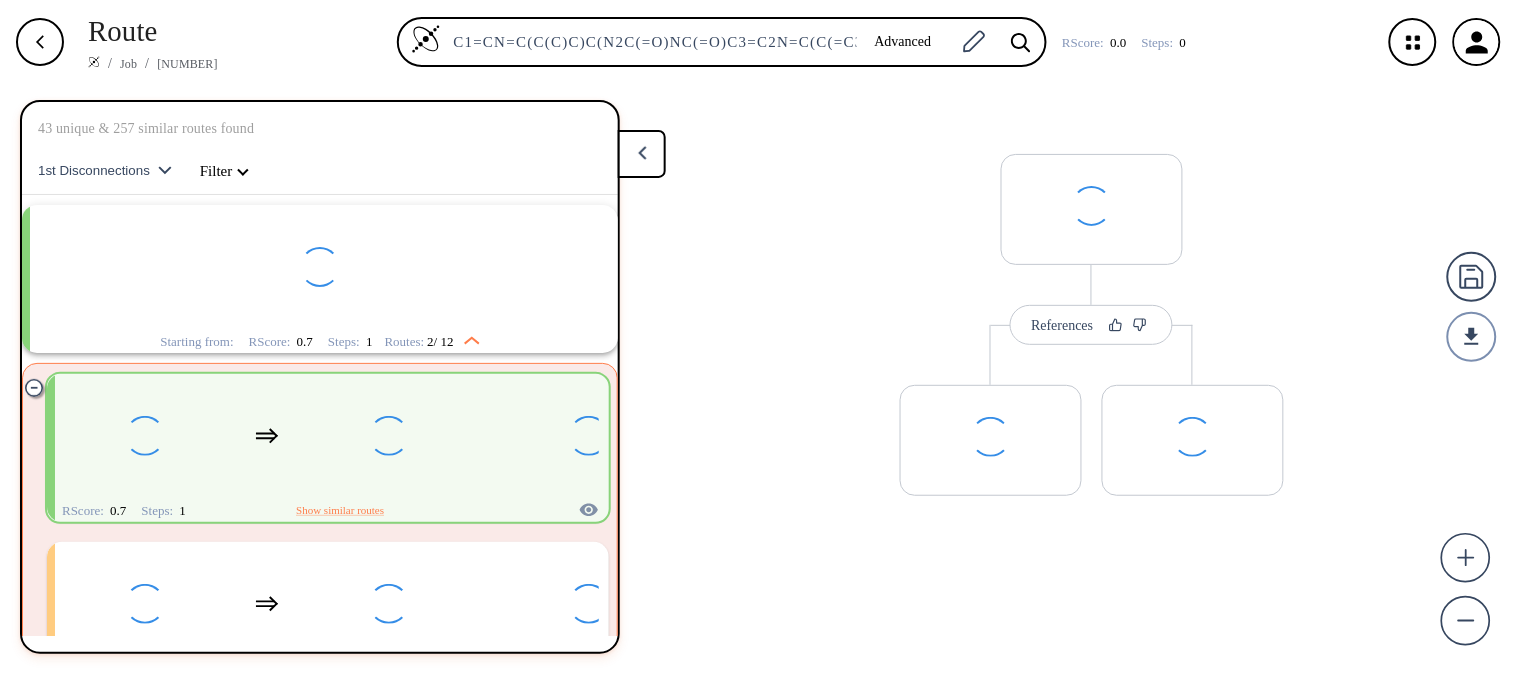 scroll, scrollTop: 43, scrollLeft: 0, axis: vertical 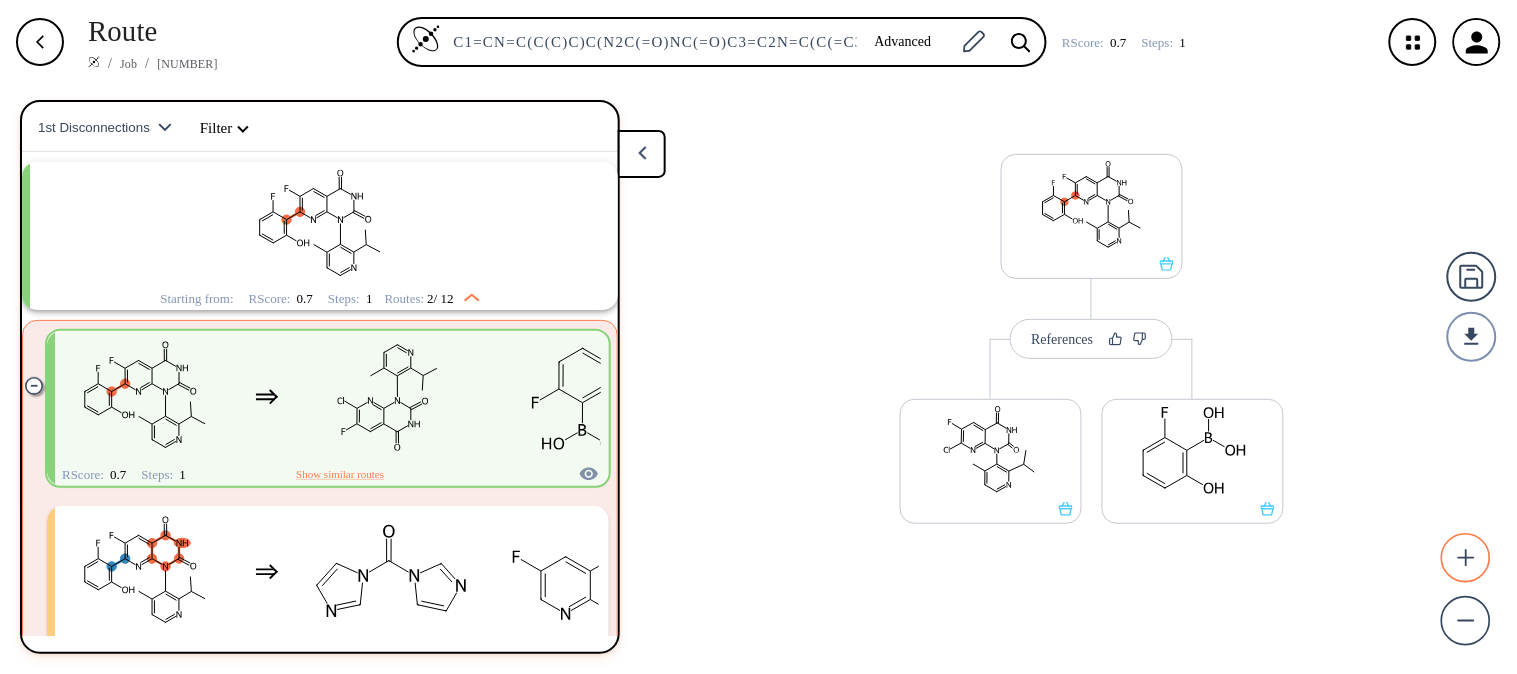 click at bounding box center [1467, 559] 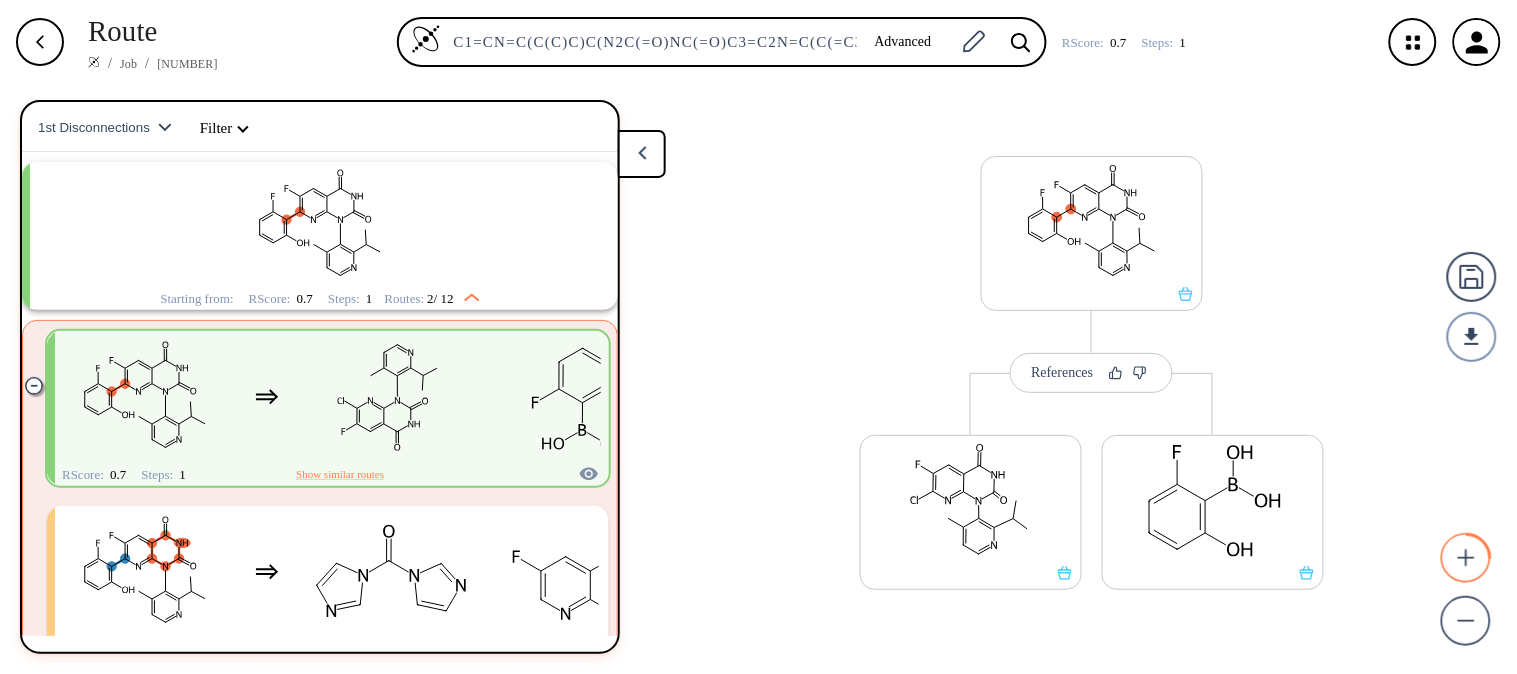 click at bounding box center [1467, 559] 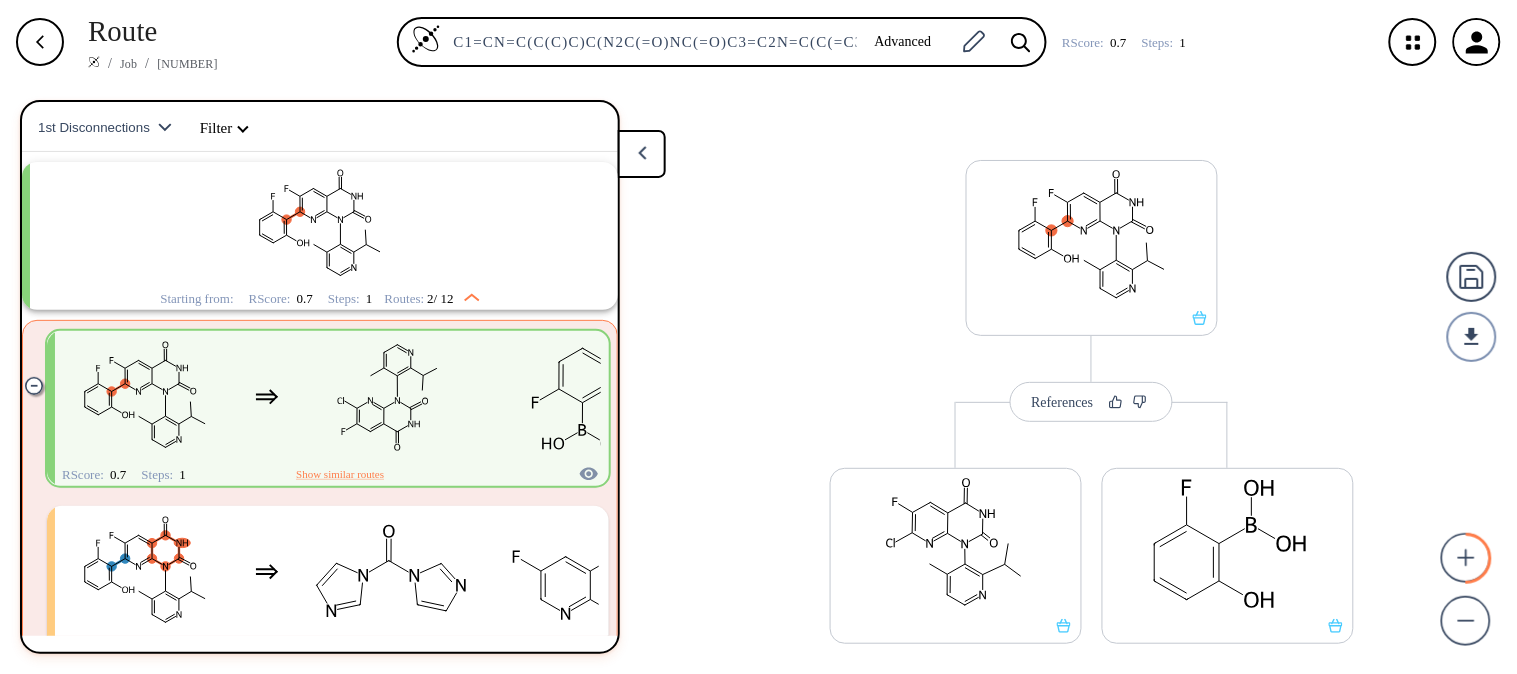 scroll, scrollTop: 31, scrollLeft: 0, axis: vertical 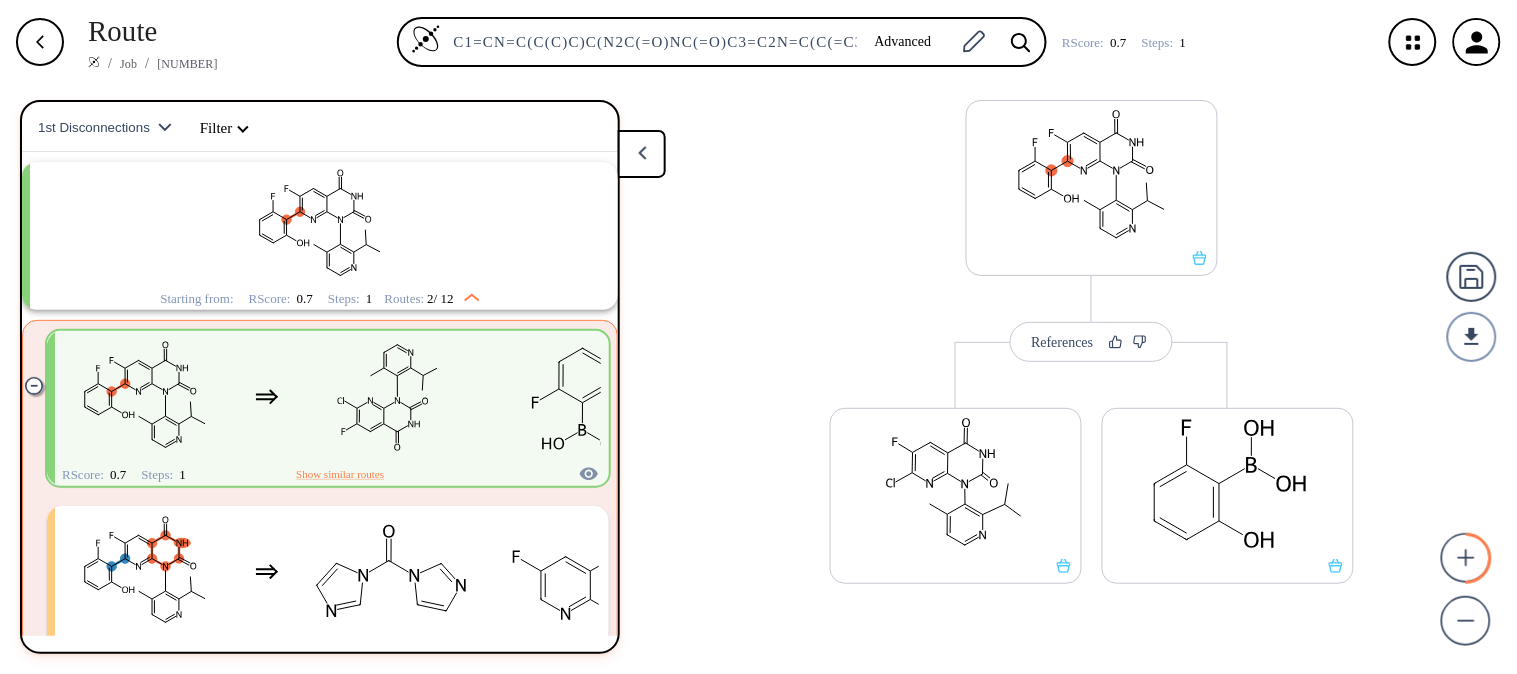 drag, startPoint x: 1347, startPoint y: 376, endPoint x: 1372, endPoint y: 348, distance: 37.536648 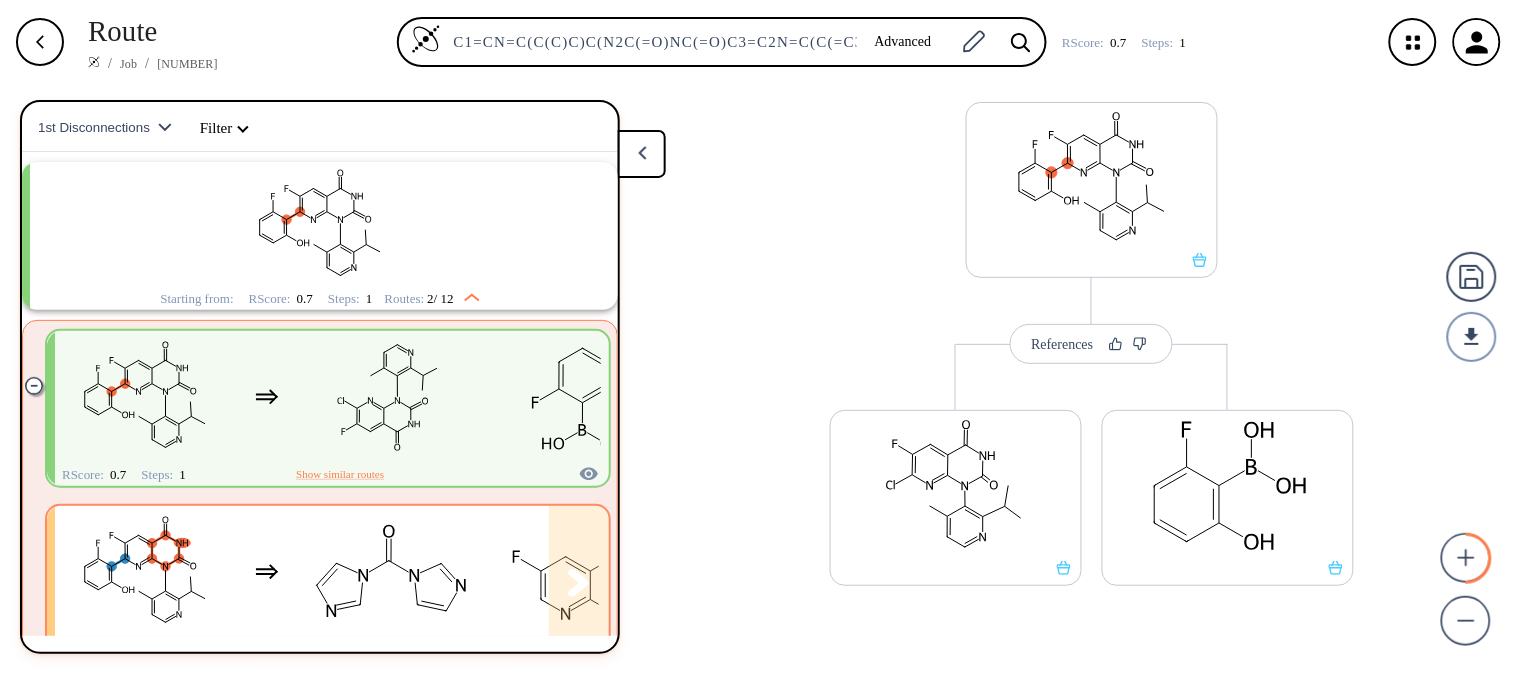 click at bounding box center (389, 571) 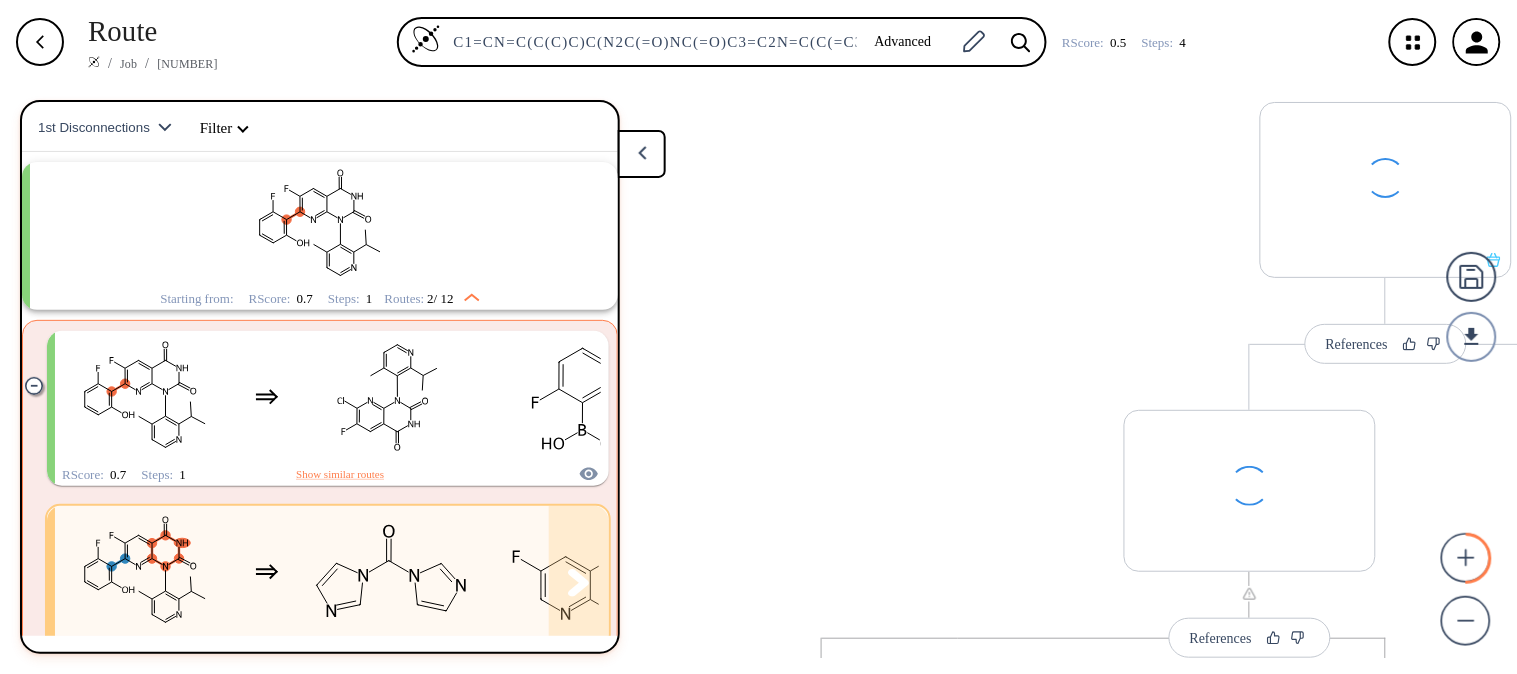 scroll, scrollTop: 0, scrollLeft: 0, axis: both 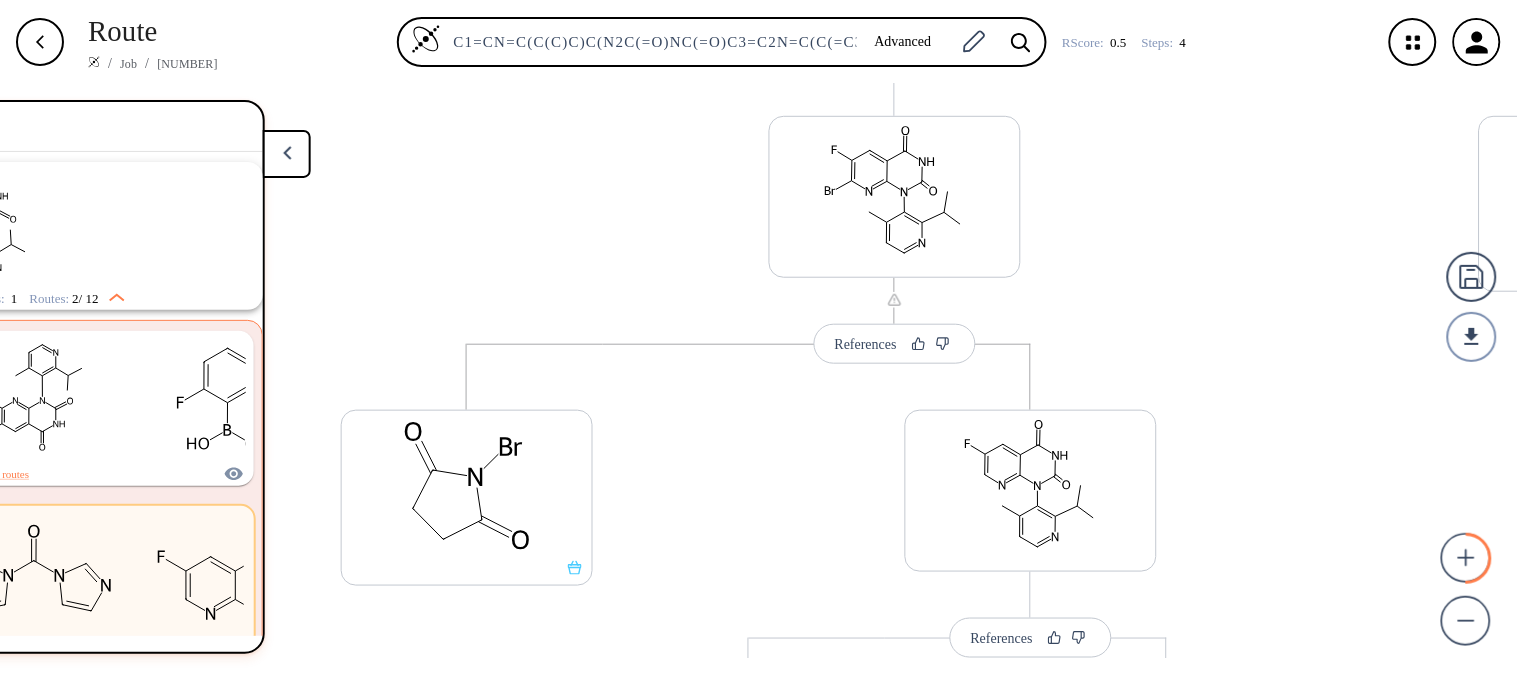 drag, startPoint x: 1202, startPoint y: 486, endPoint x: 1082, endPoint y: 134, distance: 371.89246 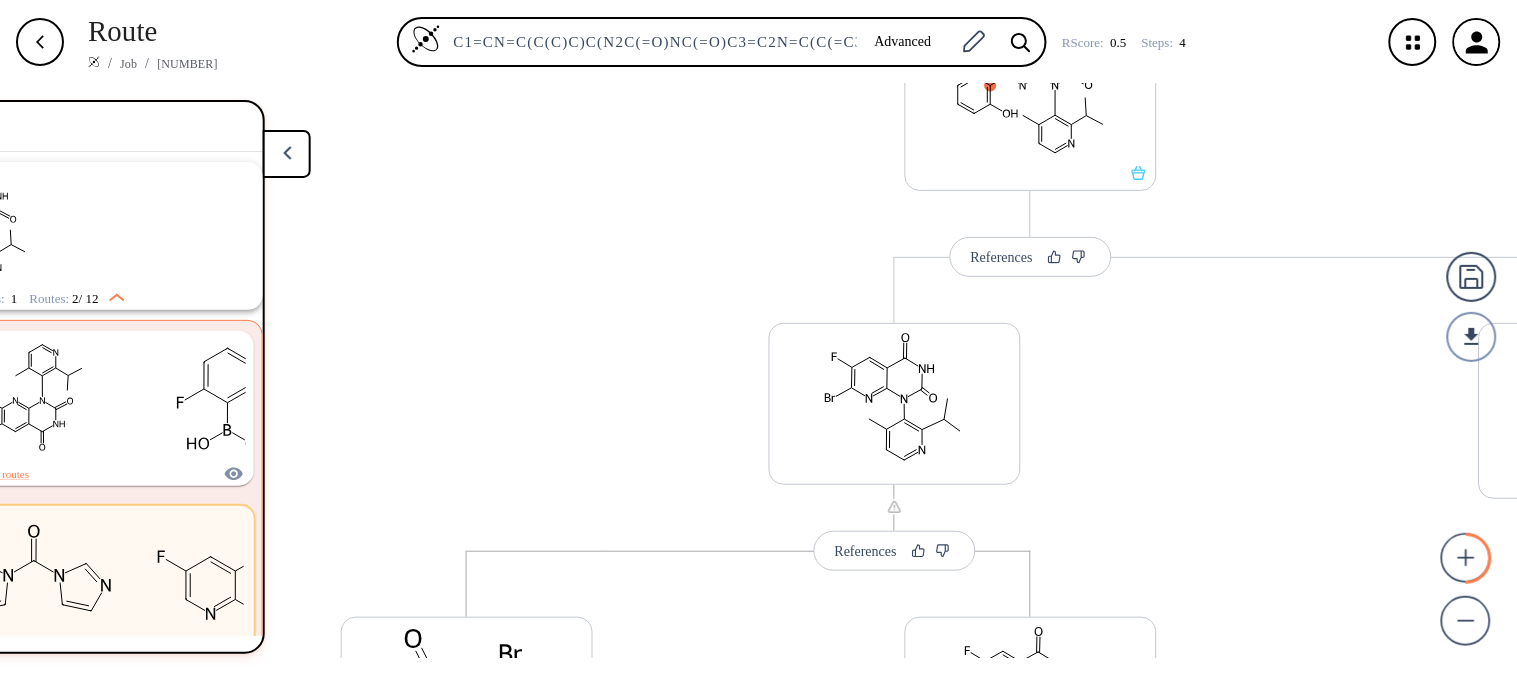 scroll, scrollTop: 85, scrollLeft: 0, axis: vertical 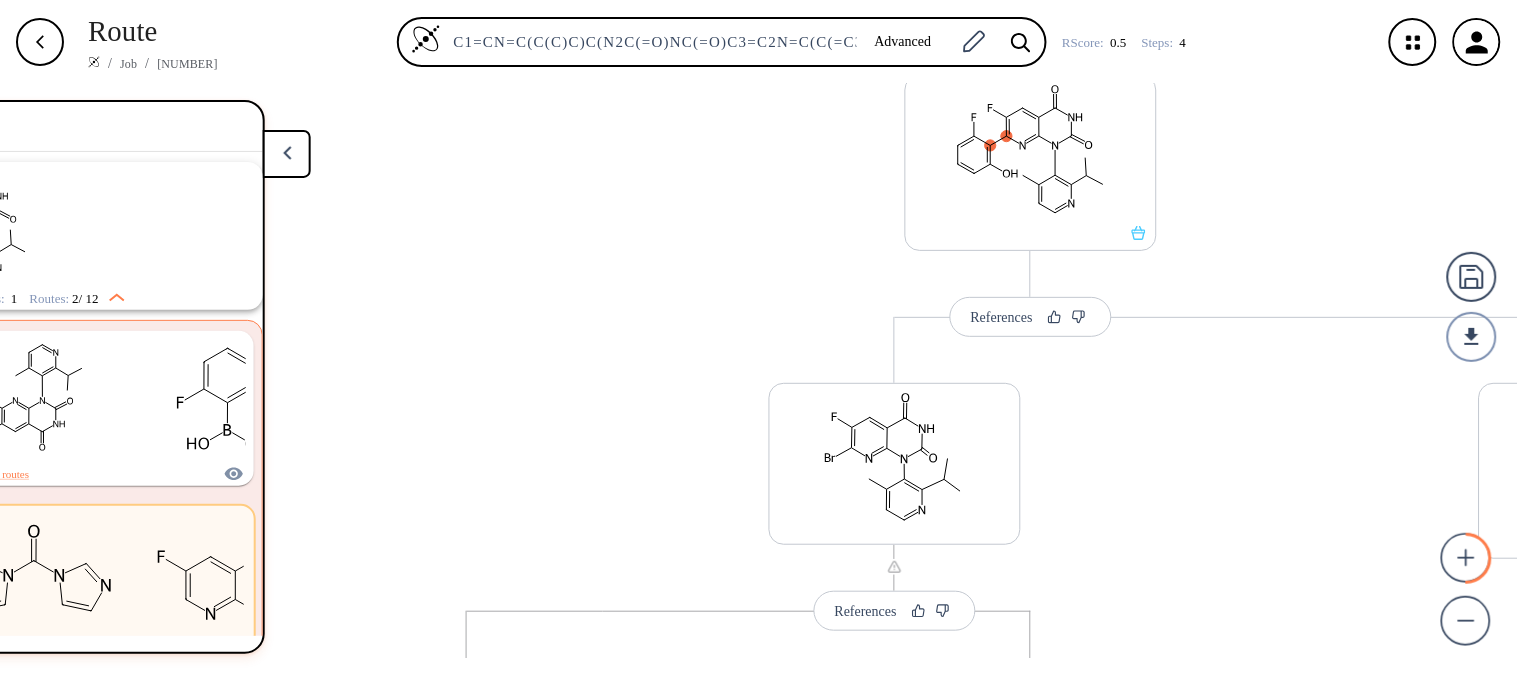 drag, startPoint x: 1142, startPoint y: 311, endPoint x: 1200, endPoint y: 577, distance: 272.24988 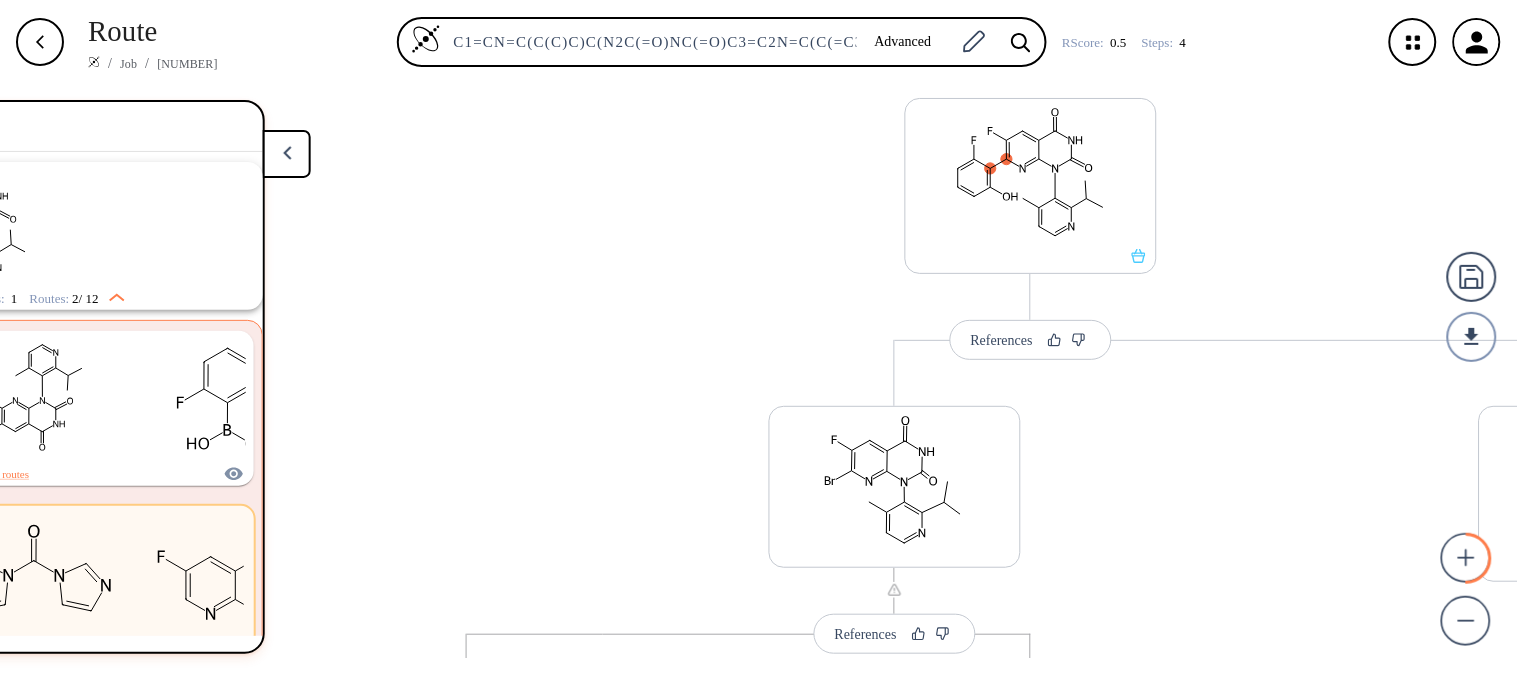 scroll, scrollTop: 0, scrollLeft: 0, axis: both 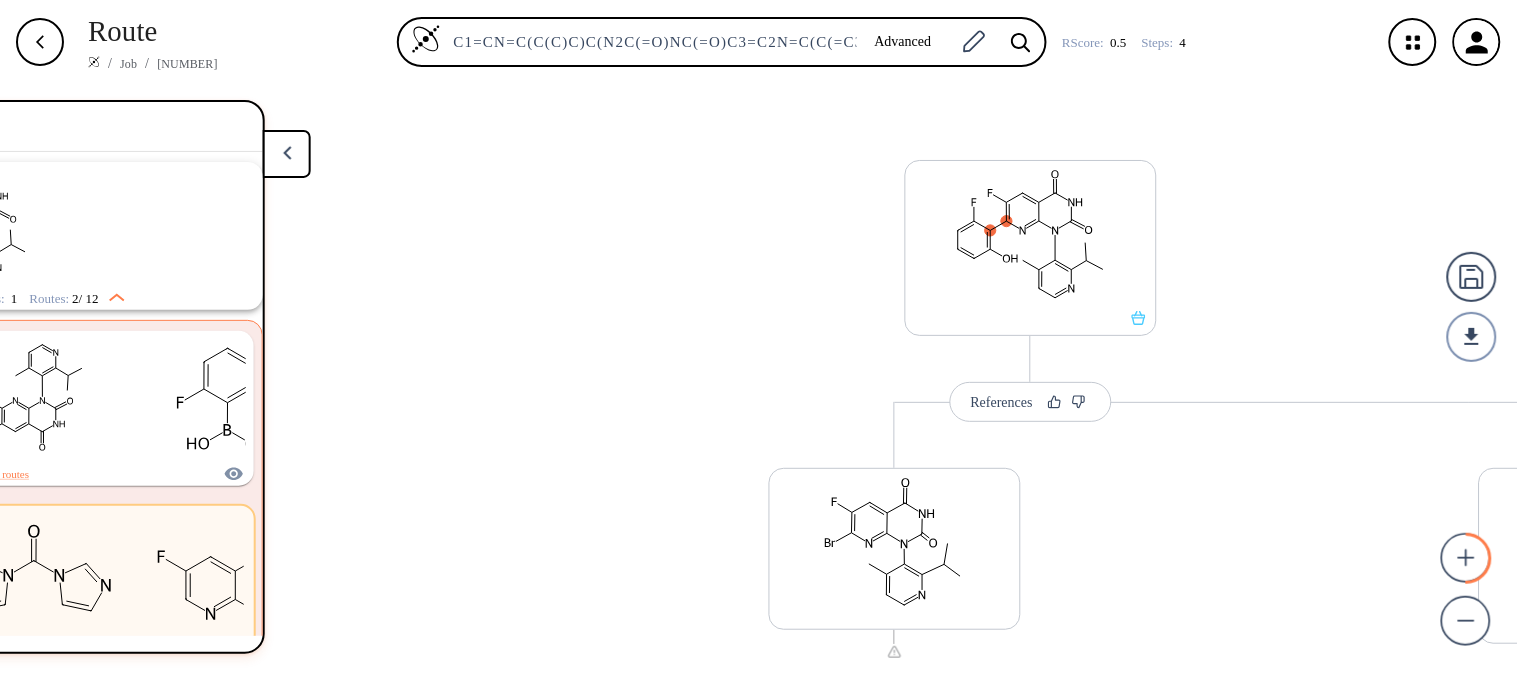drag, startPoint x: 1236, startPoint y: 413, endPoint x: 1327, endPoint y: -85, distance: 506.246 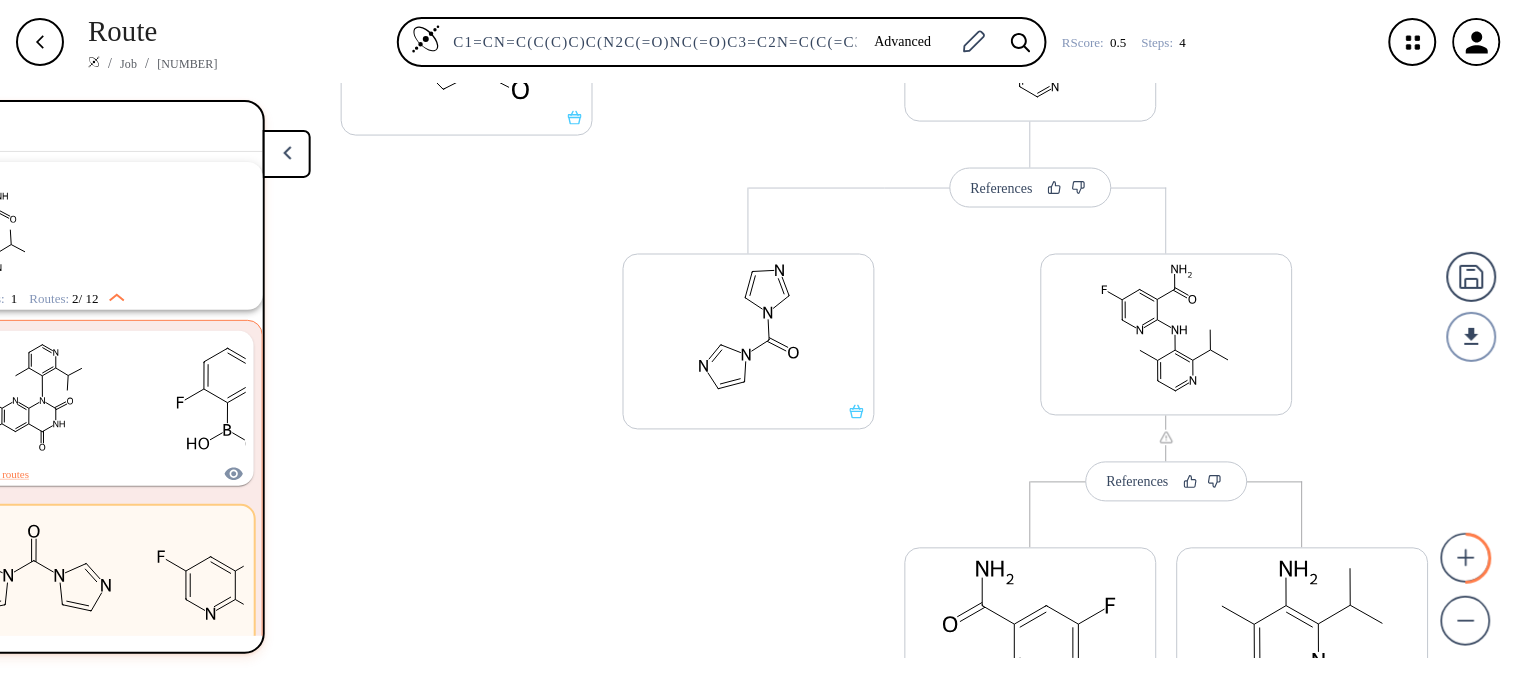 scroll, scrollTop: 1013, scrollLeft: 0, axis: vertical 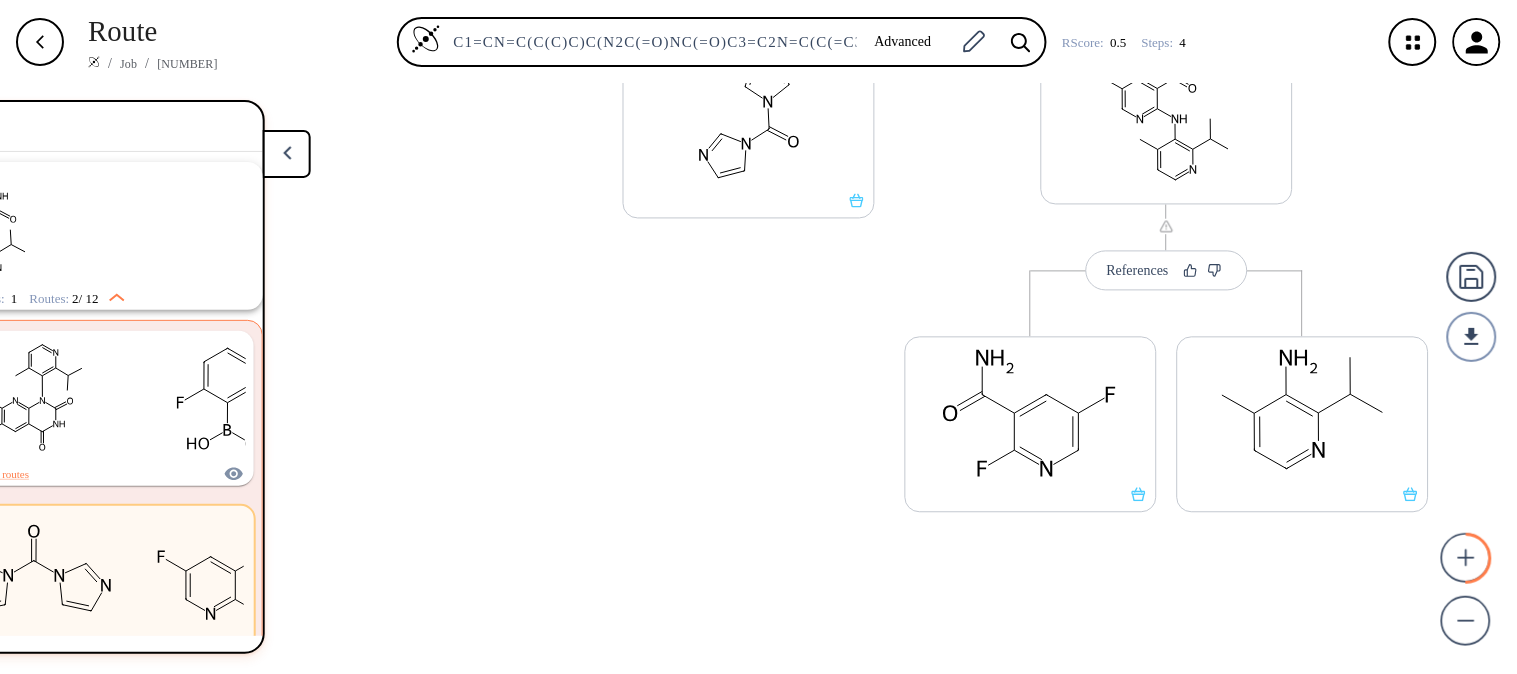 drag, startPoint x: 1314, startPoint y: 355, endPoint x: 1287, endPoint y: -56, distance: 411.8859 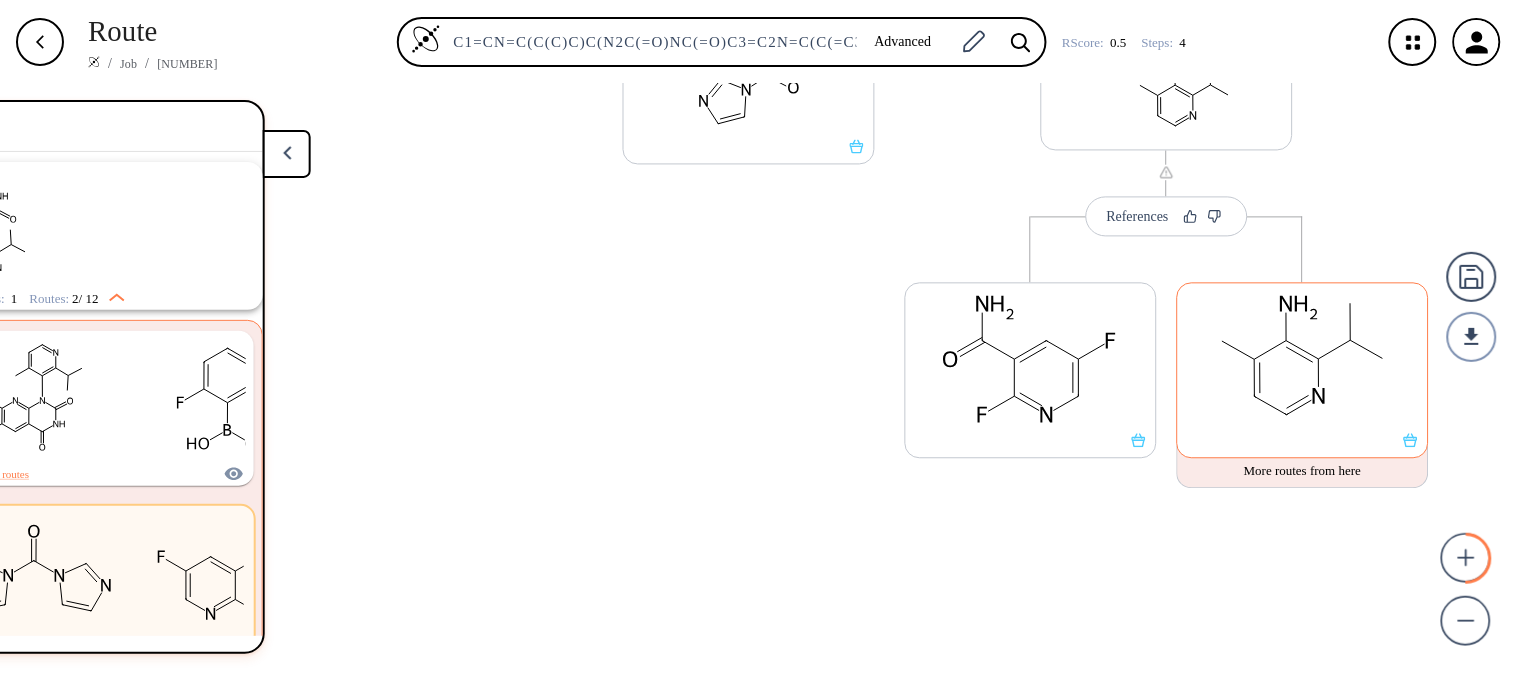 drag, startPoint x: 1275, startPoint y: 472, endPoint x: 1276, endPoint y: 298, distance: 174.00287 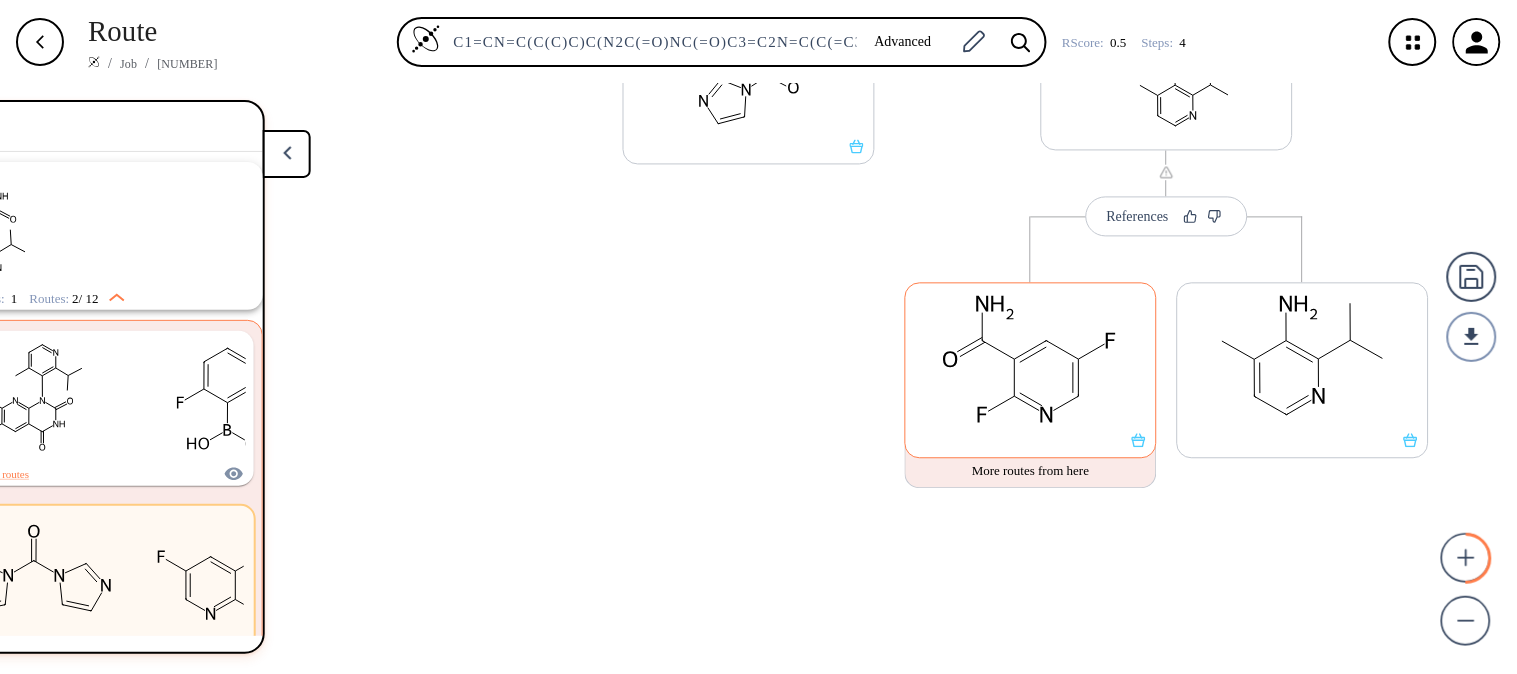 click at bounding box center (1031, 370) 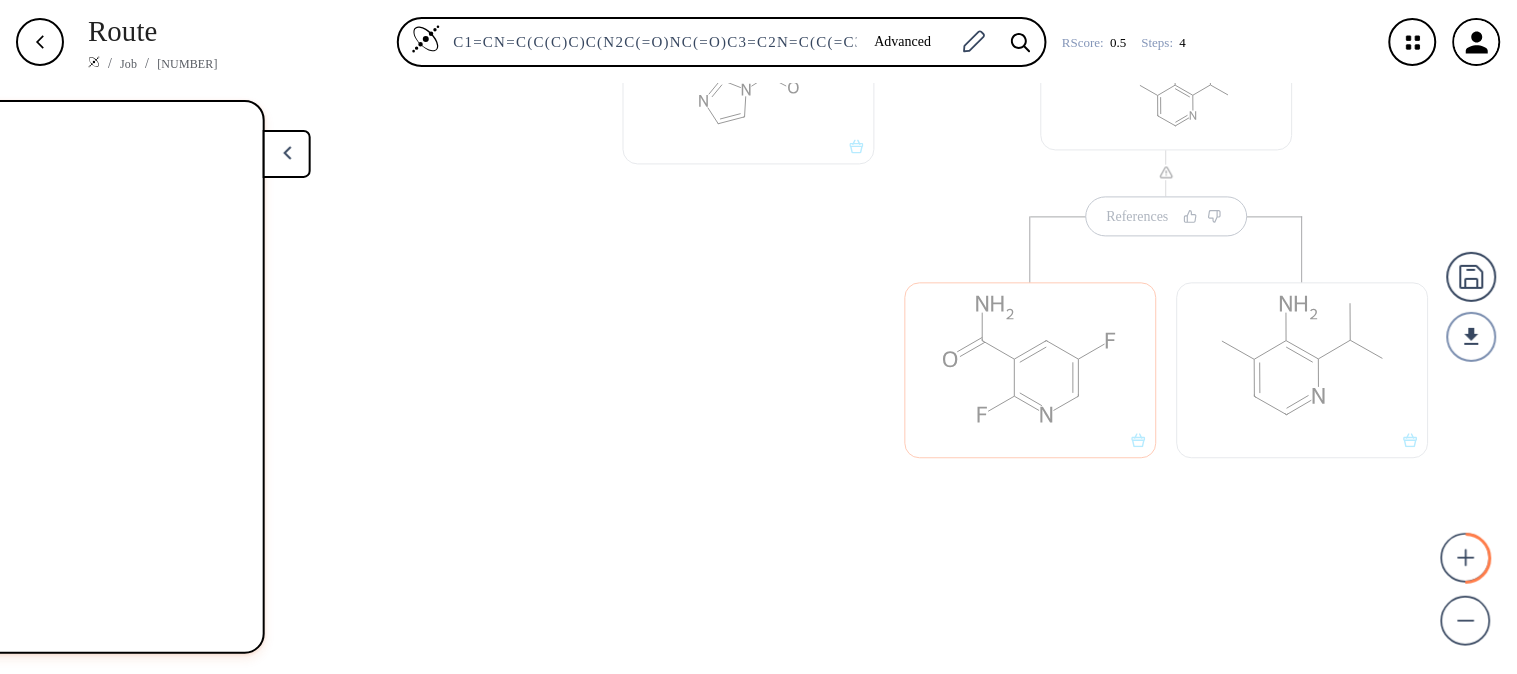 scroll, scrollTop: 0, scrollLeft: 0, axis: both 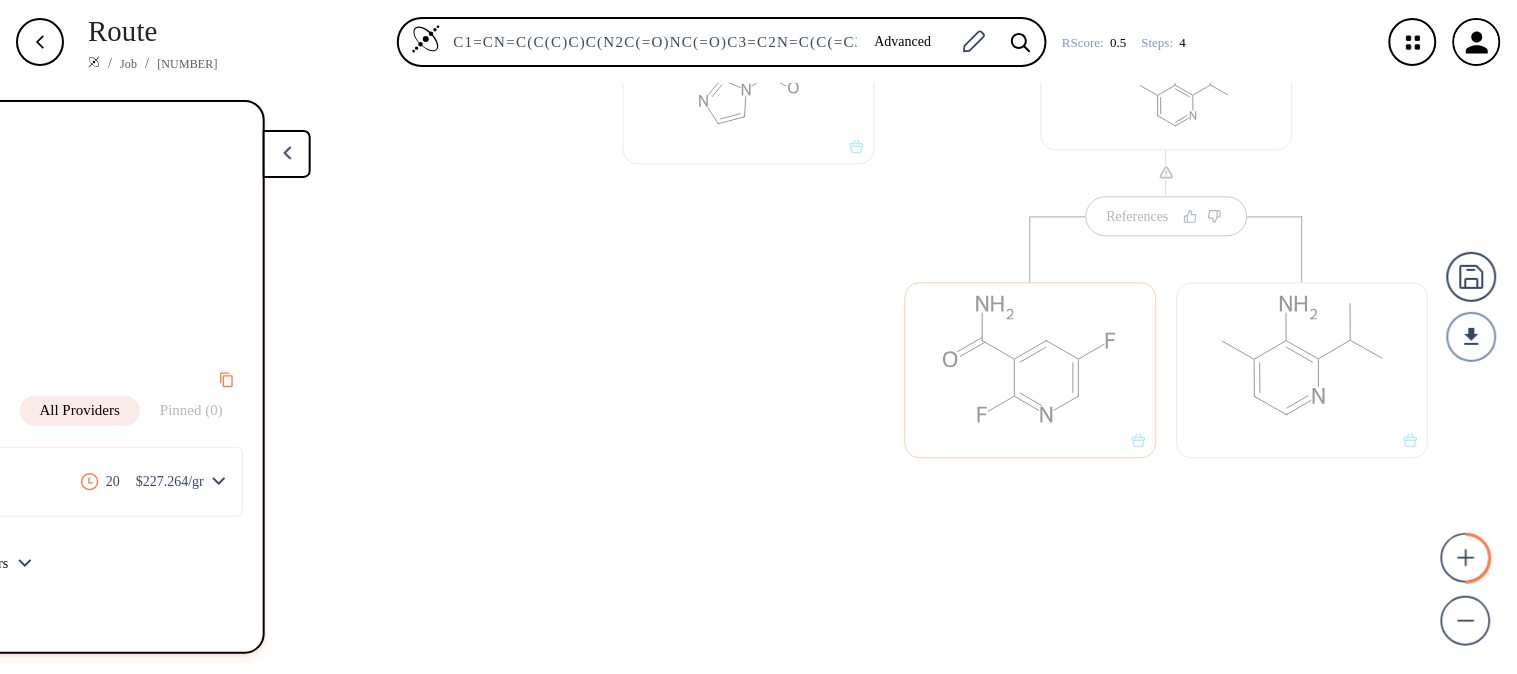 click at bounding box center (467, 103) 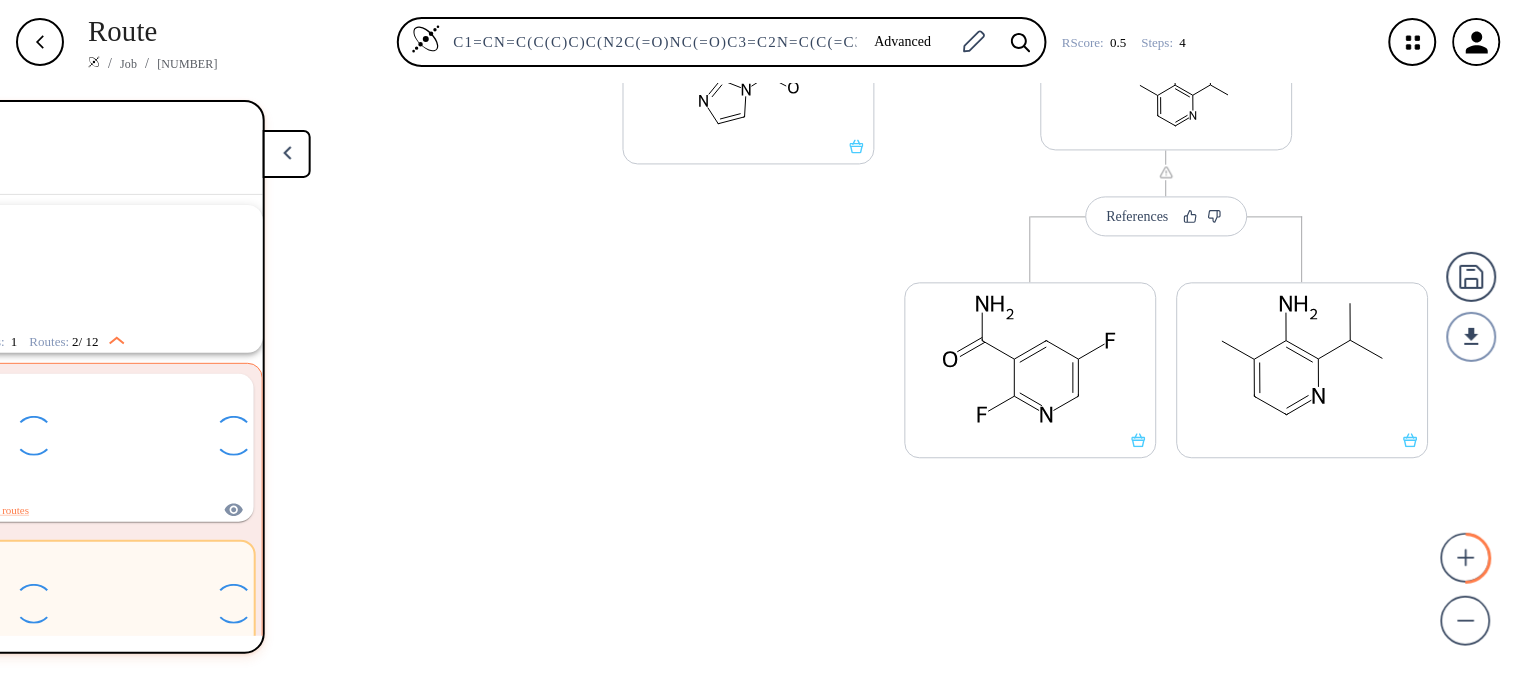 scroll, scrollTop: 43, scrollLeft: 0, axis: vertical 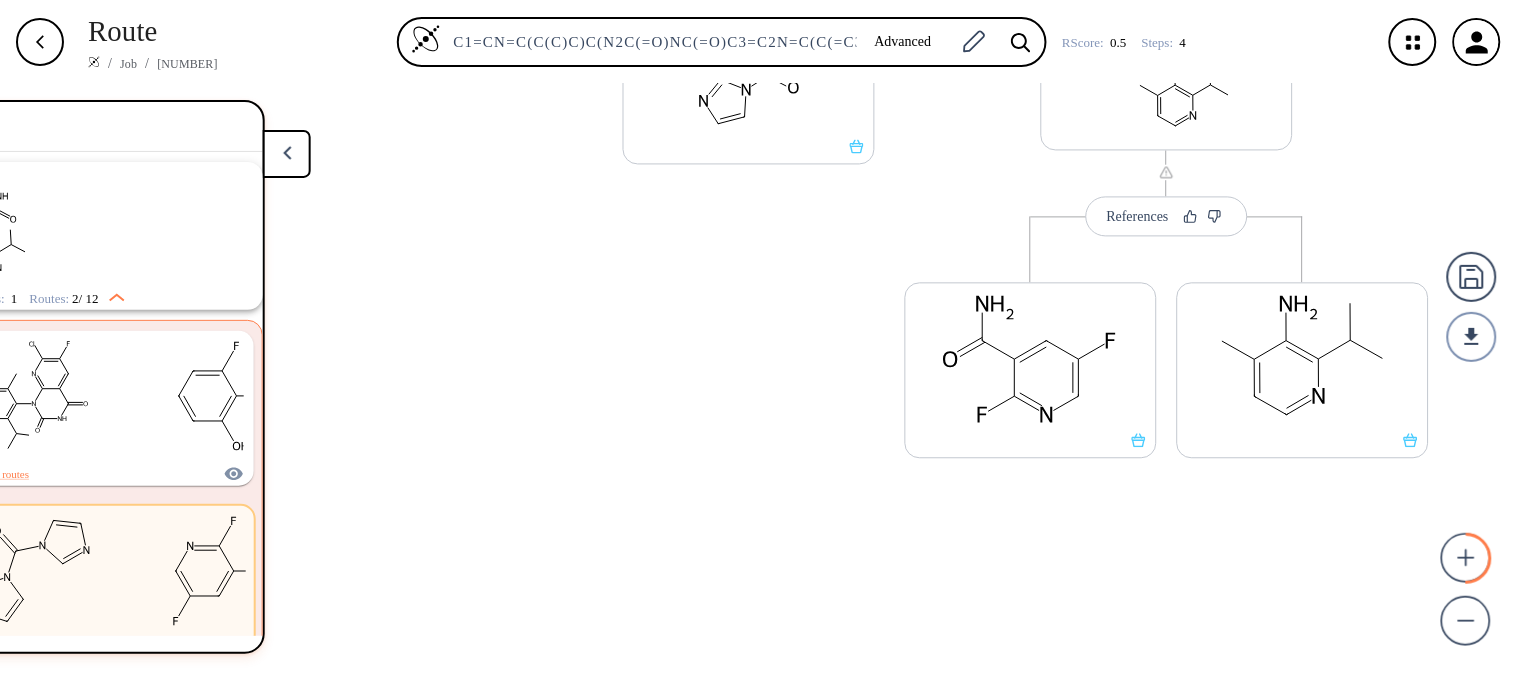 click on "Route / Job / [NUMBER] C1=CN=C(C(C)C)C(N2C(=O)NC(=O)C3=C2N=C(C(=C3)F)C2=C(F)C=CC=C2O)=C1C Advanced RScore :   0.5   Steps :   4" at bounding box center [758, 42] 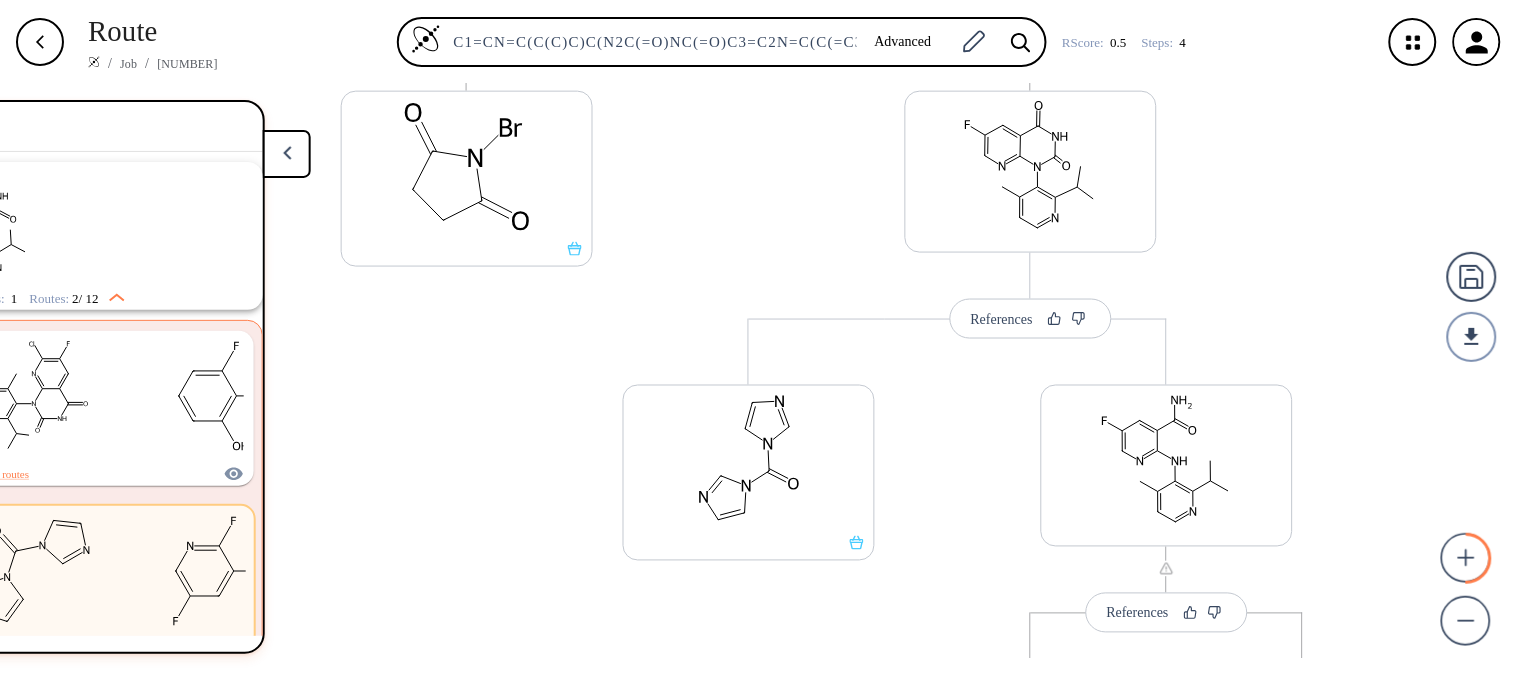 scroll, scrollTop: 657, scrollLeft: 0, axis: vertical 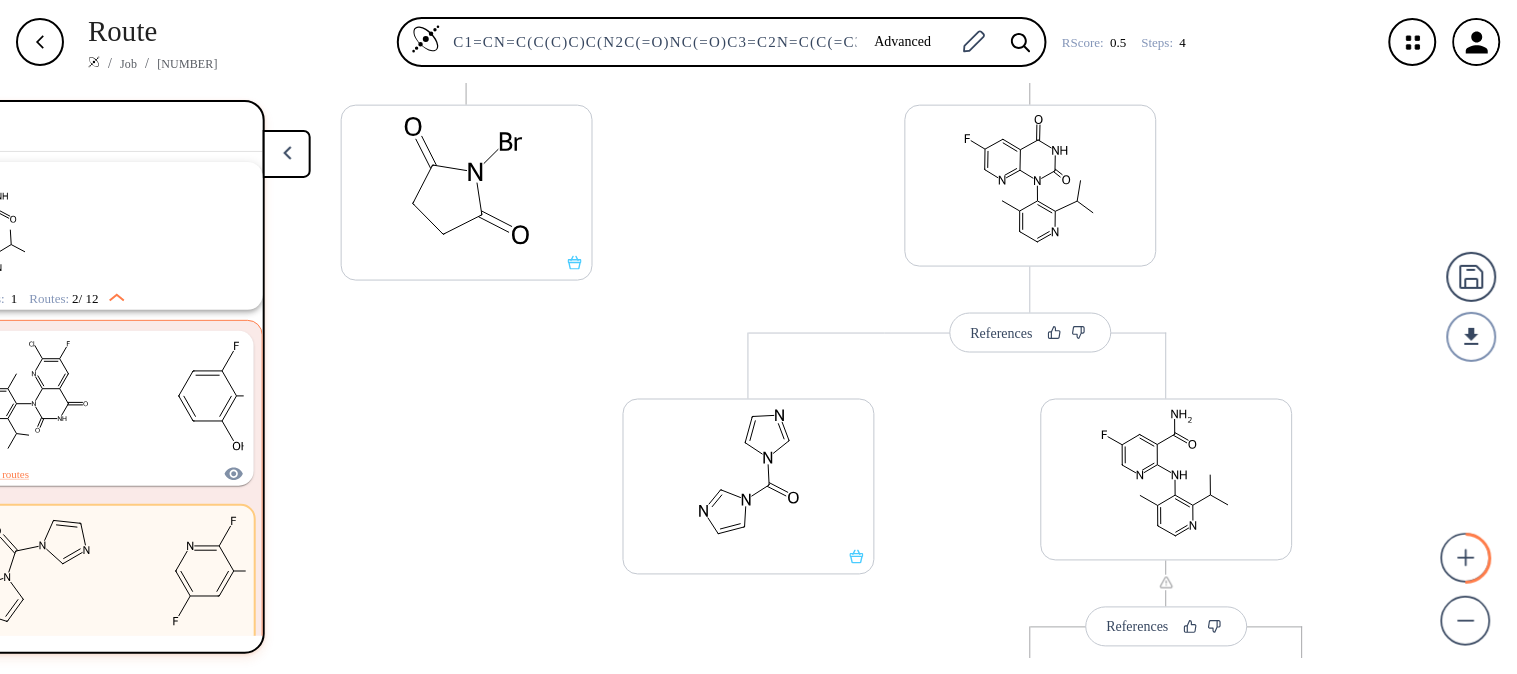 drag, startPoint x: 960, startPoint y: 161, endPoint x: 920, endPoint y: 572, distance: 412.9419 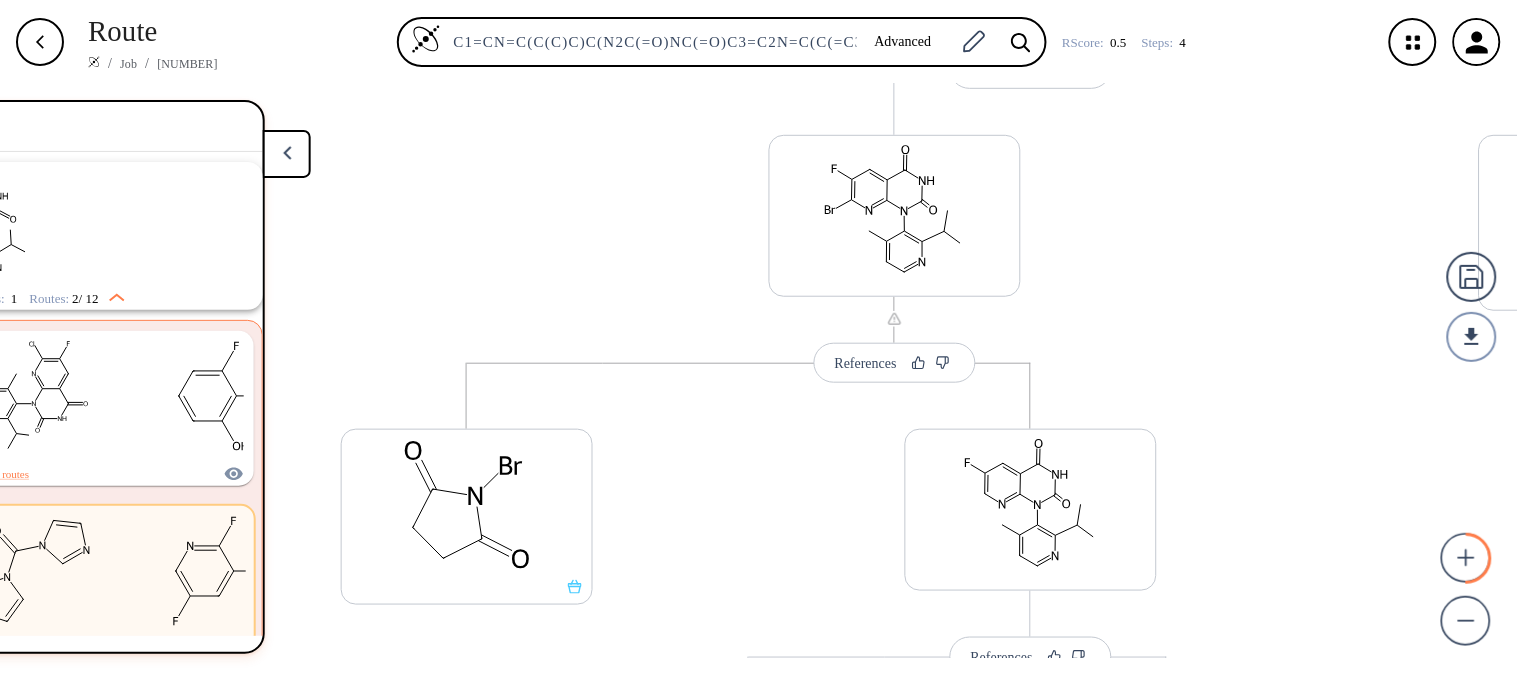 scroll, scrollTop: 303, scrollLeft: 0, axis: vertical 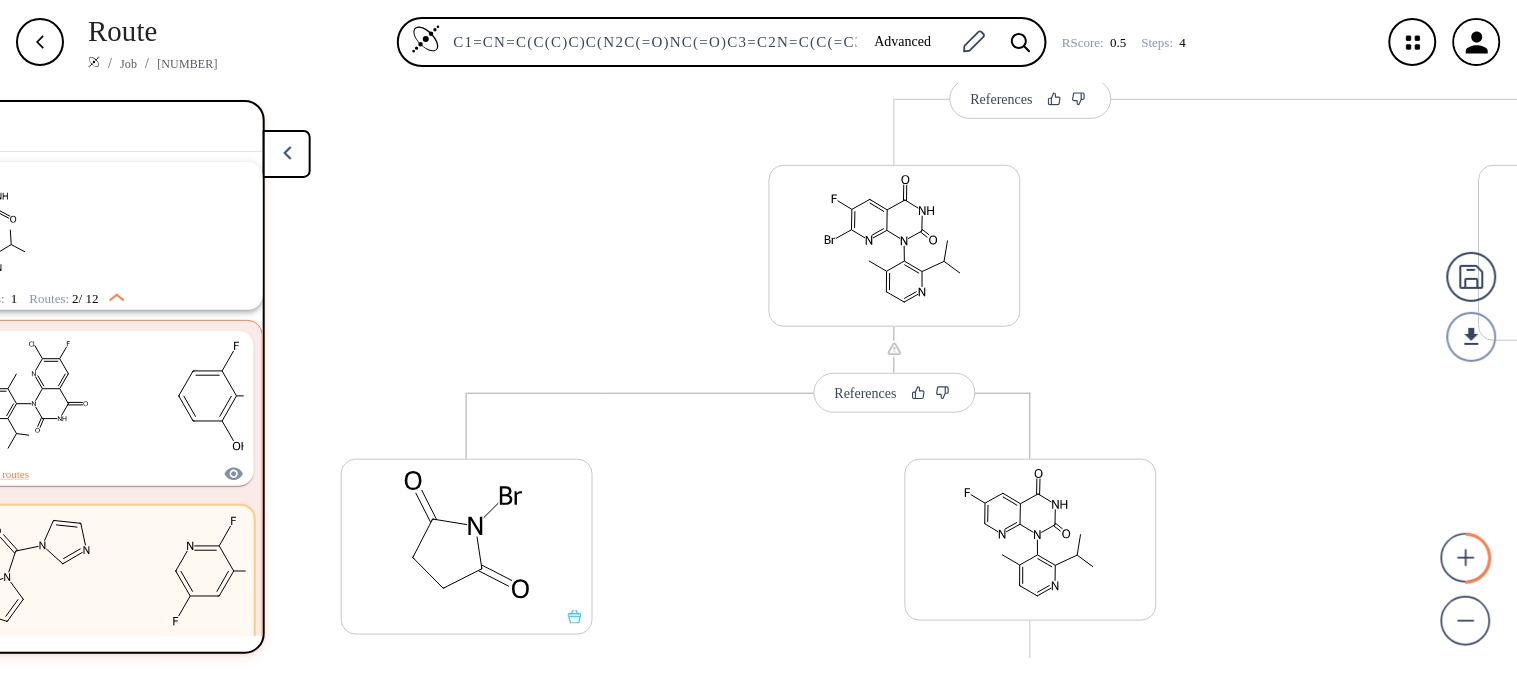 drag, startPoint x: 786, startPoint y: 216, endPoint x: 773, endPoint y: 571, distance: 355.23795 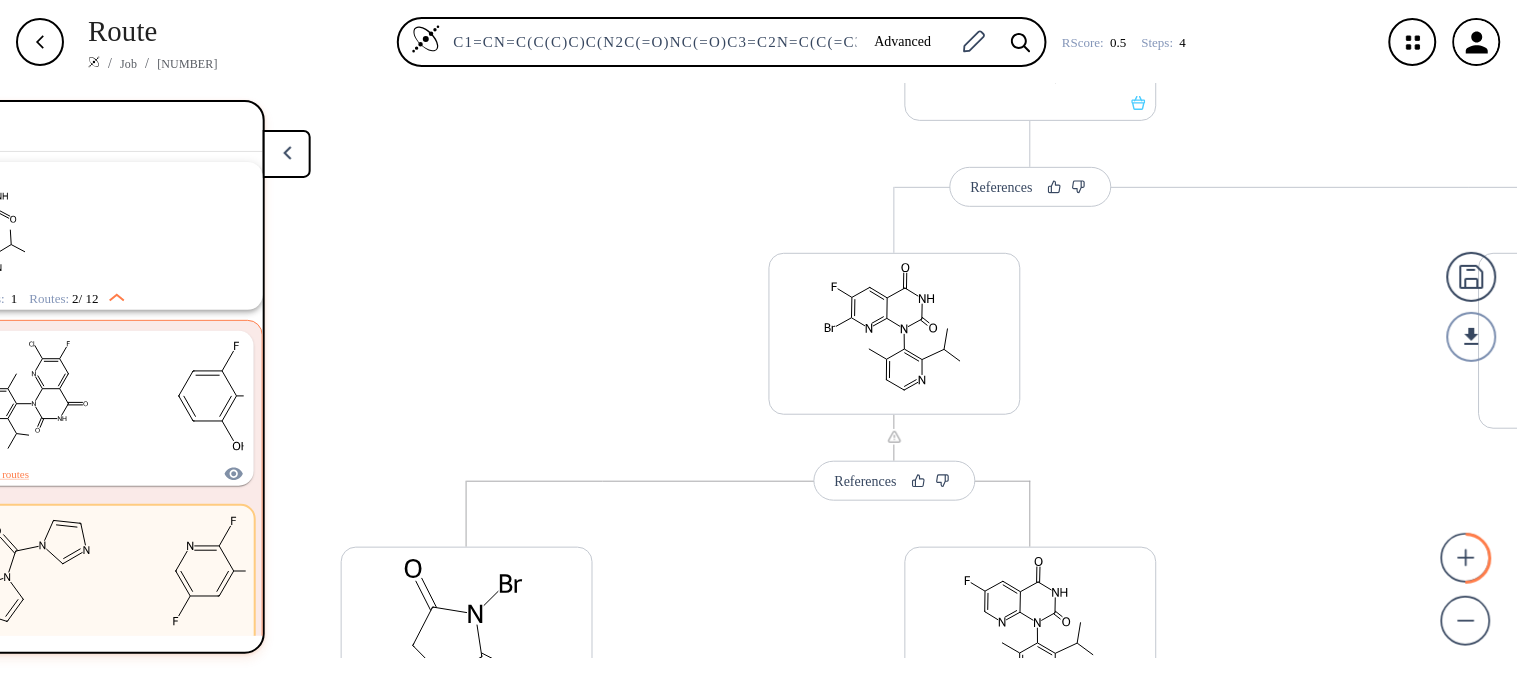 drag, startPoint x: 633, startPoint y: 210, endPoint x: 646, endPoint y: 323, distance: 113.74533 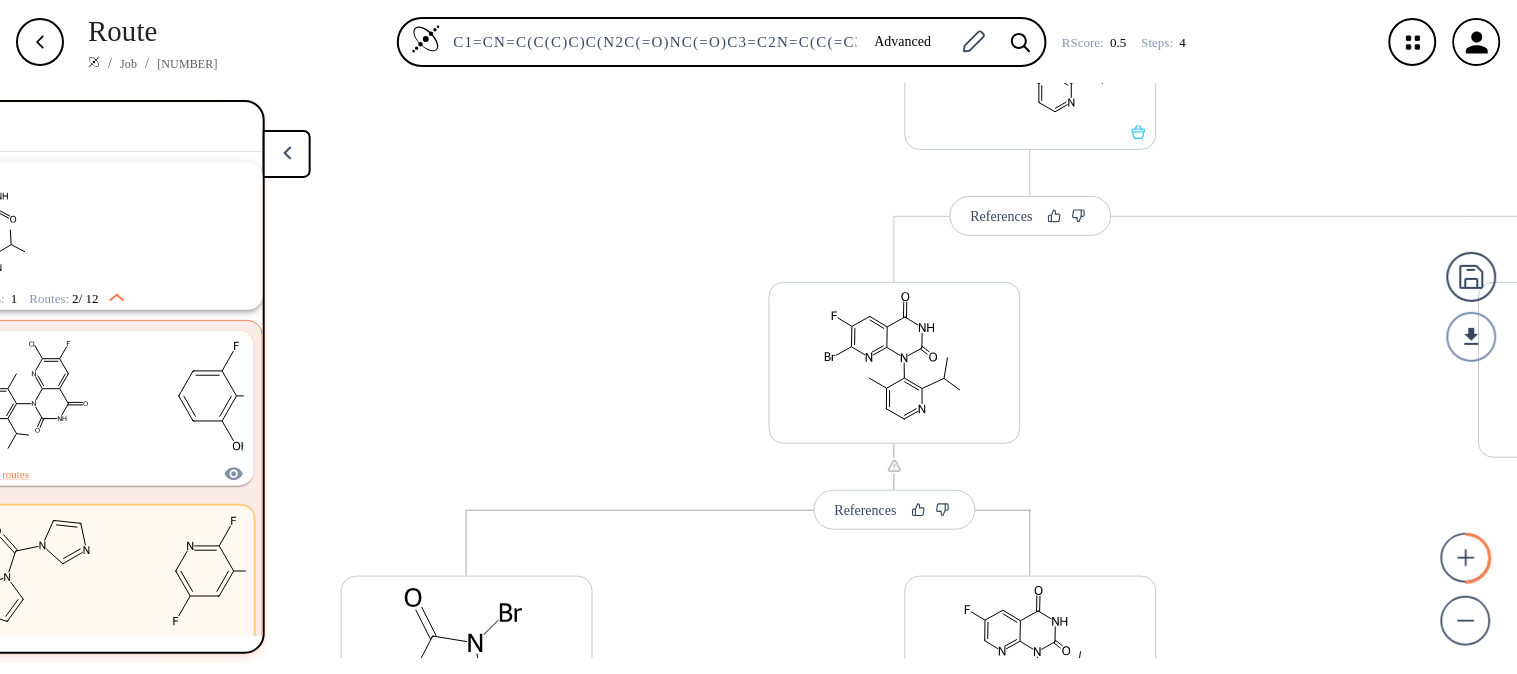 click at bounding box center (-35, 224) 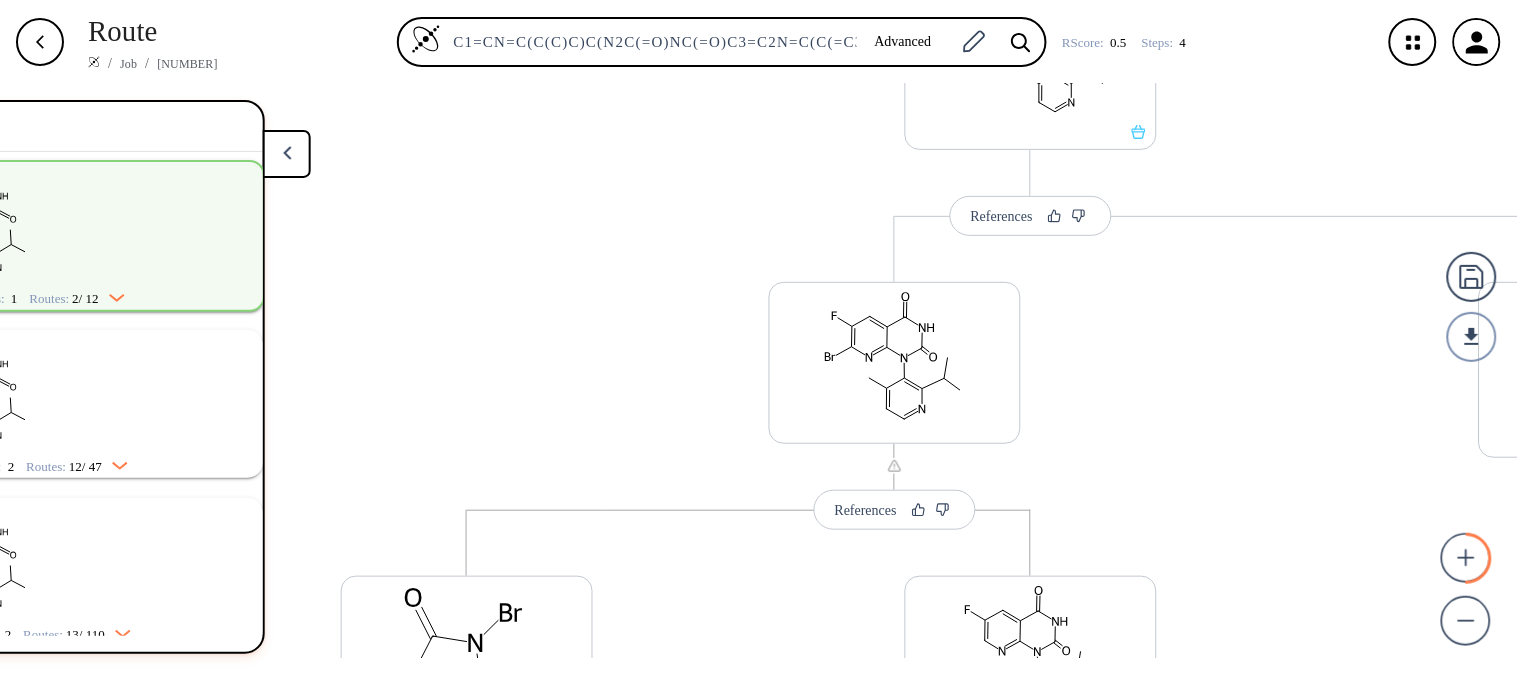 click at bounding box center [-35, 224] 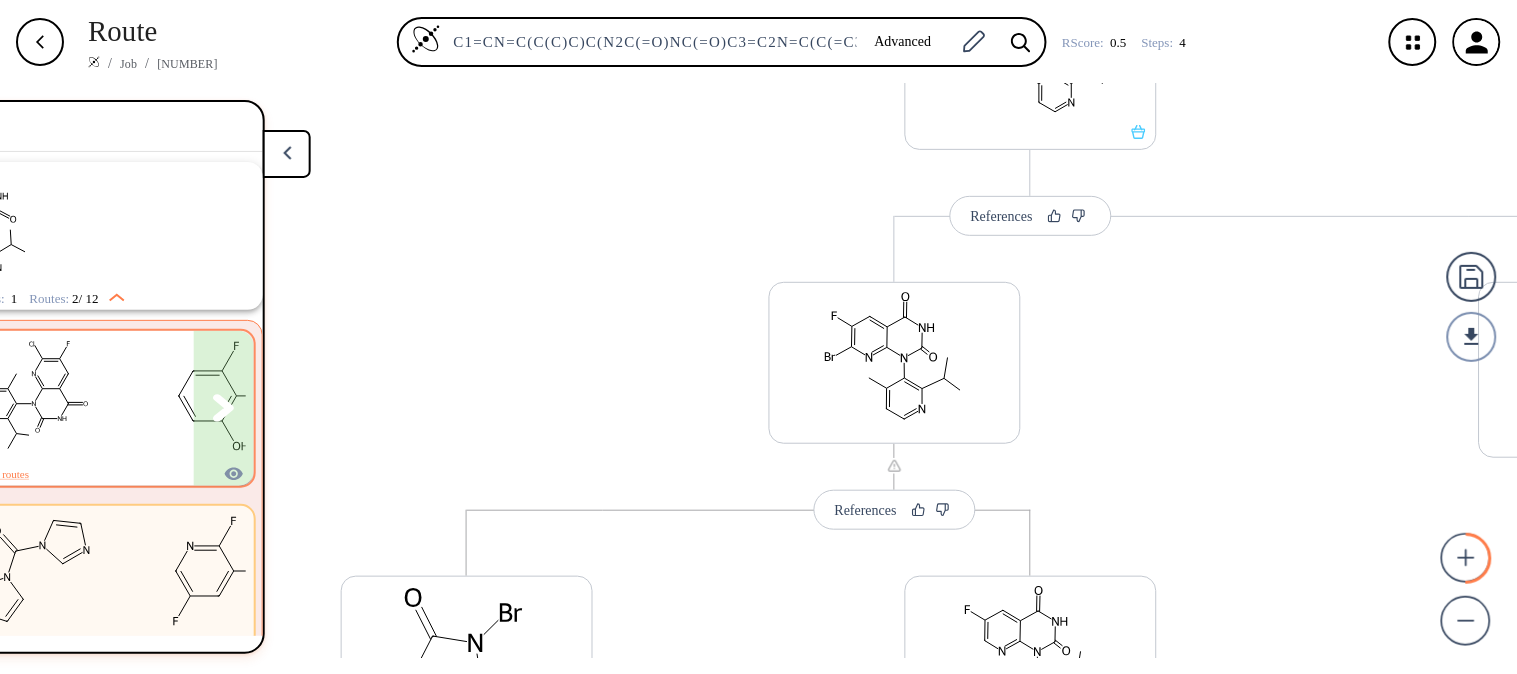 click at bounding box center (42, 388) 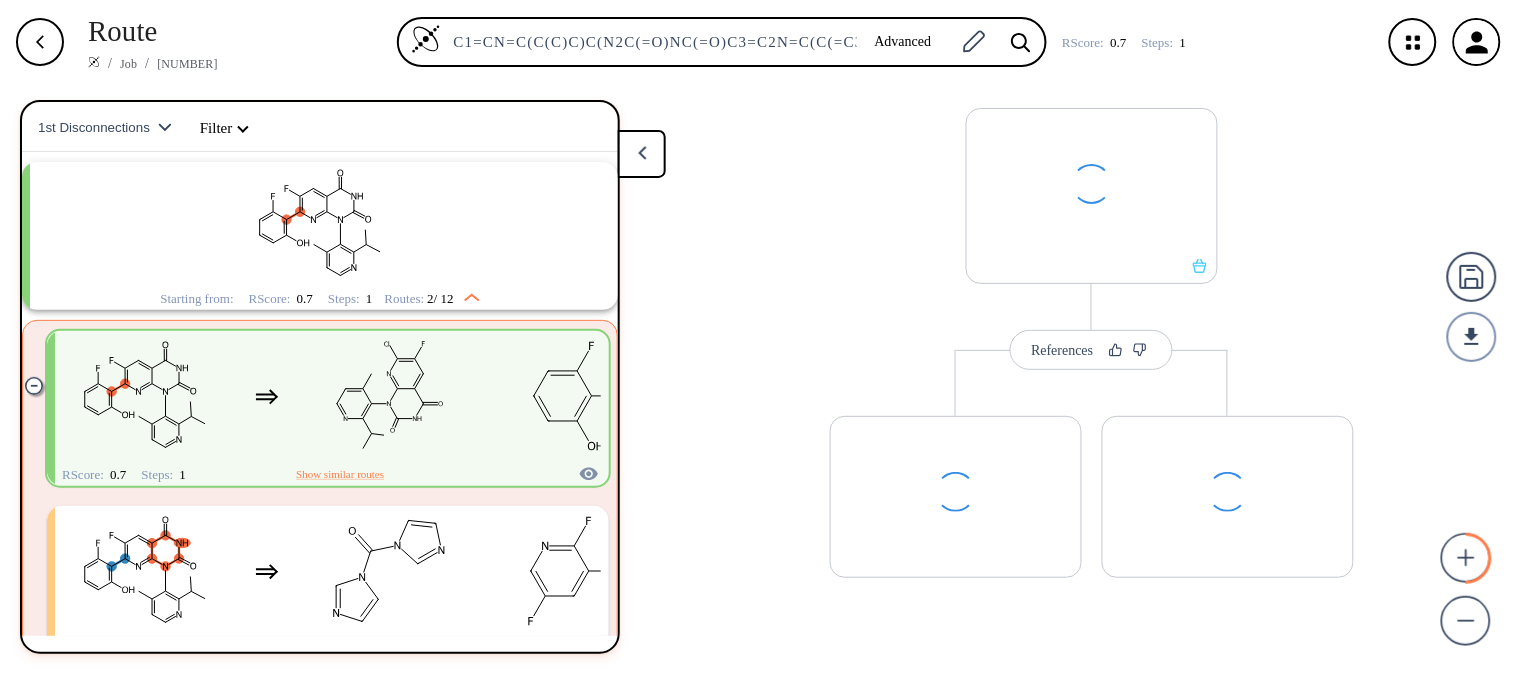 scroll, scrollTop: 0, scrollLeft: 0, axis: both 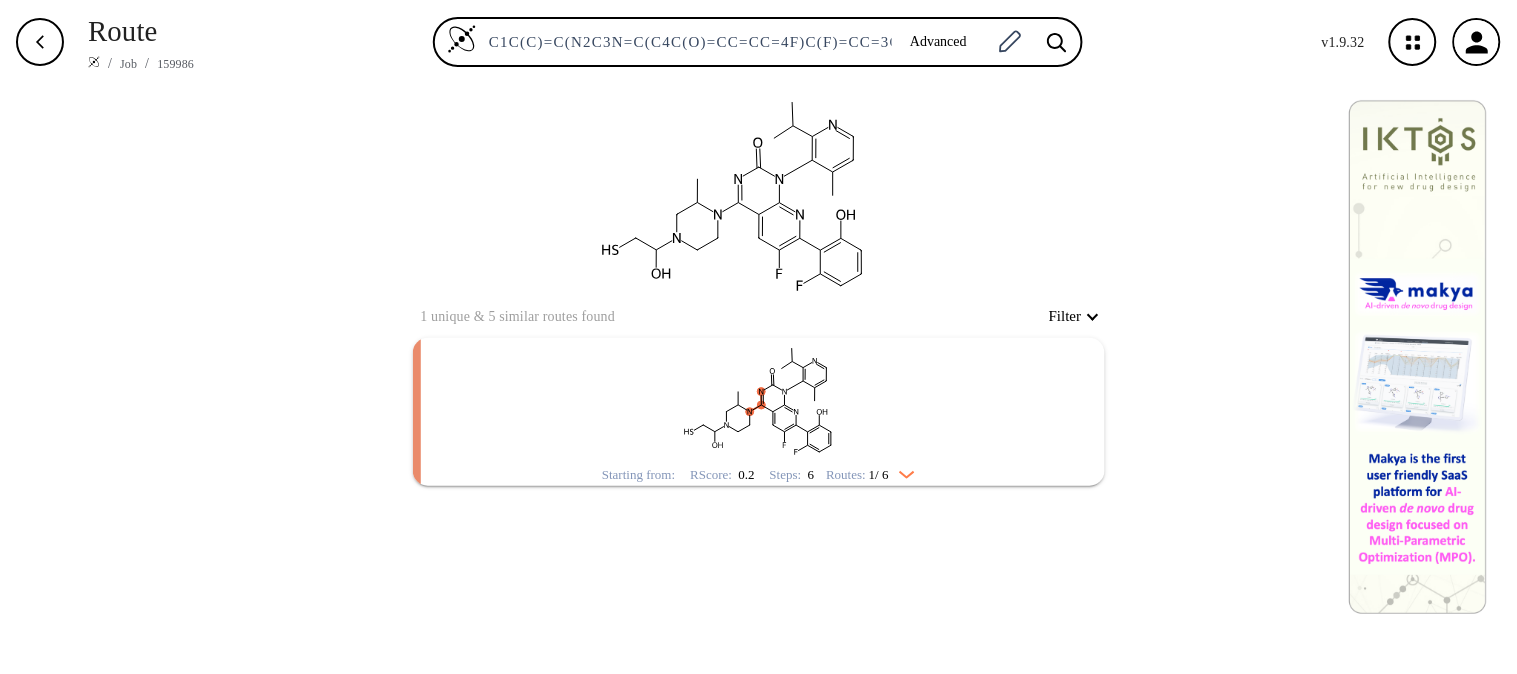 click at bounding box center [759, 400] 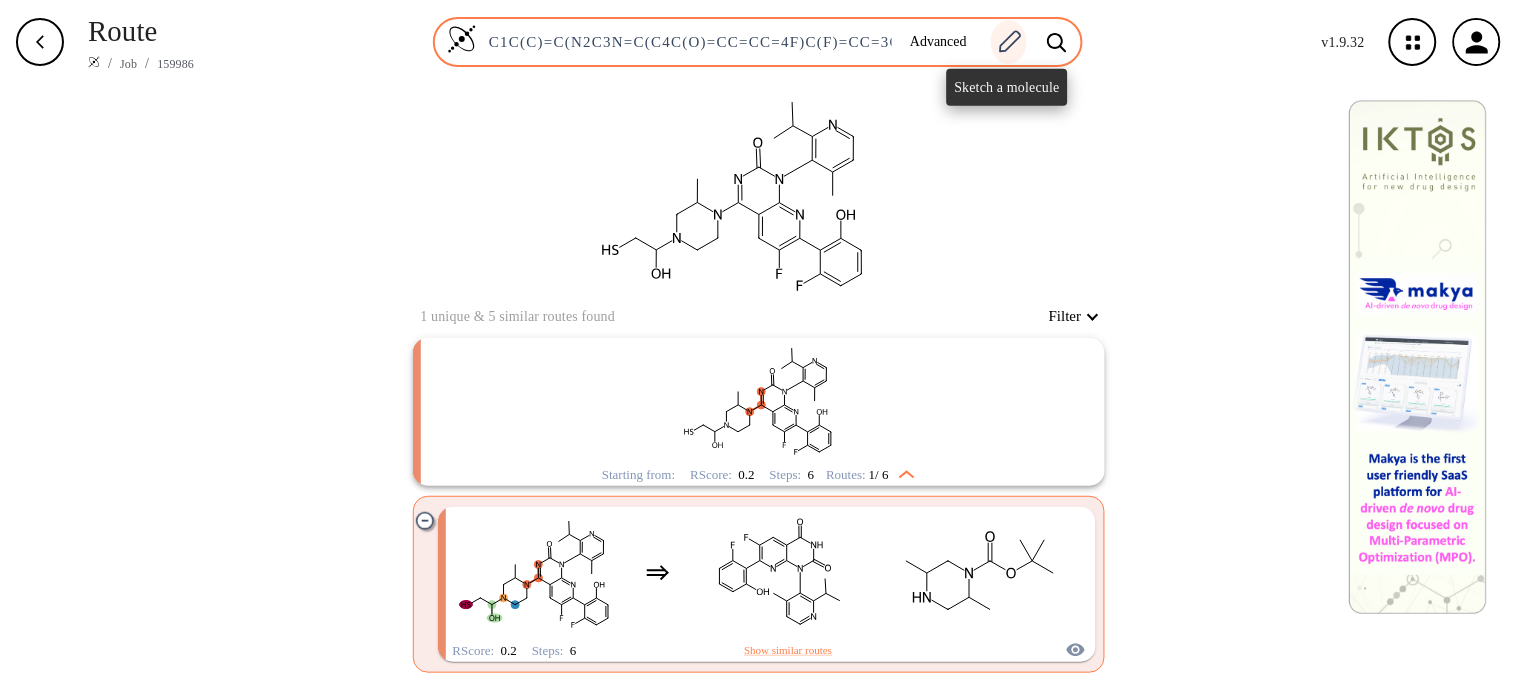 click at bounding box center [1009, 42] 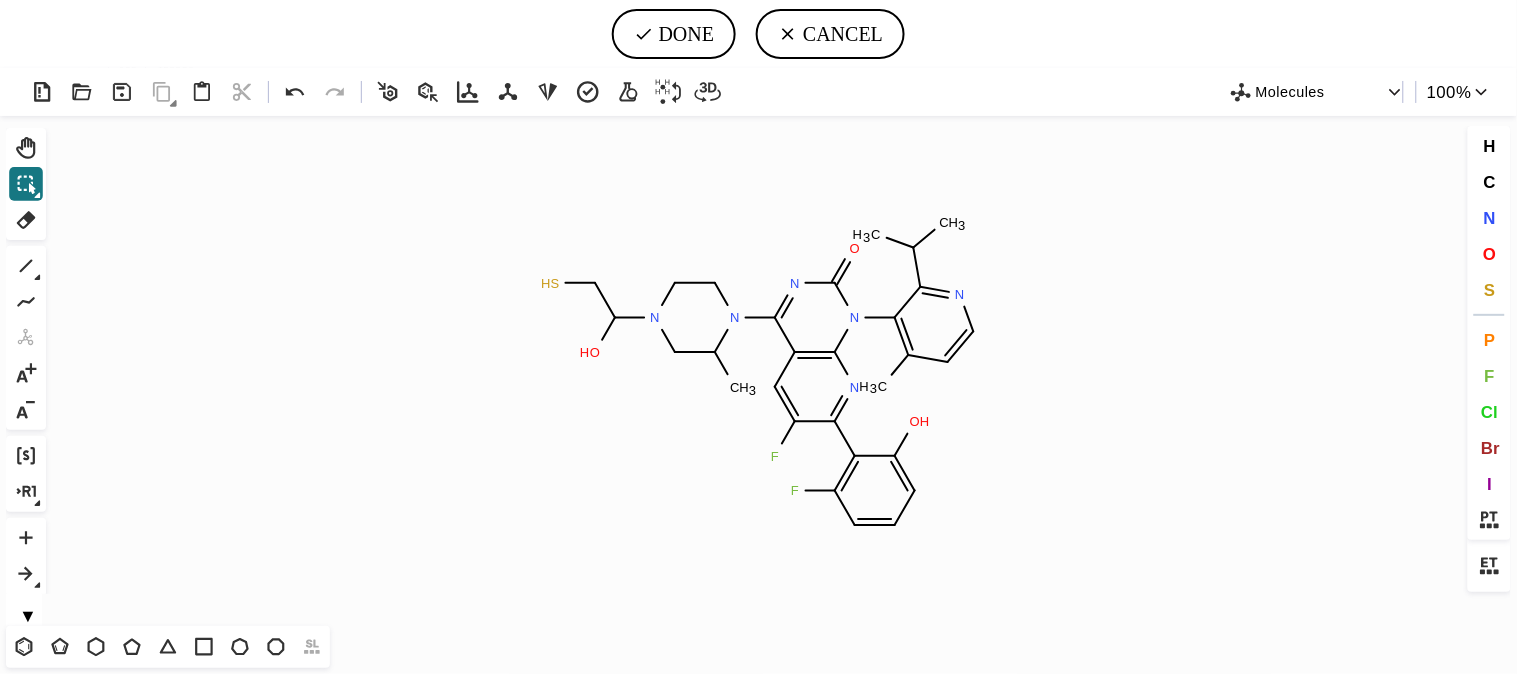 scroll, scrollTop: 0, scrollLeft: 0, axis: both 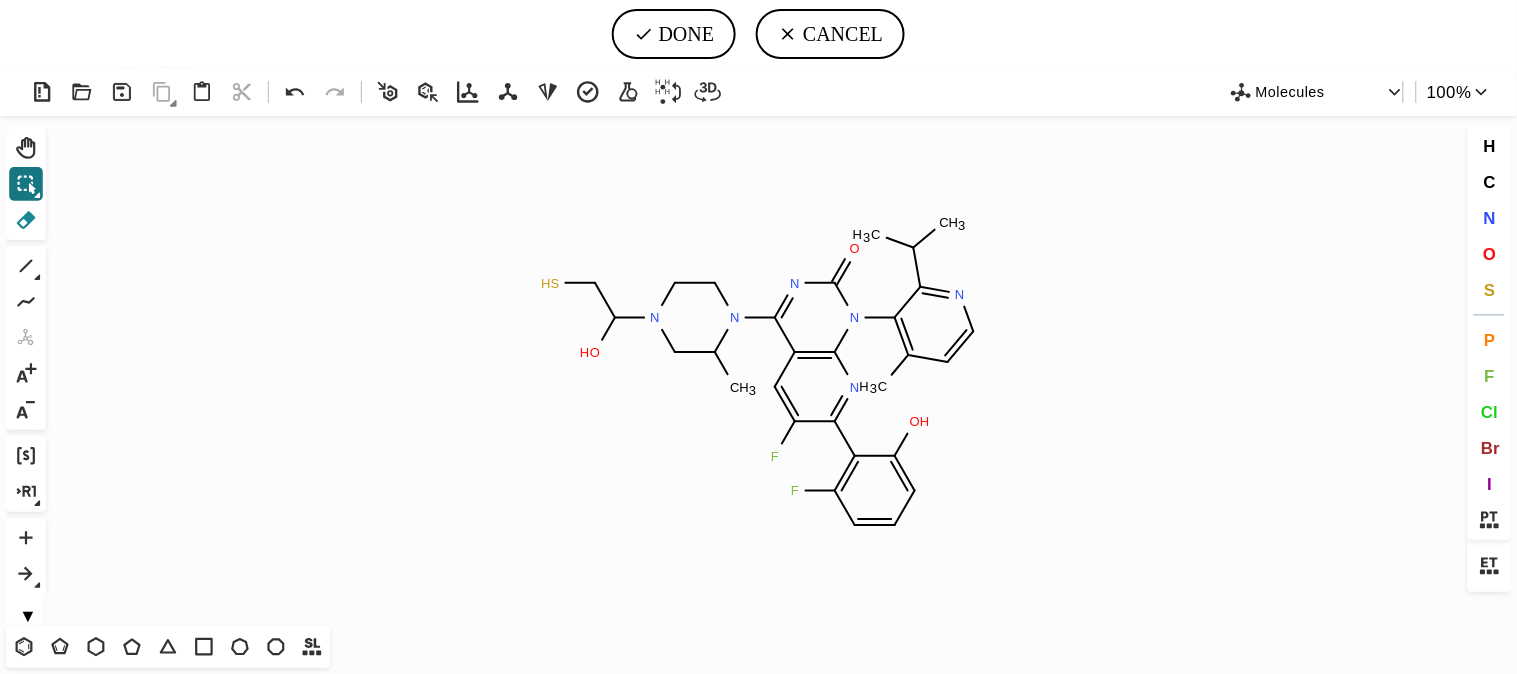 click at bounding box center [26, 220] 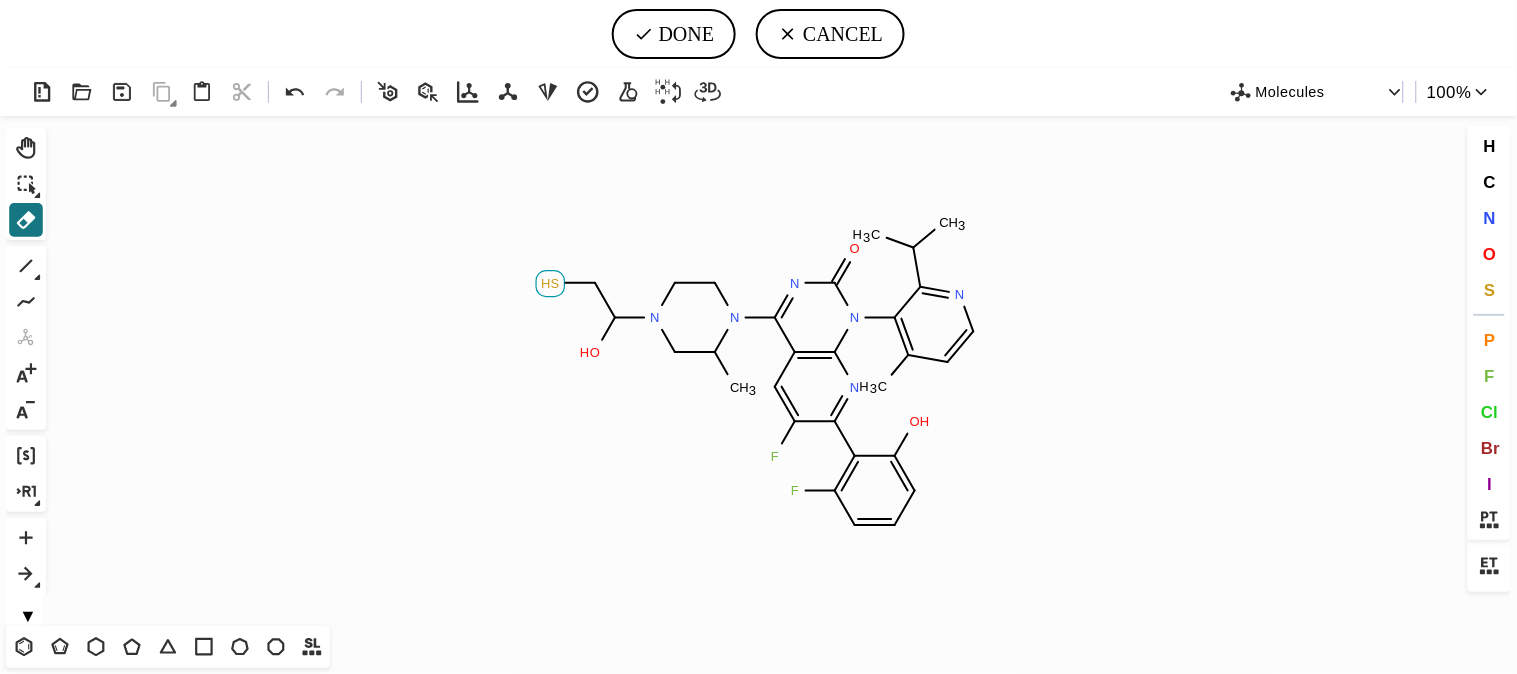 click at bounding box center (550, 284) 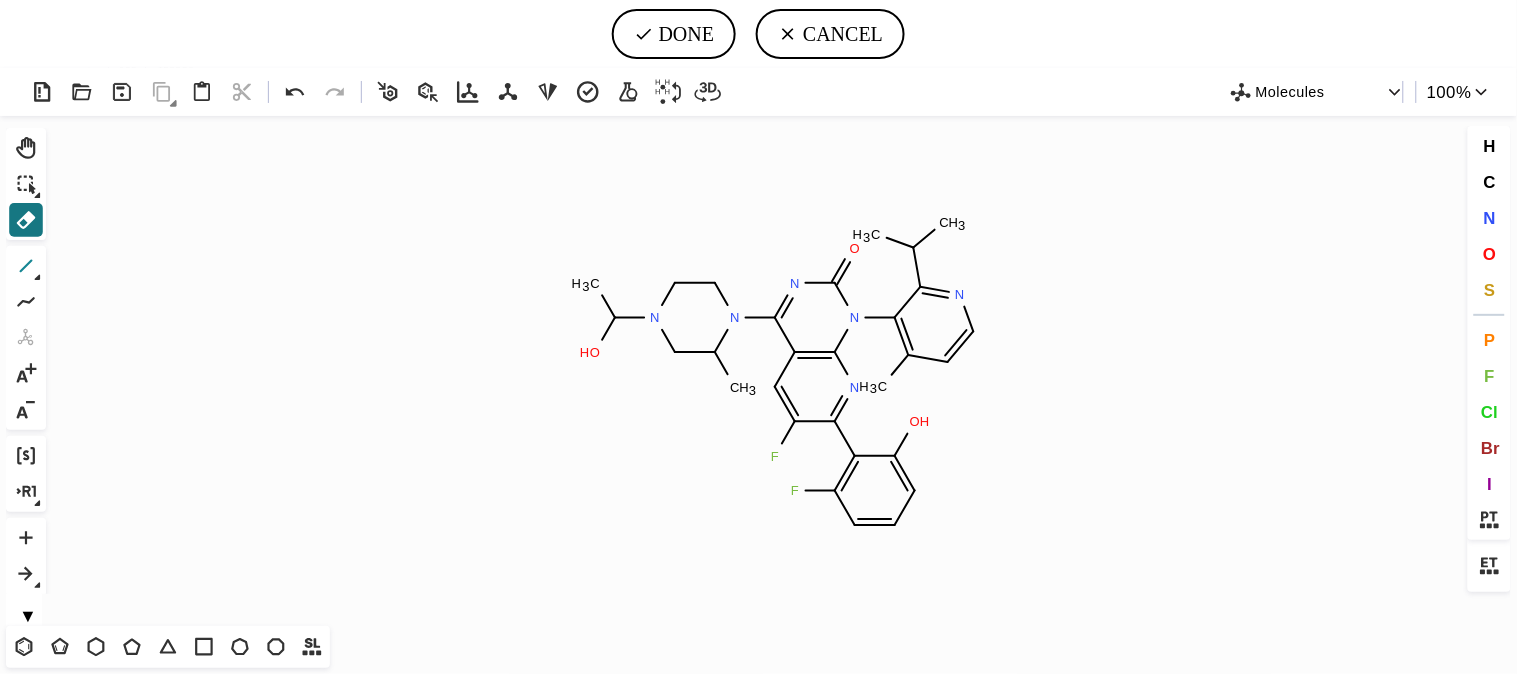 click at bounding box center (26, 266) 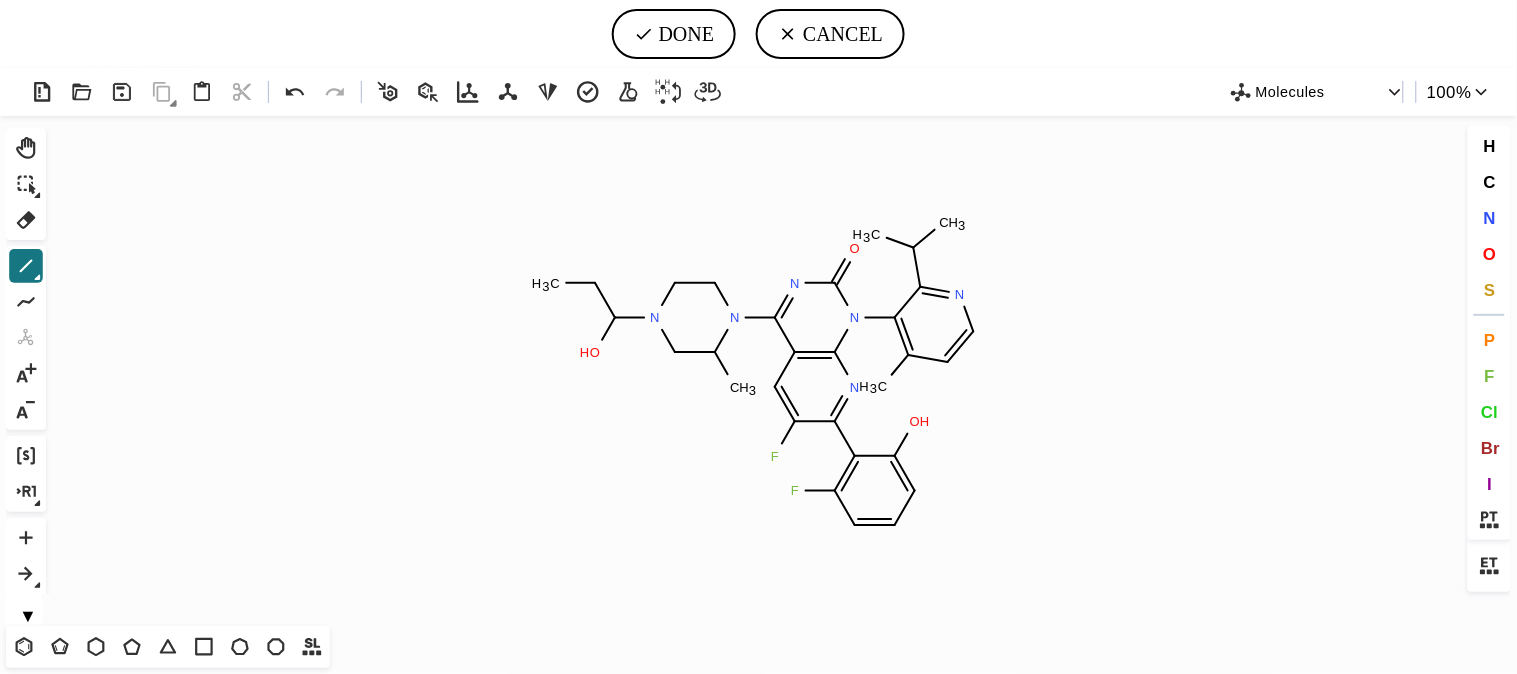 drag, startPoint x: 593, startPoint y: 283, endPoint x: 578, endPoint y: 283, distance: 15 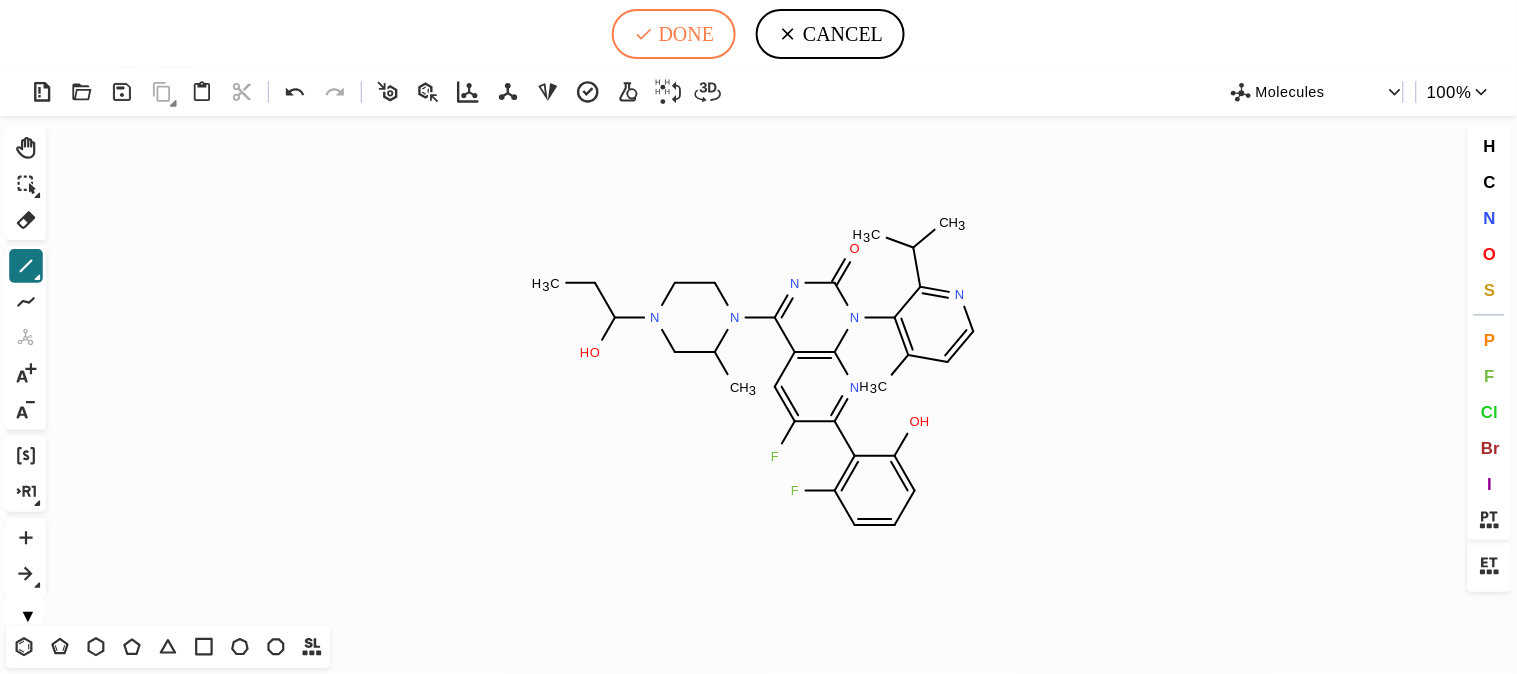click on "DONE" at bounding box center (674, 34) 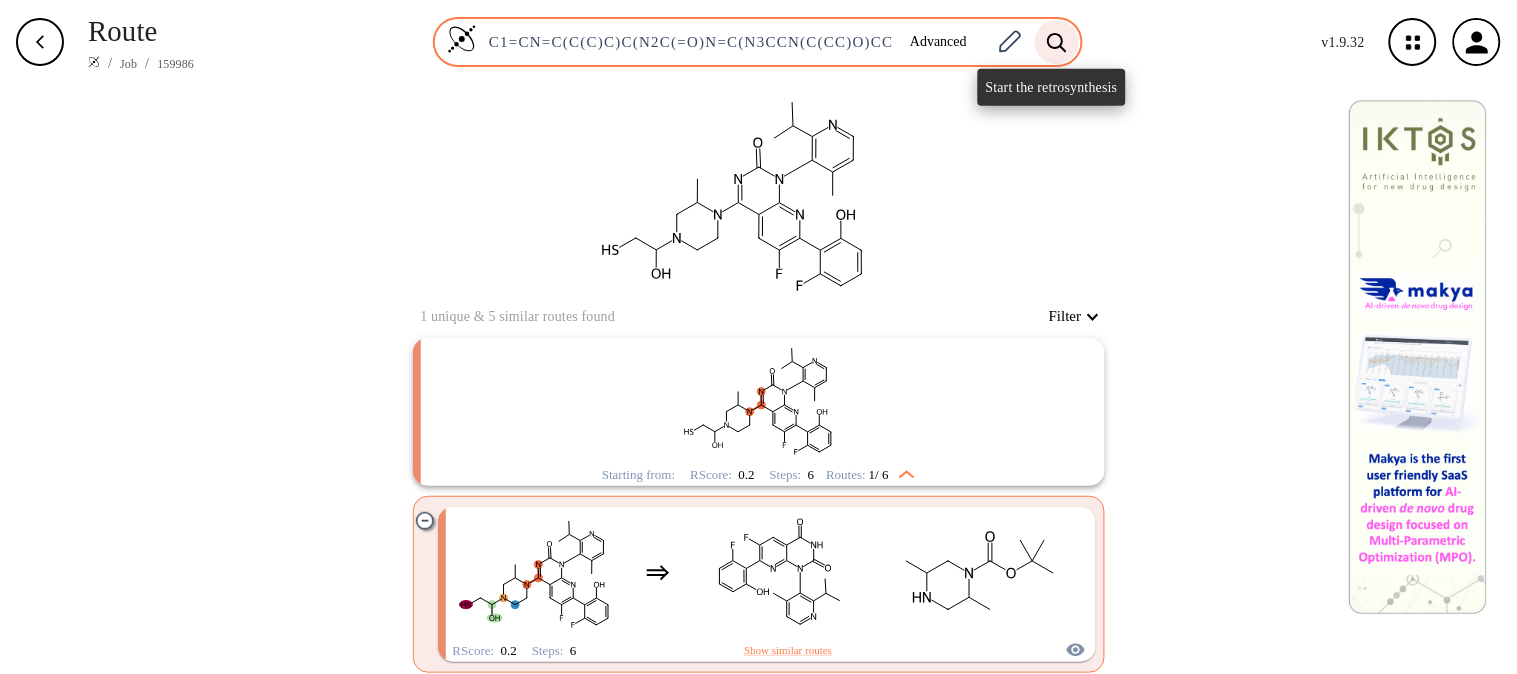 click at bounding box center [1056, 41] 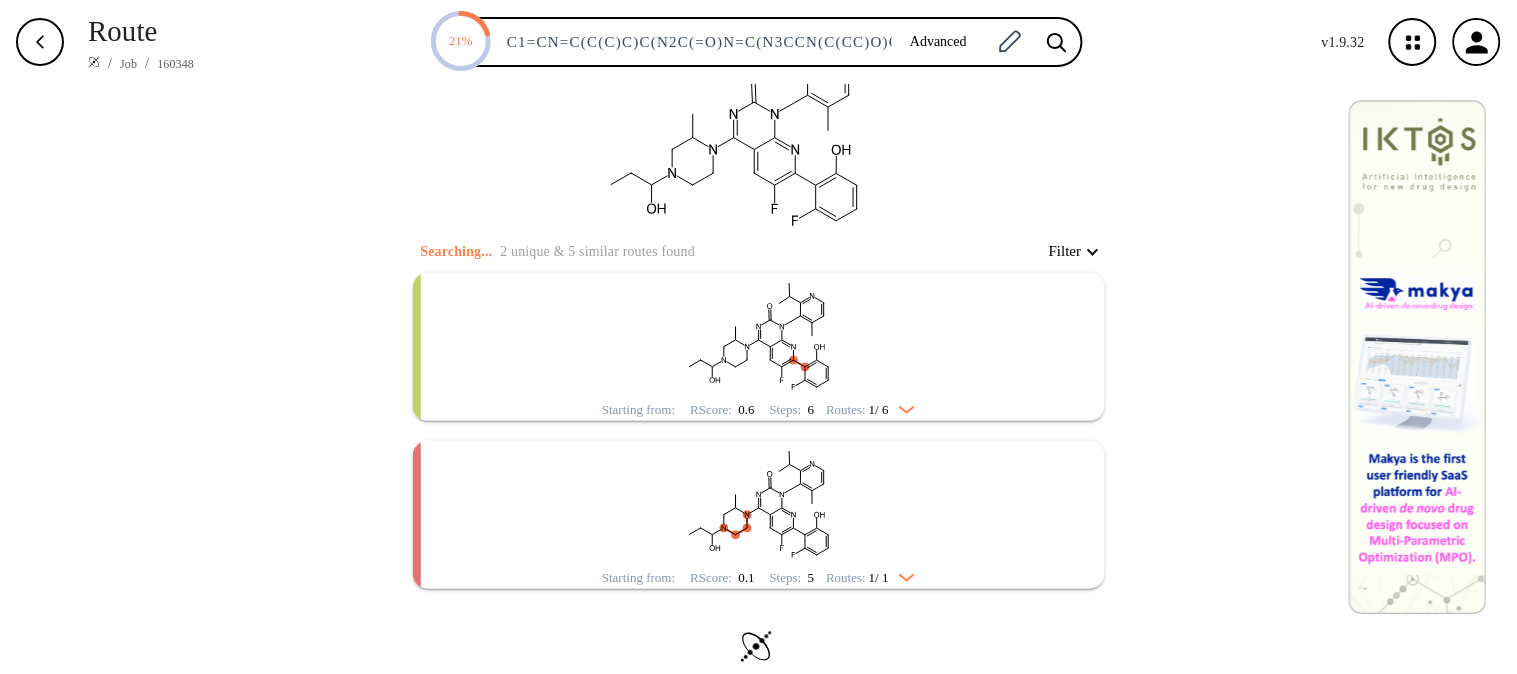 scroll, scrollTop: 90, scrollLeft: 0, axis: vertical 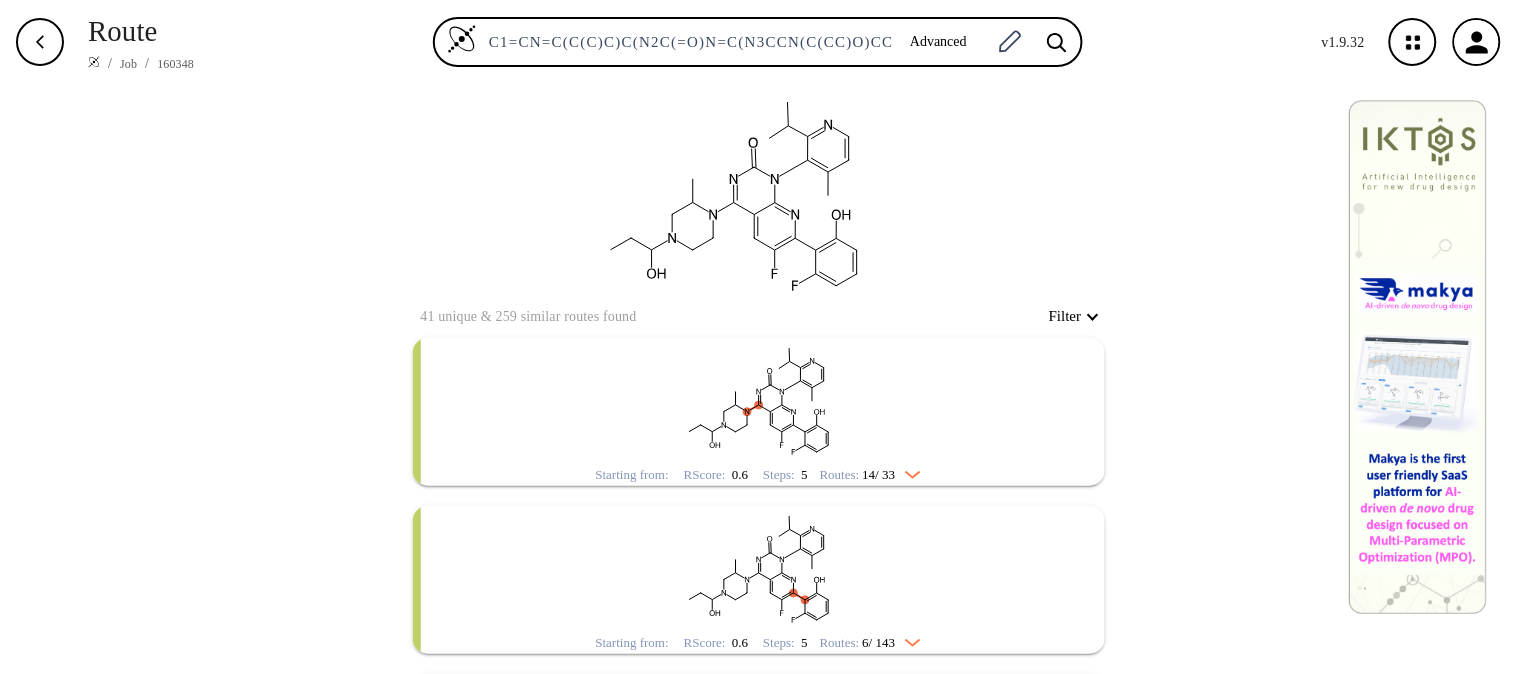 click at bounding box center [759, 400] 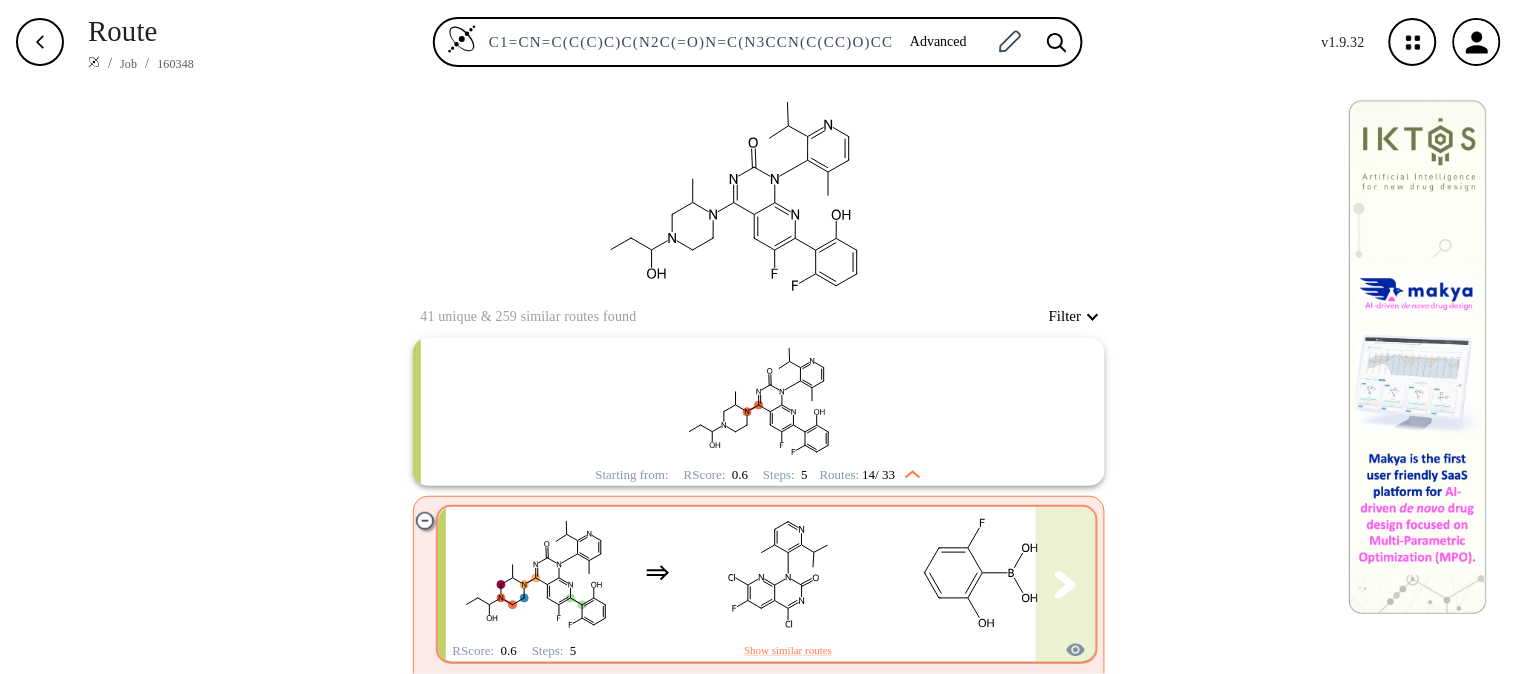 click at bounding box center [980, 573] 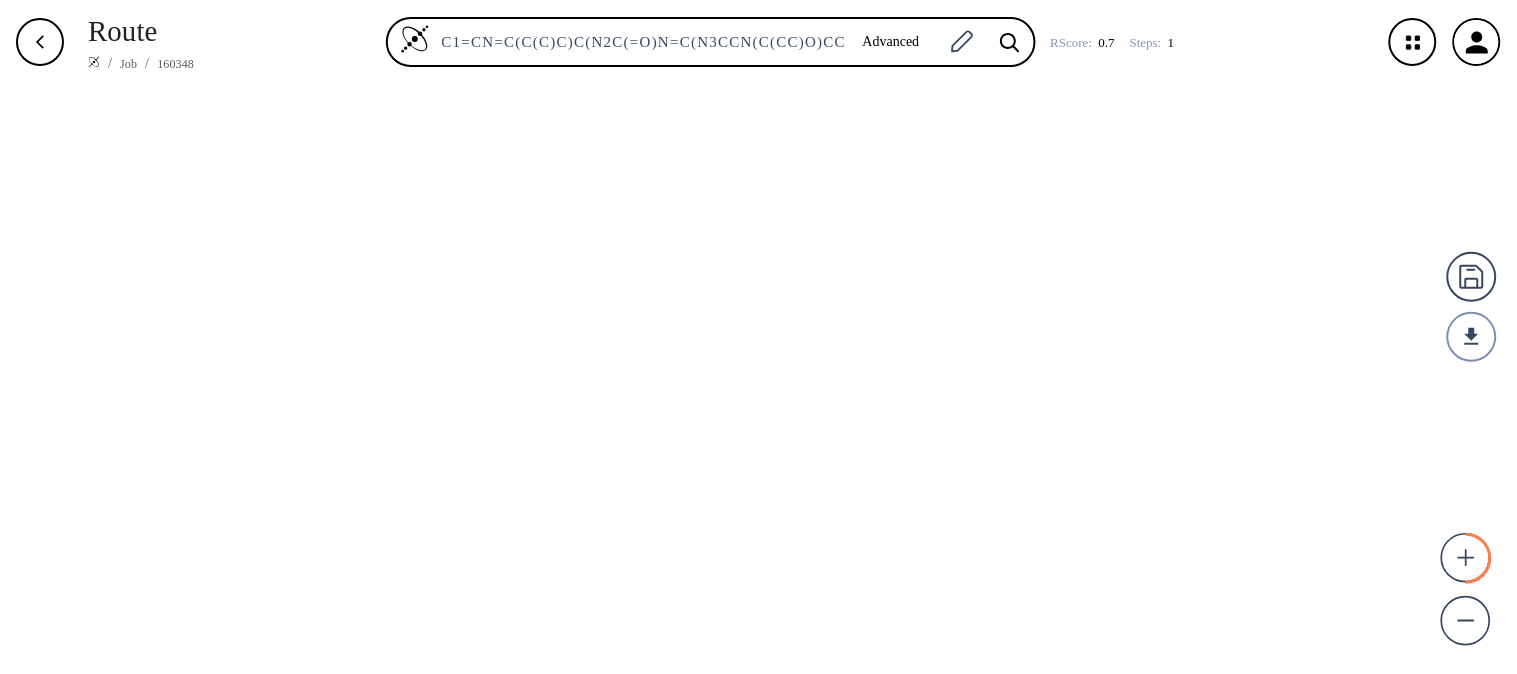 drag, startPoint x: 1213, startPoint y: 342, endPoint x: 1175, endPoint y: 475, distance: 138.32208 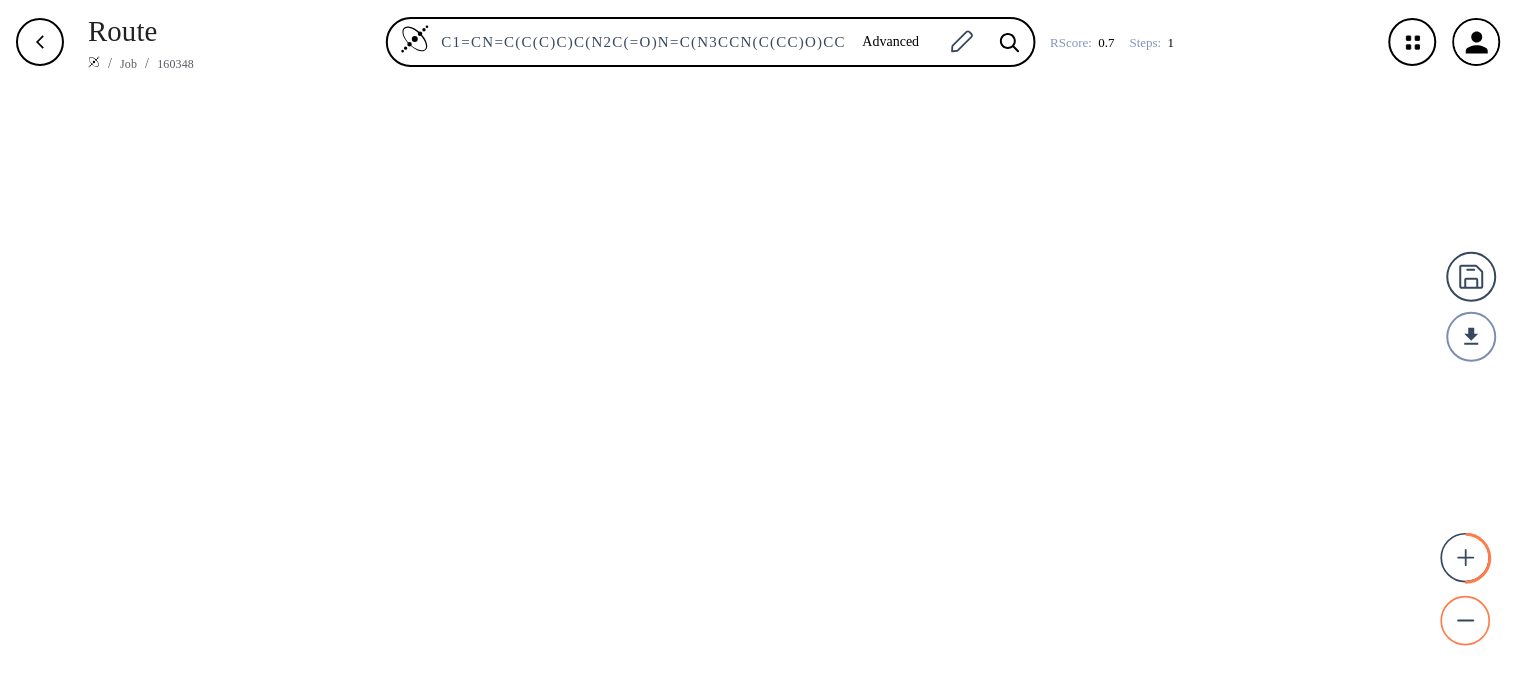 click at bounding box center (1467, 622) 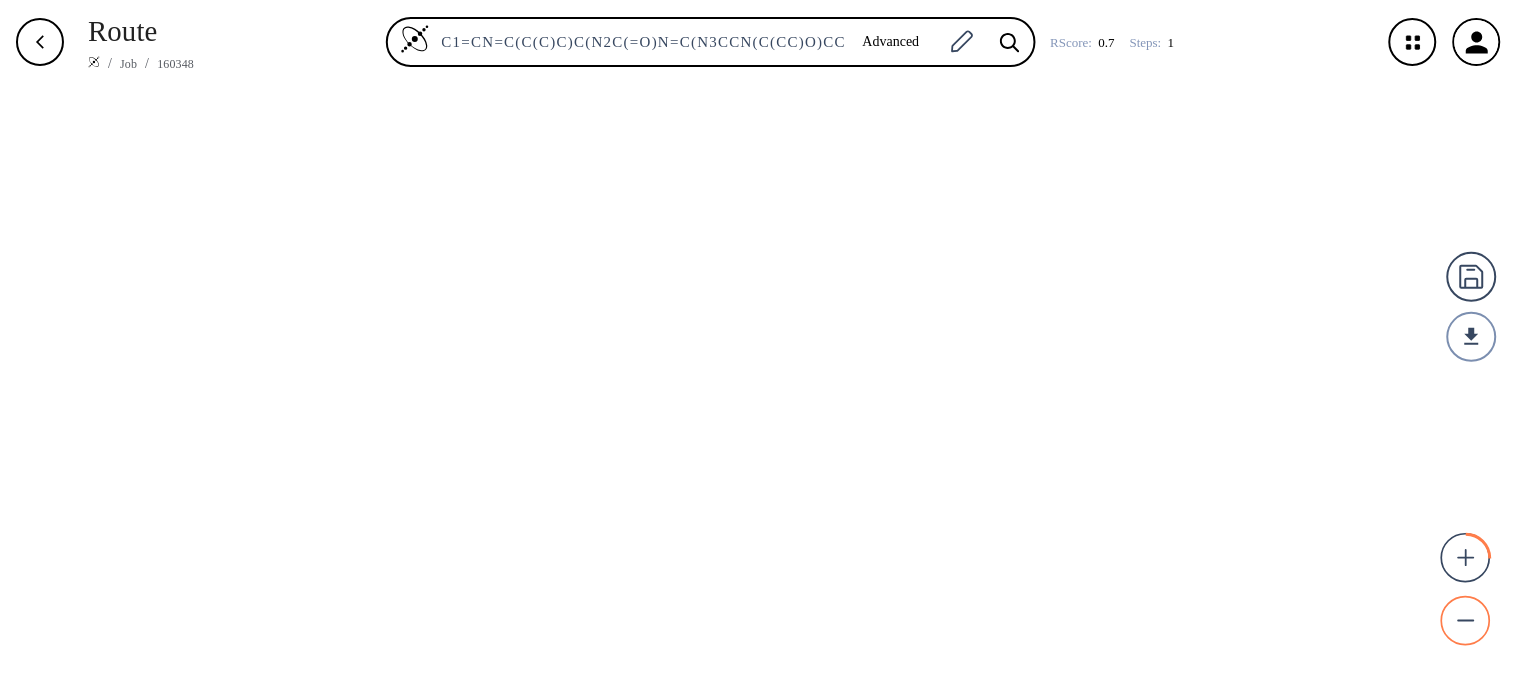 click at bounding box center (1467, 622) 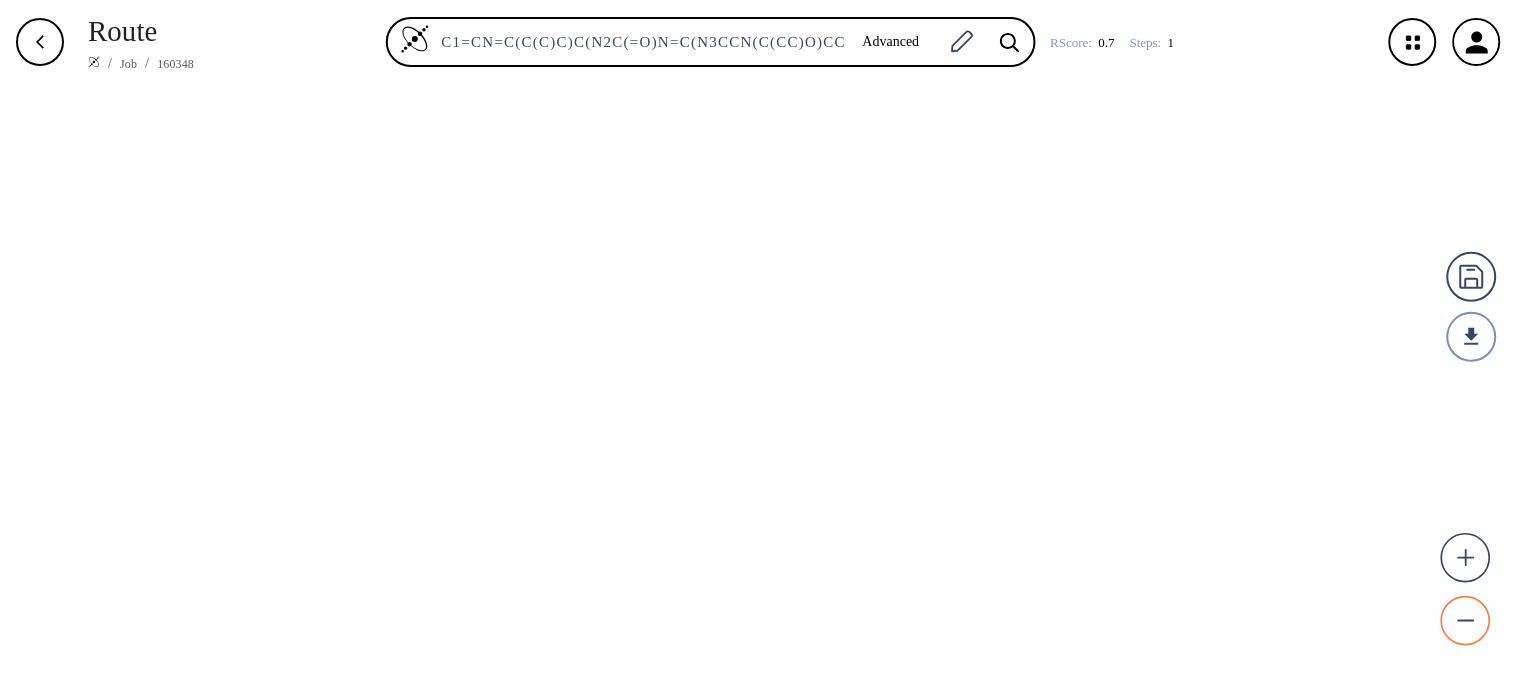 click at bounding box center [1467, 622] 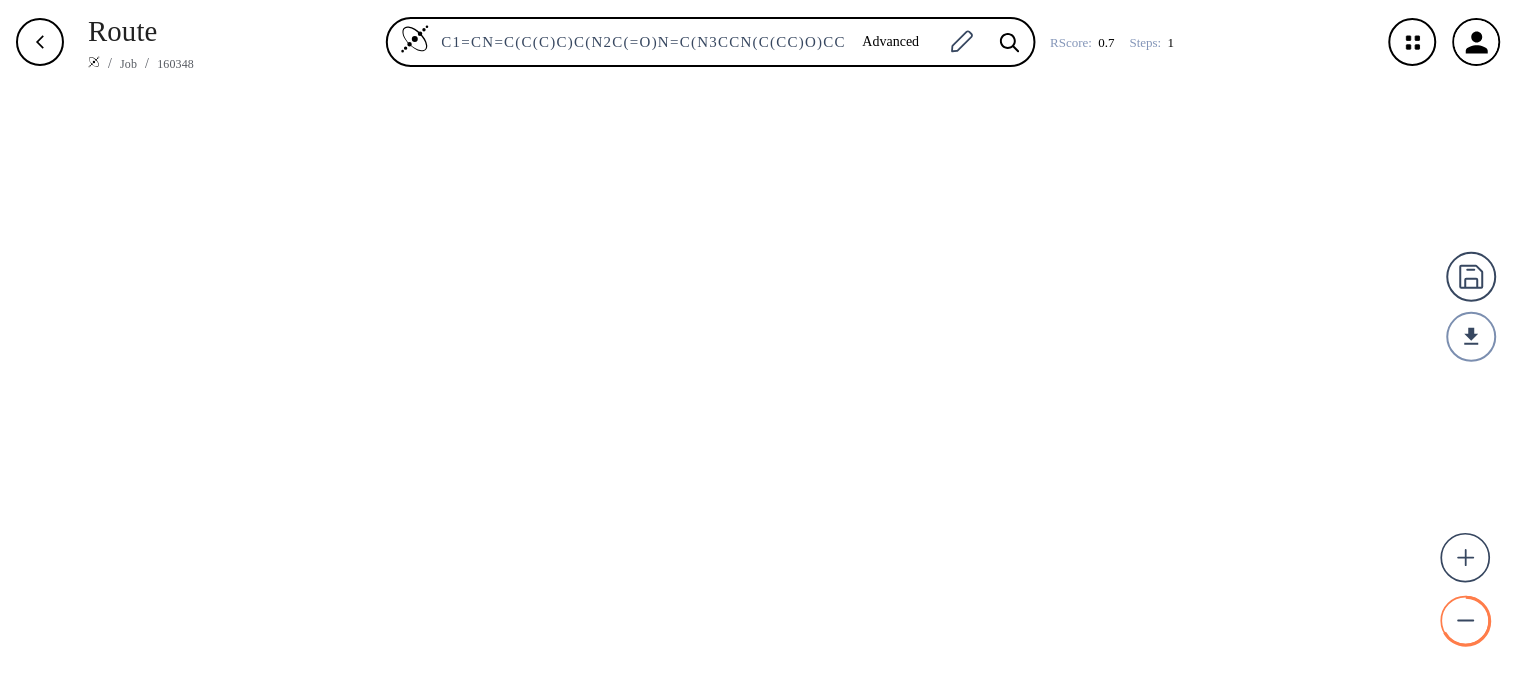 click at bounding box center [1467, 622] 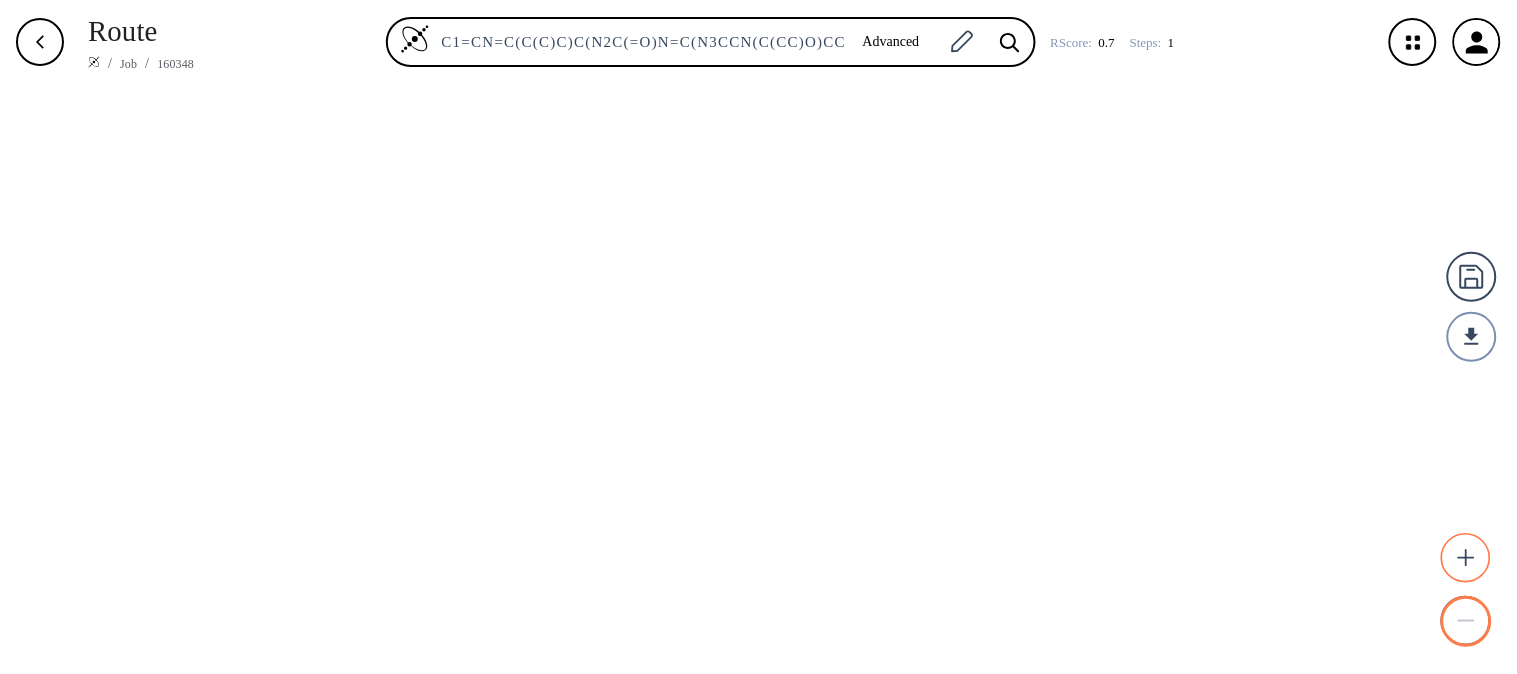 click at bounding box center (1467, 559) 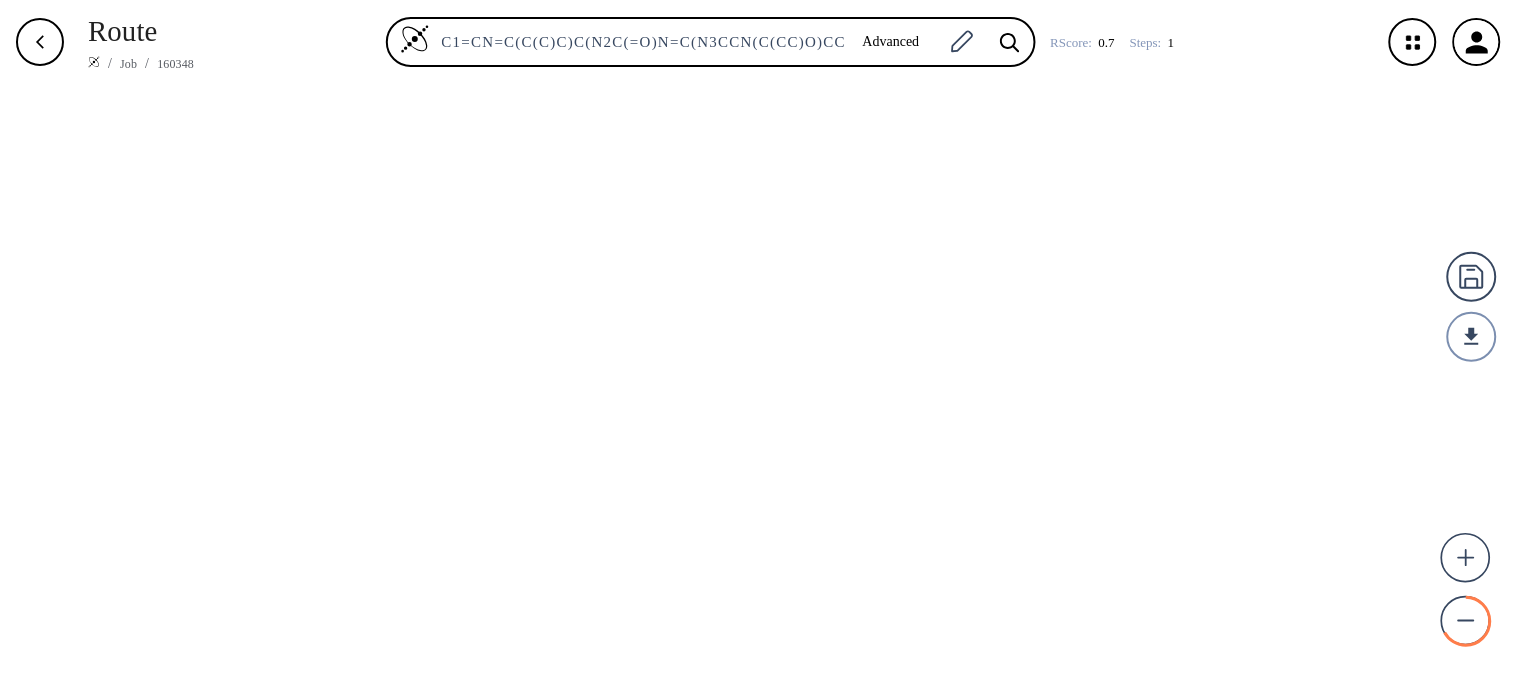 click at bounding box center (758, 379) 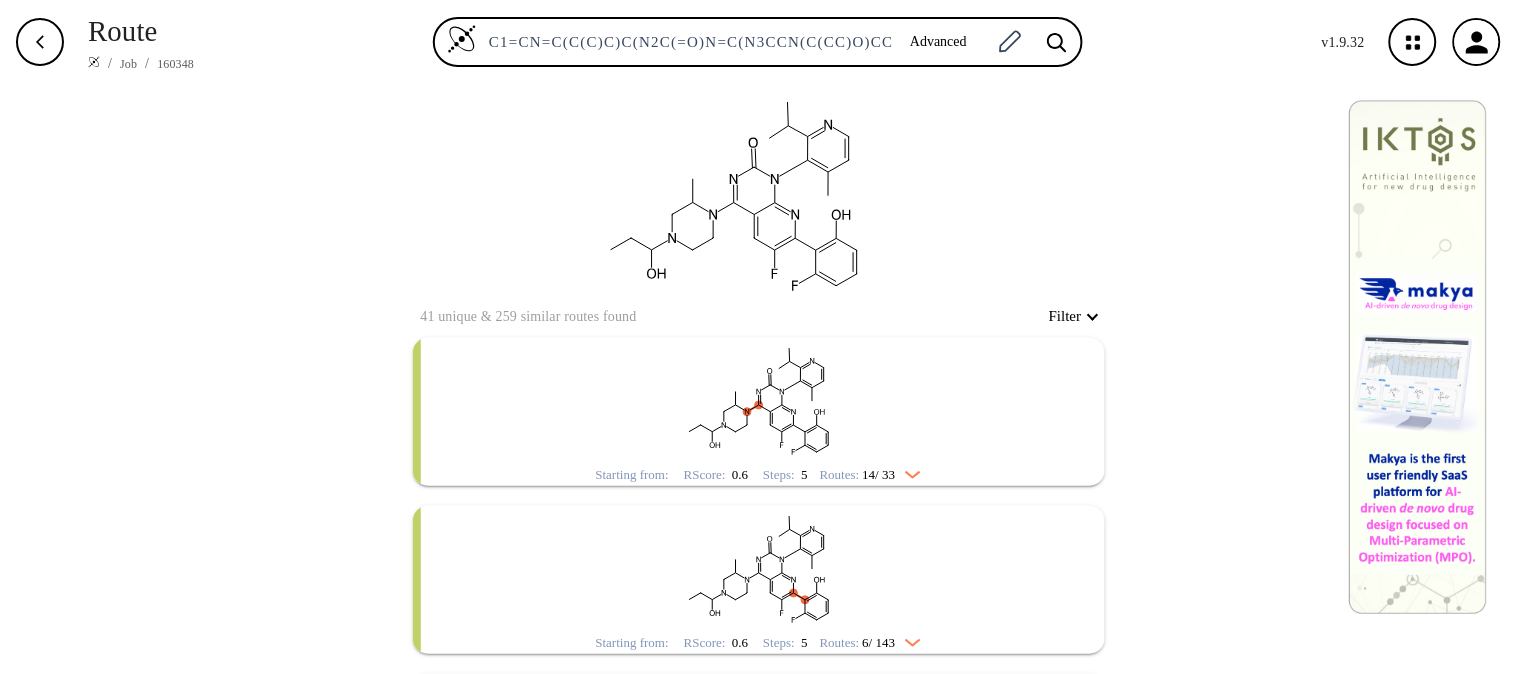 click at bounding box center (759, 400) 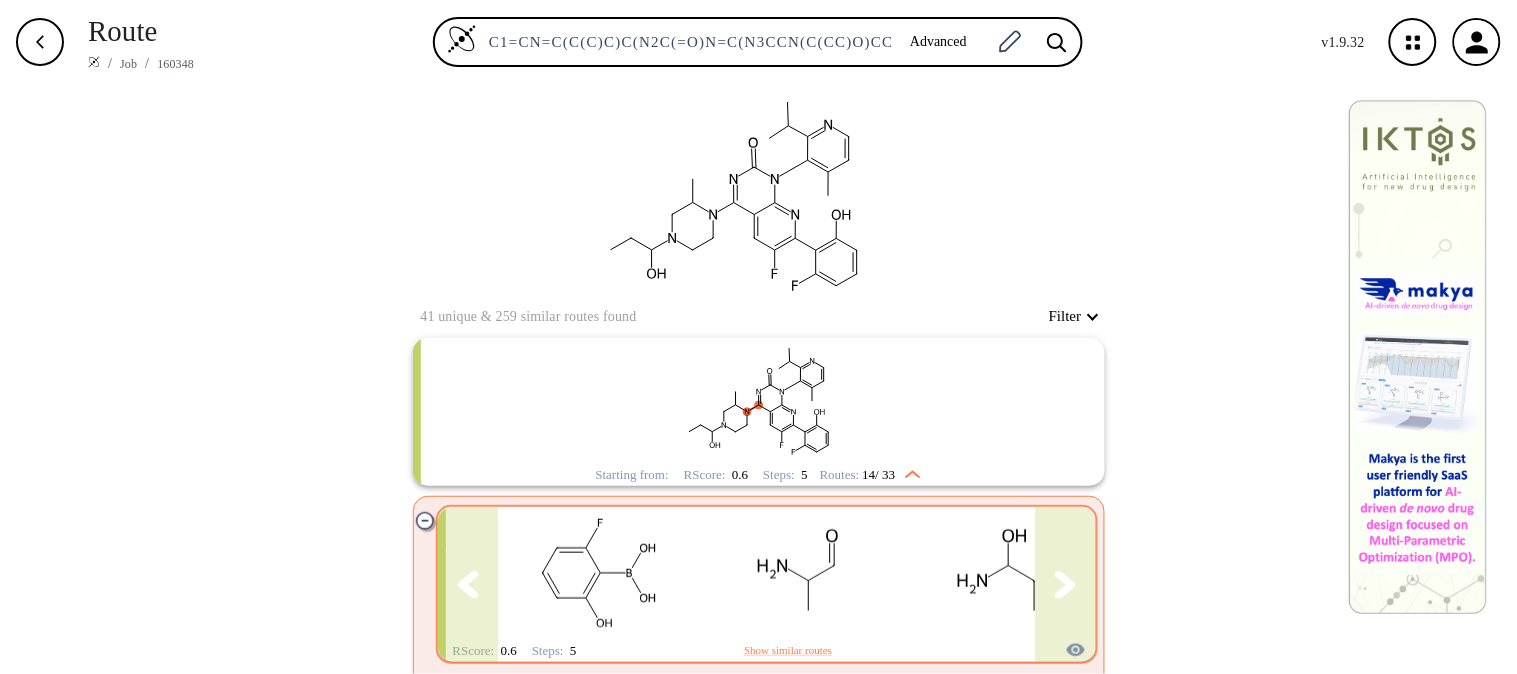 click at bounding box center (1066, 585) 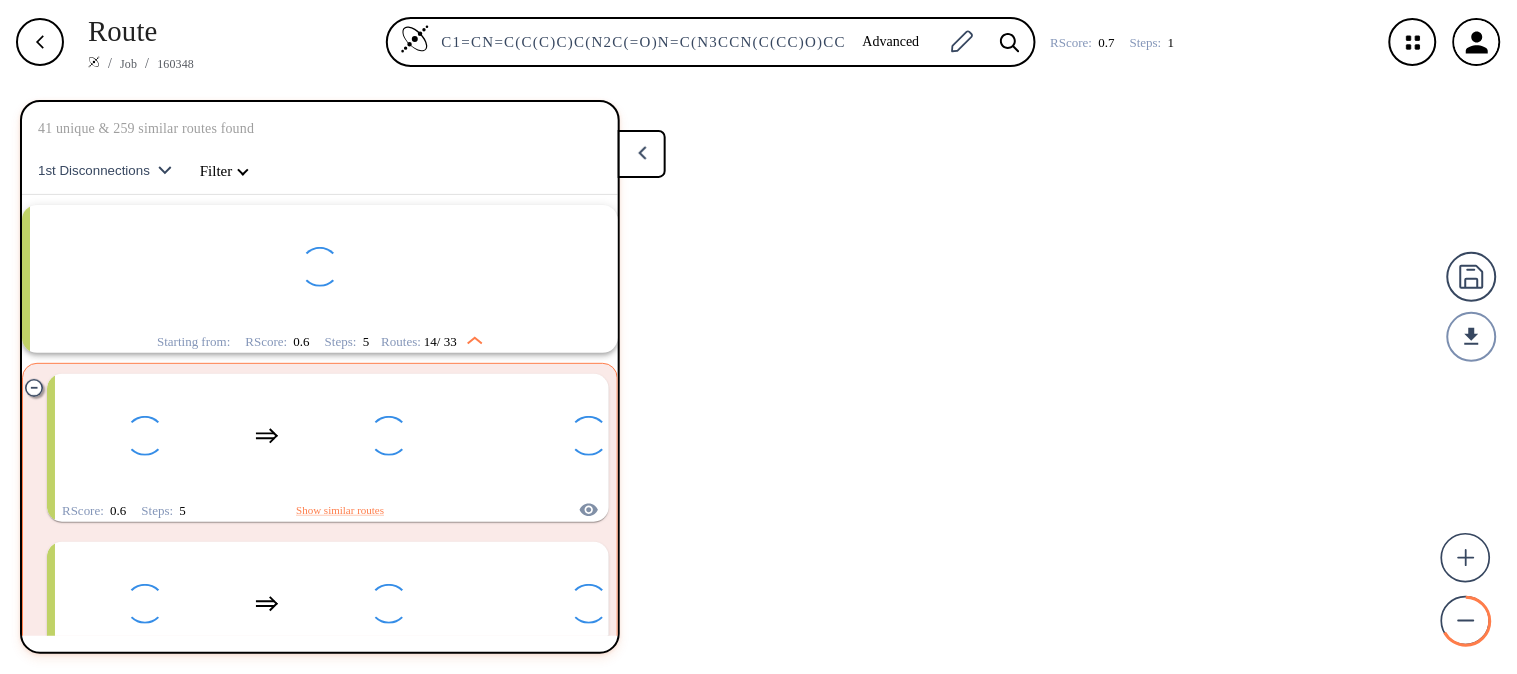 scroll, scrollTop: 43, scrollLeft: 0, axis: vertical 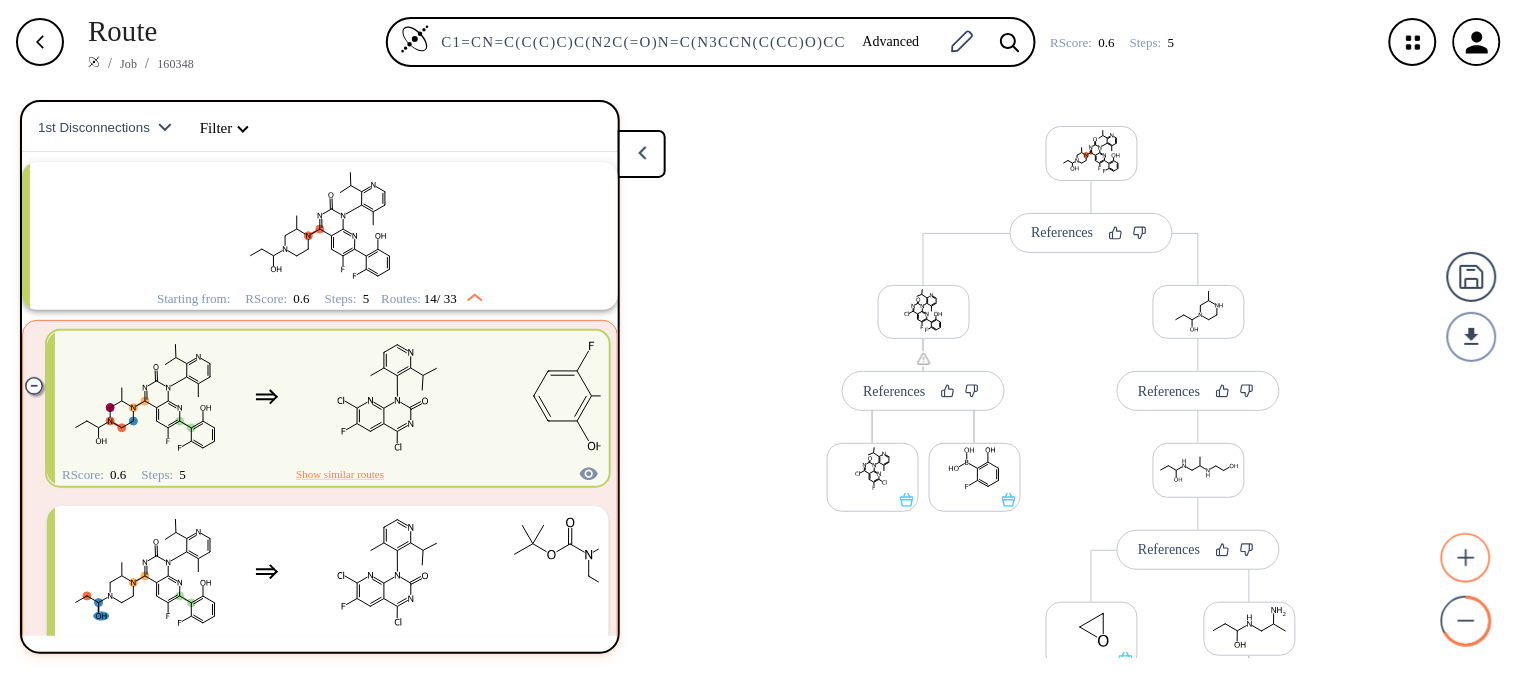 click at bounding box center (1467, 559) 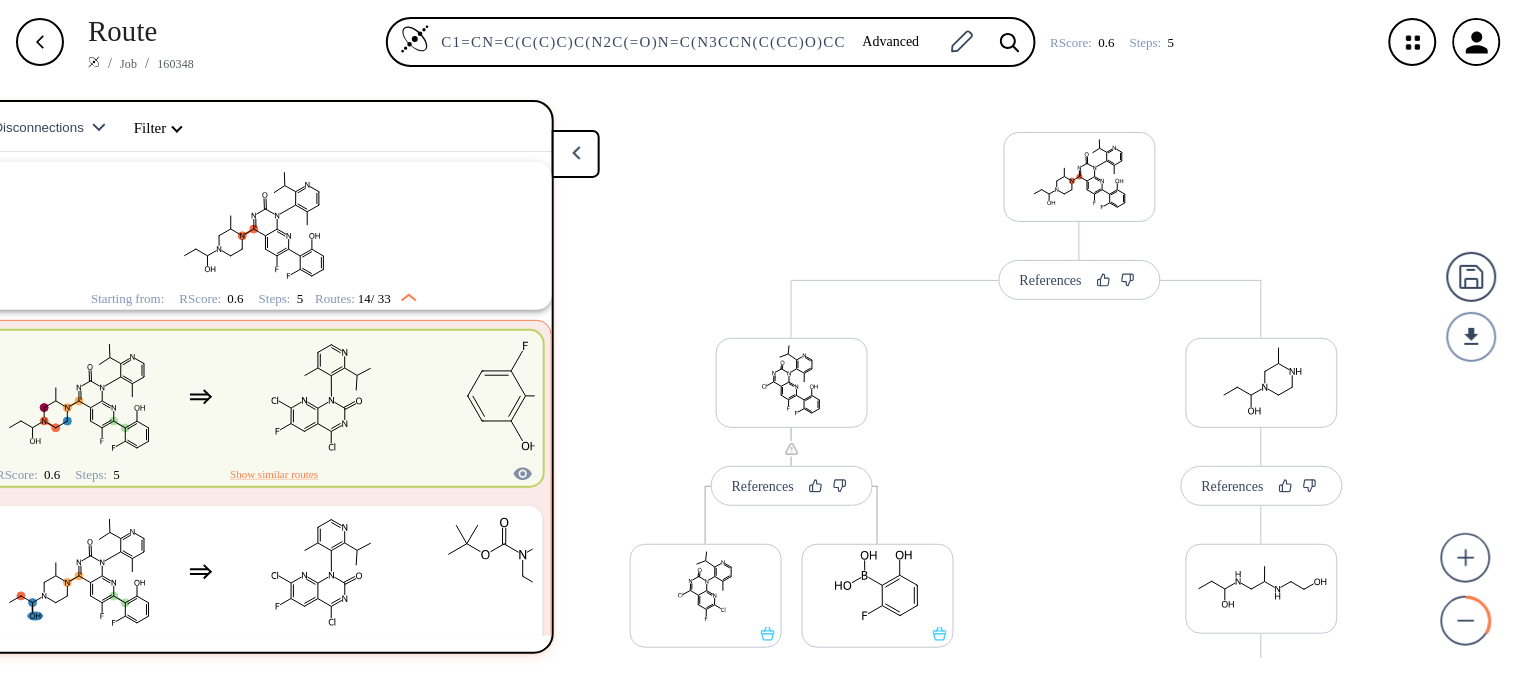 scroll, scrollTop: 0, scrollLeft: 75, axis: horizontal 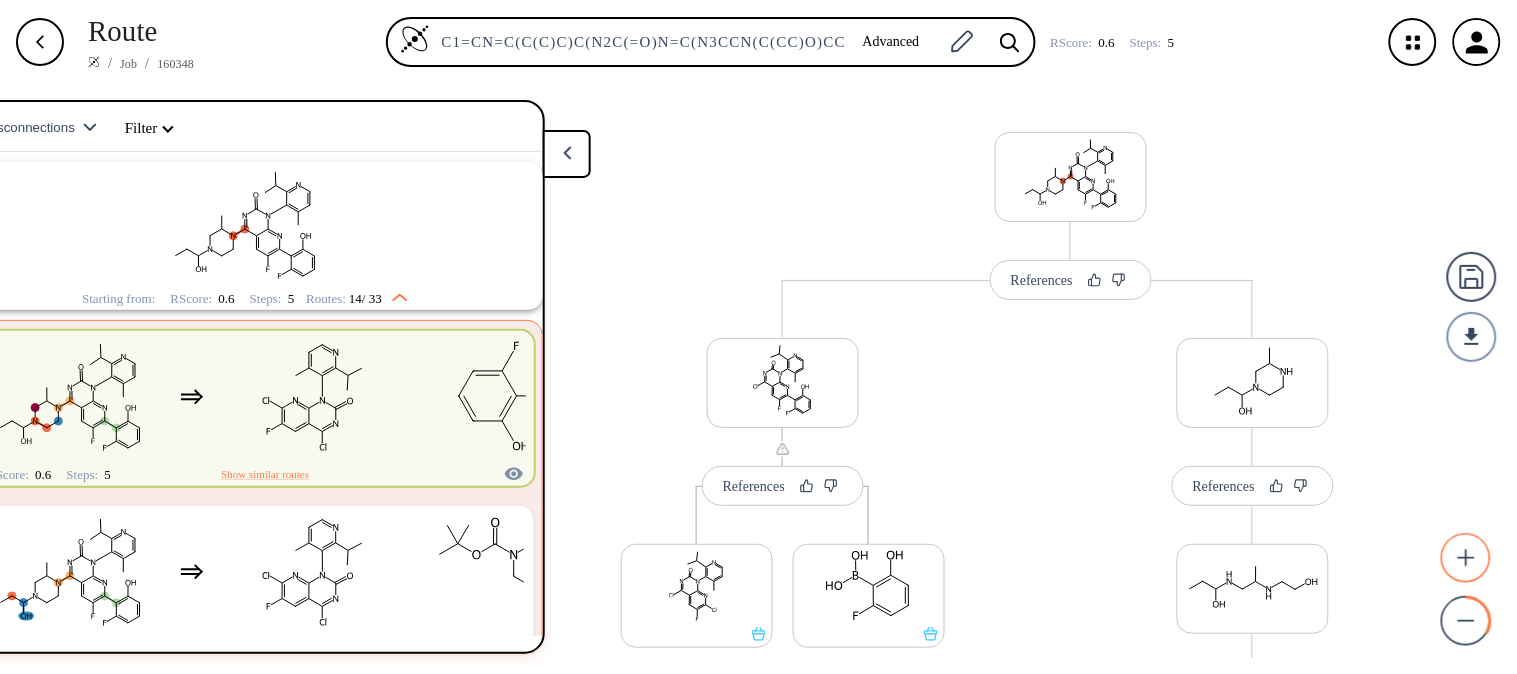 click at bounding box center (1467, 559) 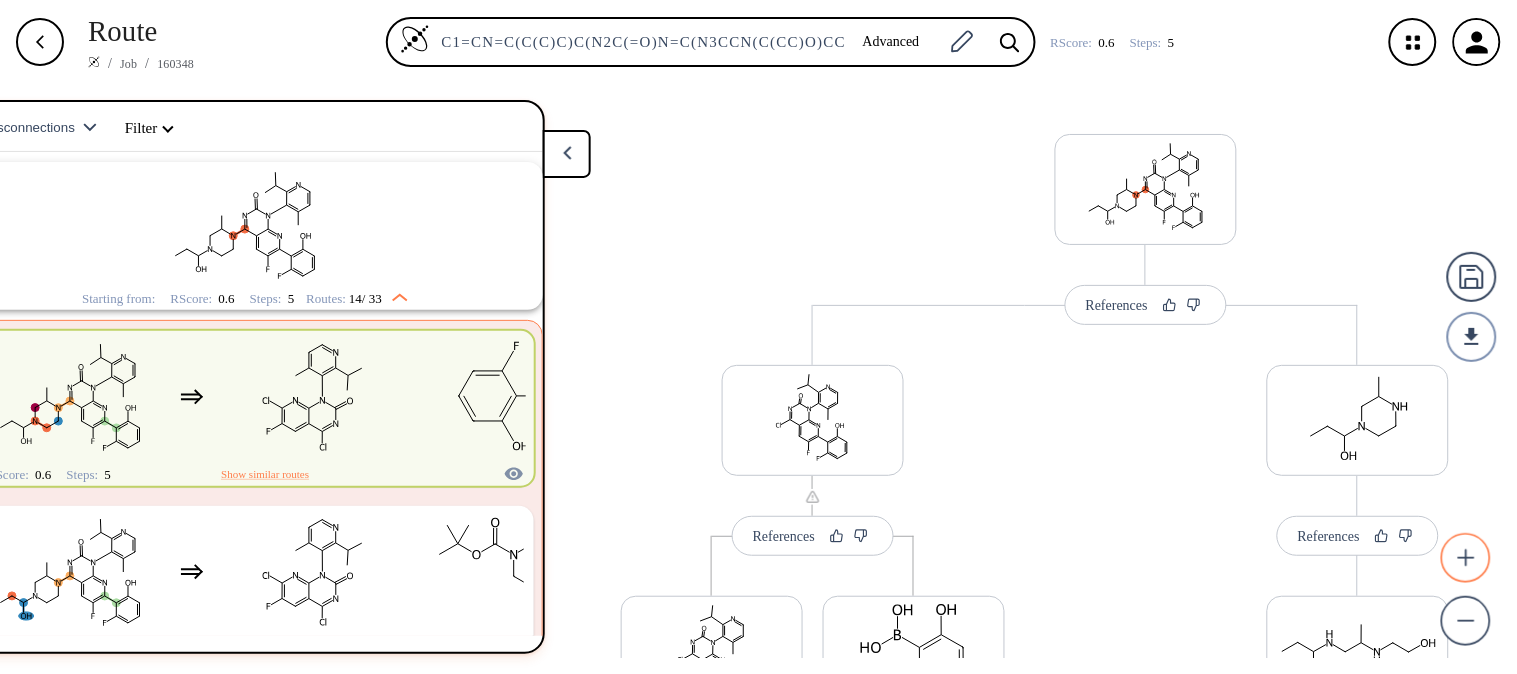 click at bounding box center [1467, 559] 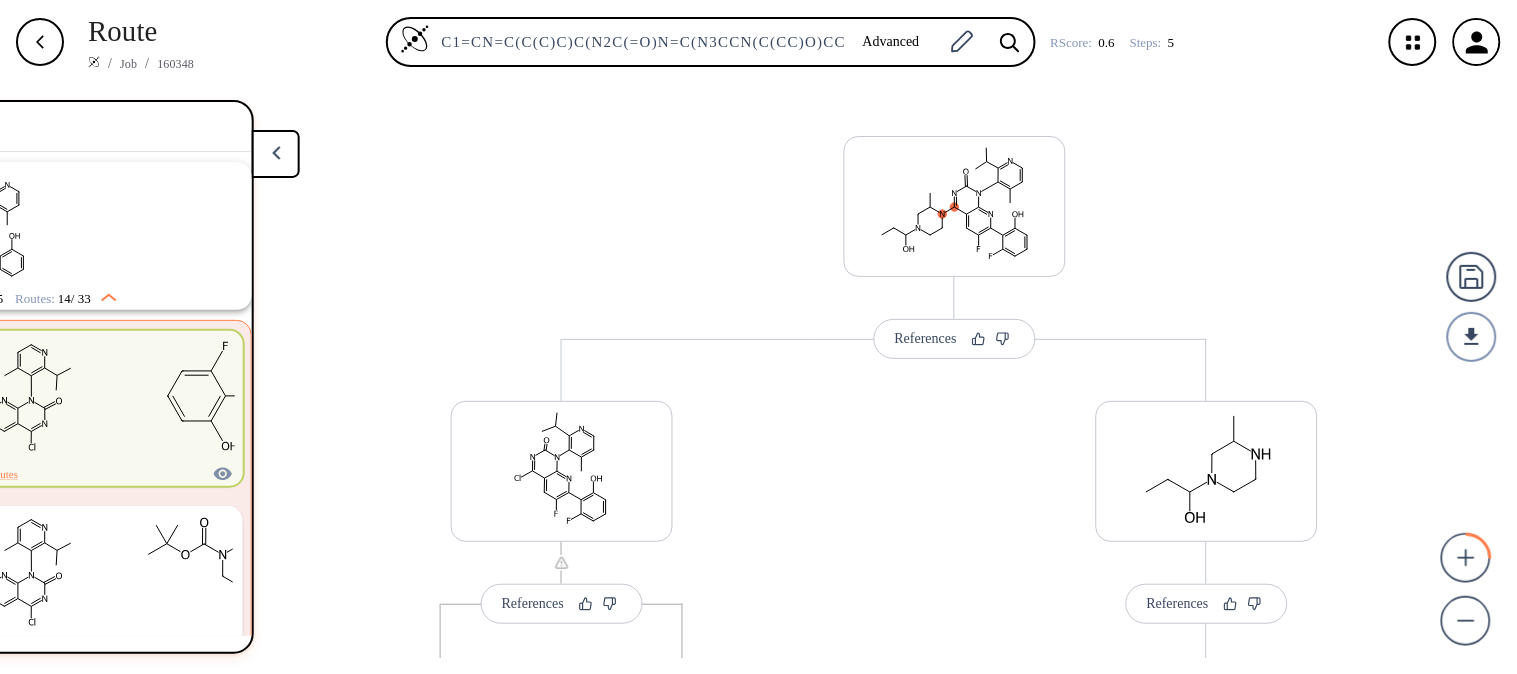 scroll, scrollTop: 0, scrollLeft: 392, axis: horizontal 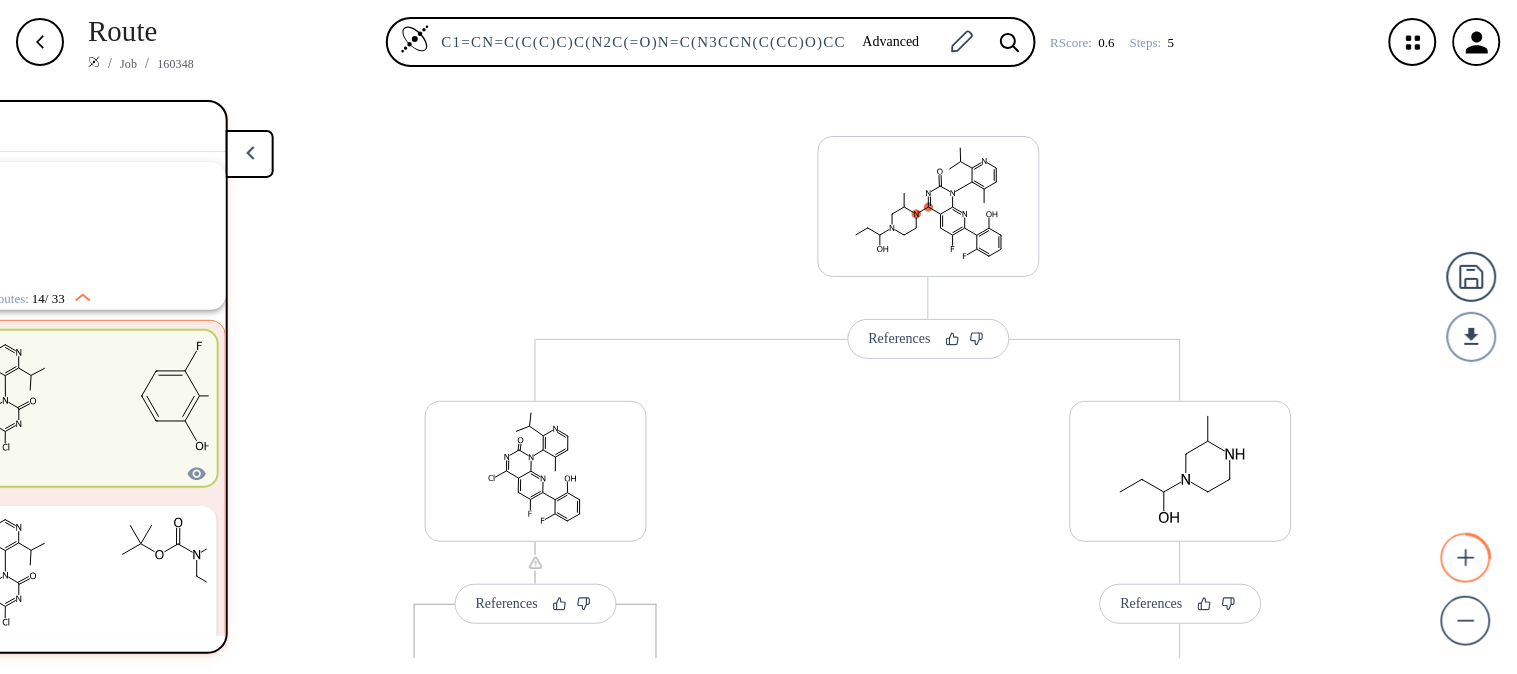click at bounding box center (1467, 559) 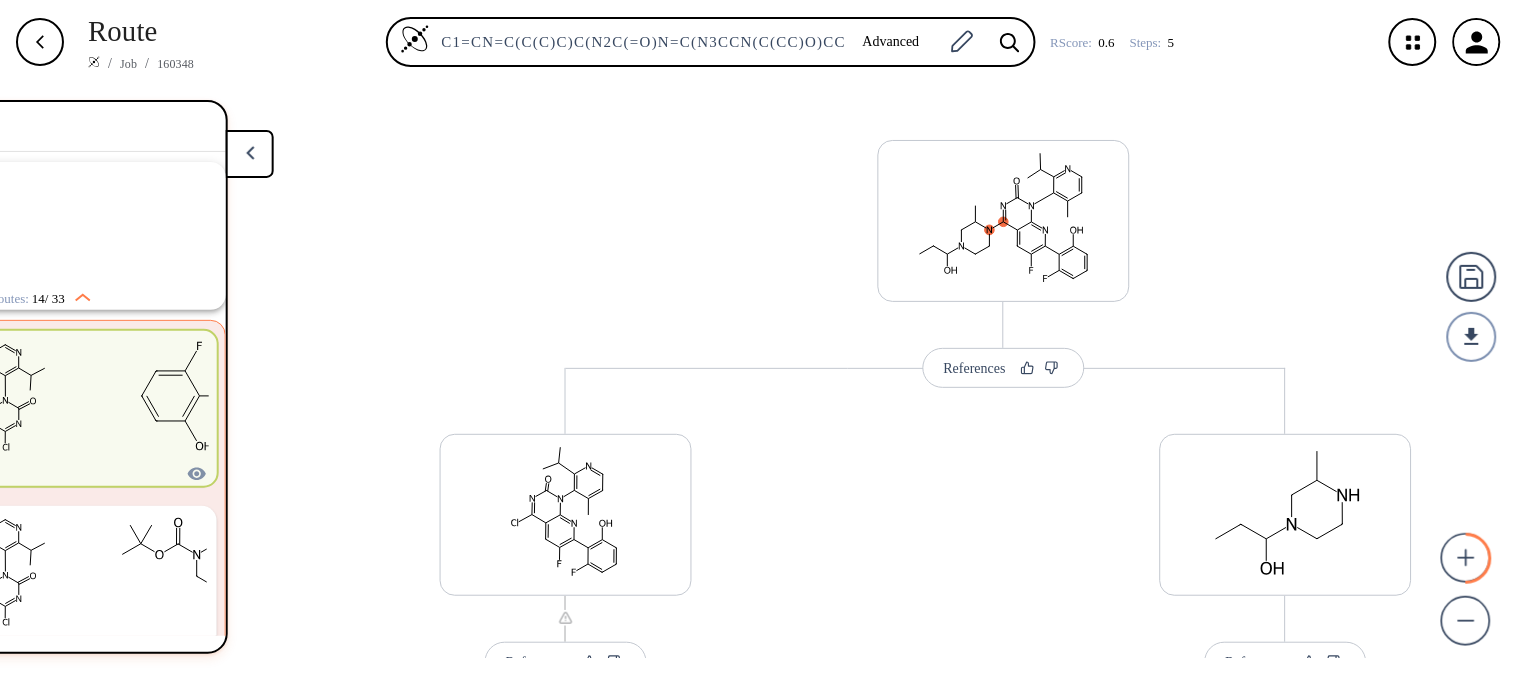 scroll, scrollTop: 1, scrollLeft: 392, axis: both 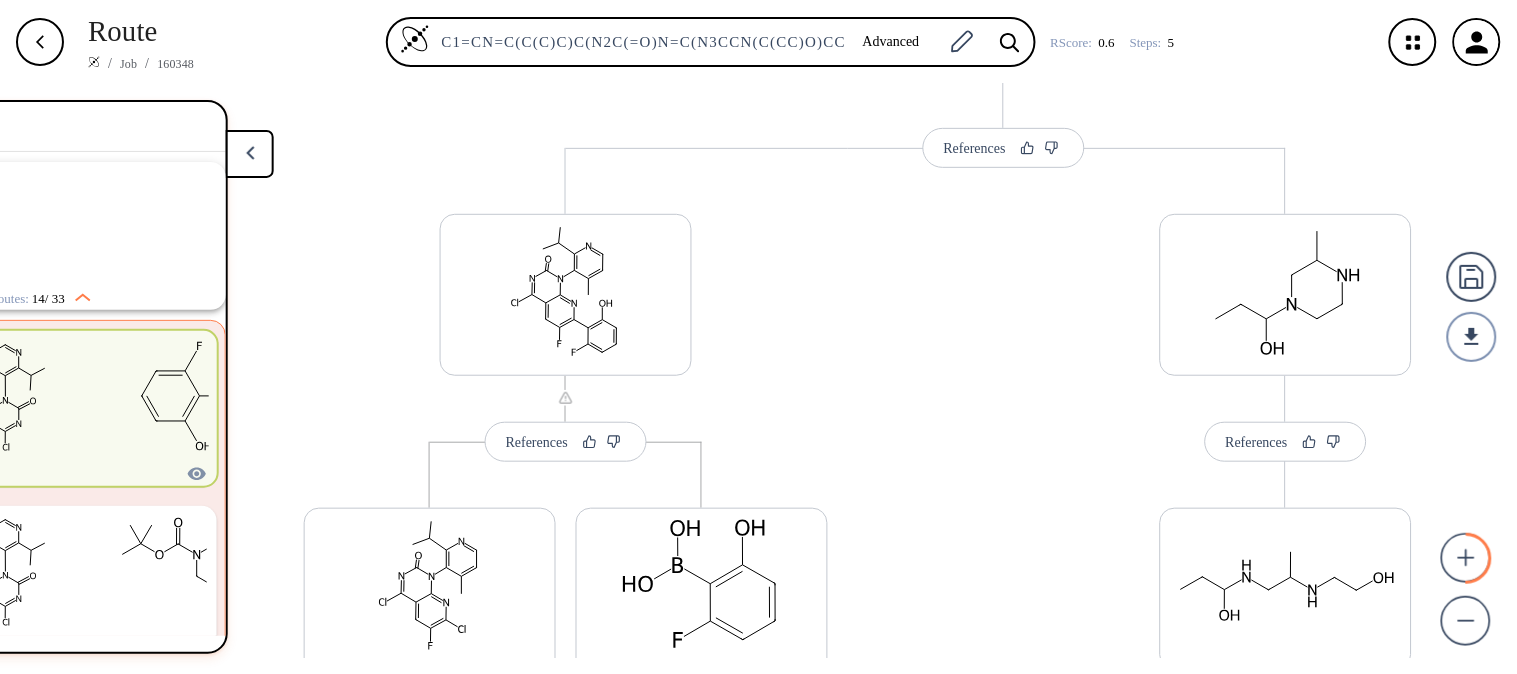 drag, startPoint x: 1406, startPoint y: 428, endPoint x: 1380, endPoint y: 208, distance: 221.53104 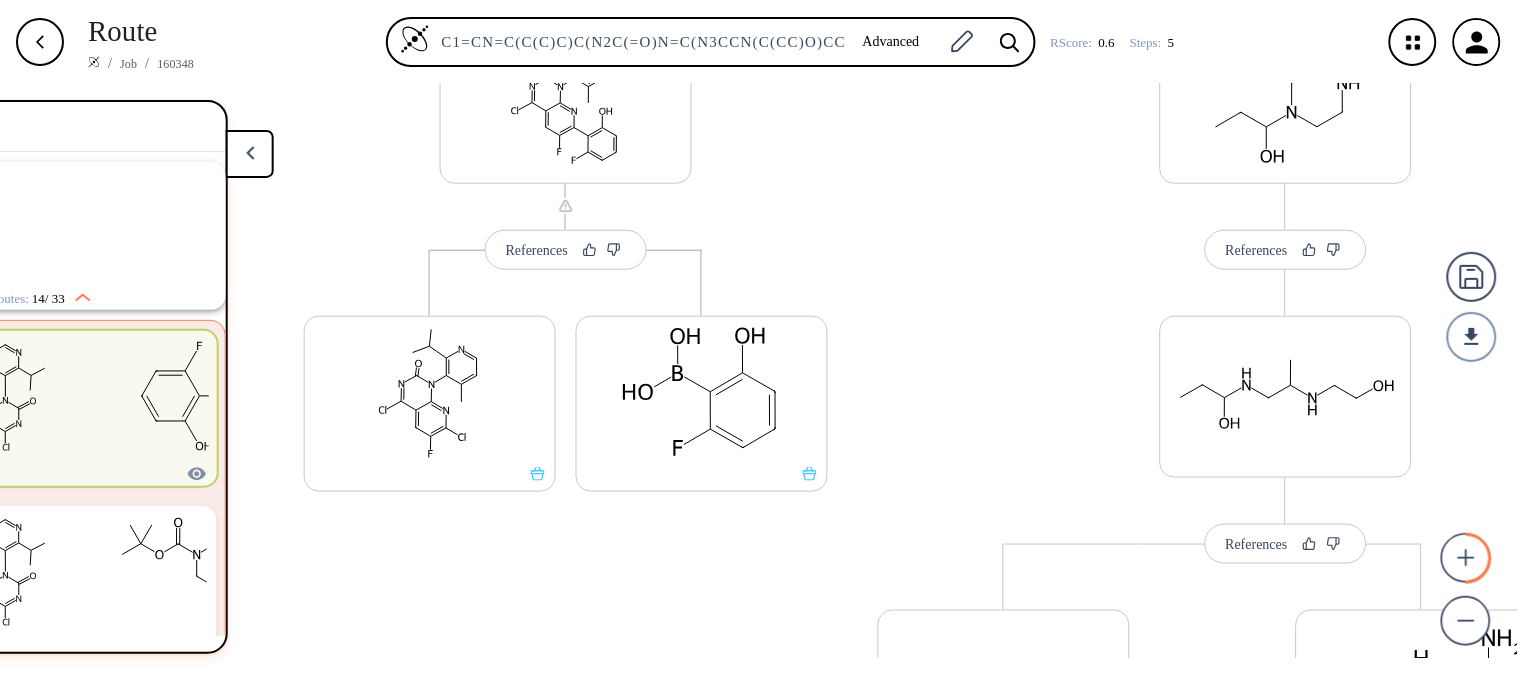 scroll, scrollTop: 435, scrollLeft: 0, axis: vertical 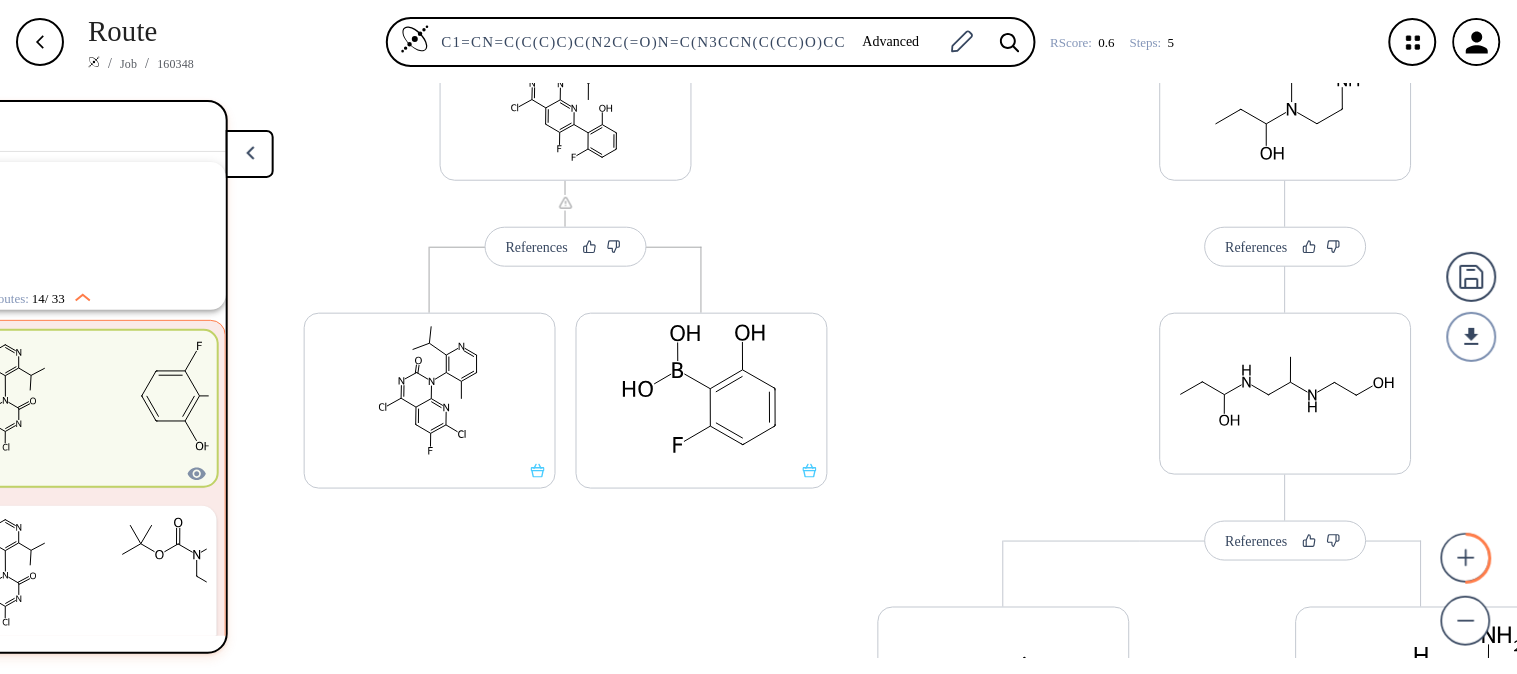 drag, startPoint x: 1404, startPoint y: 430, endPoint x: 1407, endPoint y: 234, distance: 196.02296 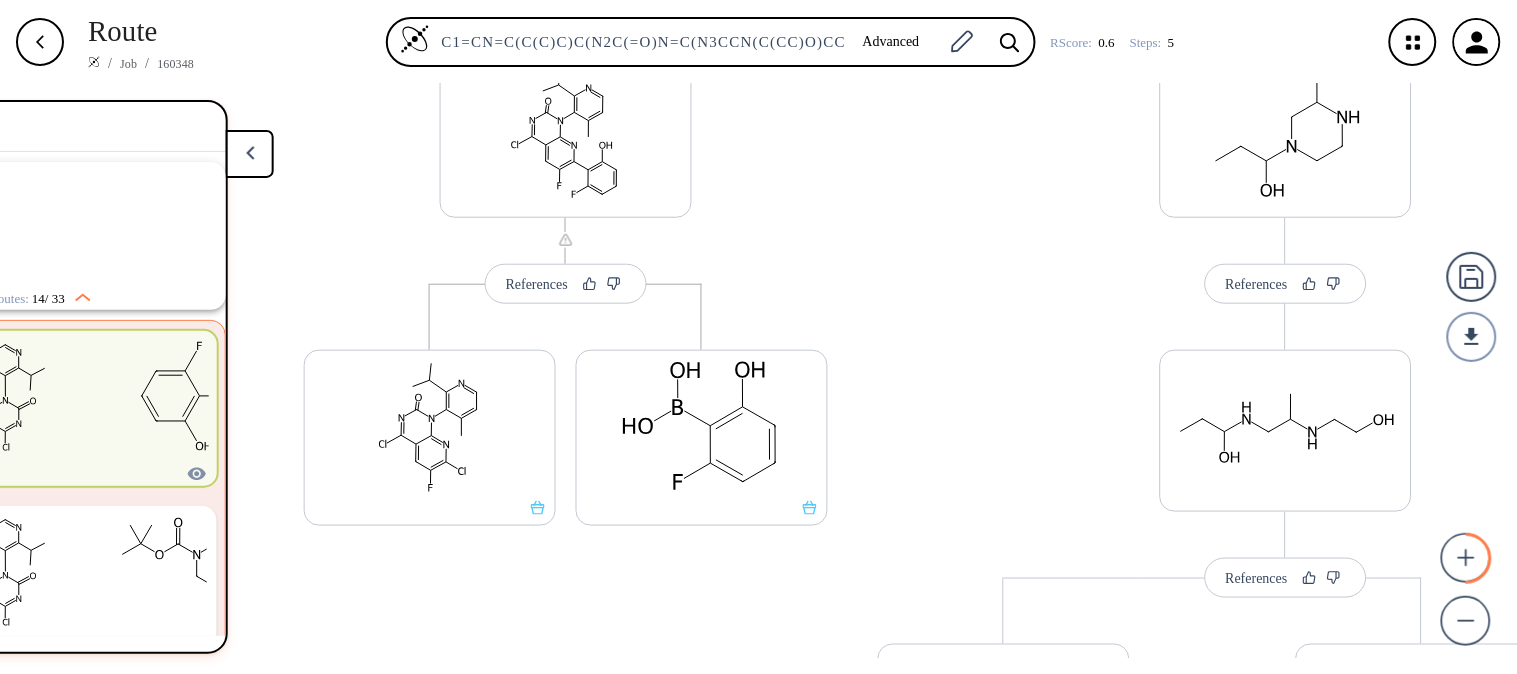 scroll, scrollTop: 337, scrollLeft: 0, axis: vertical 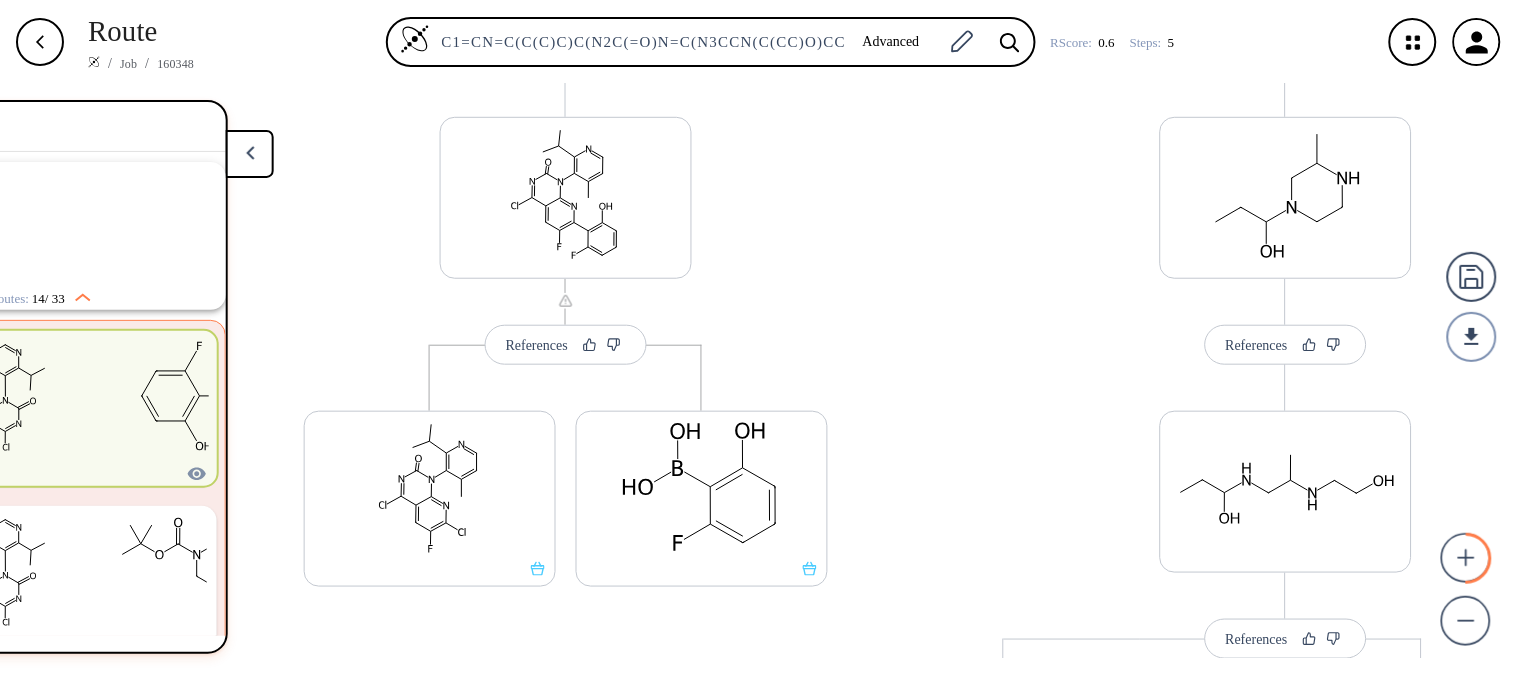 drag, startPoint x: 1424, startPoint y: 440, endPoint x: 1402, endPoint y: 537, distance: 99.46356 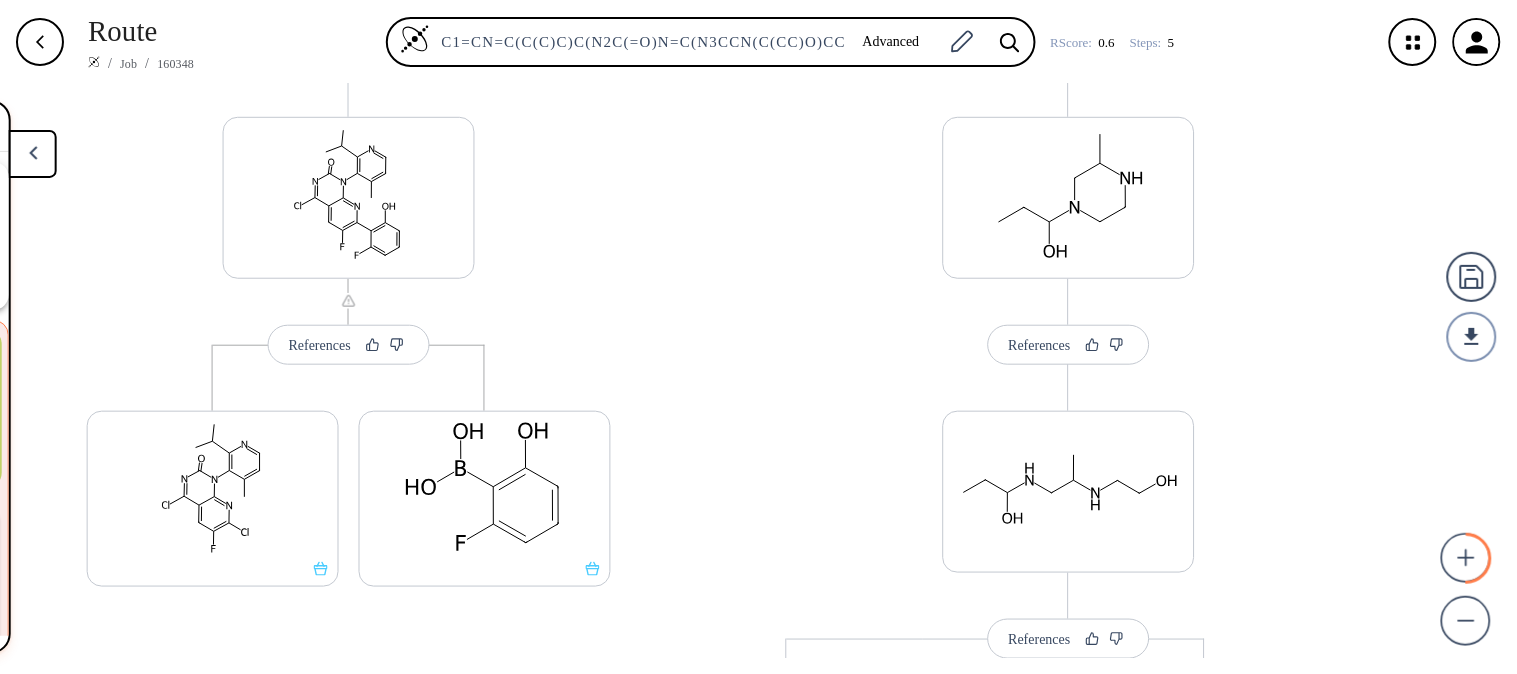 scroll, scrollTop: 1, scrollLeft: 642, axis: both 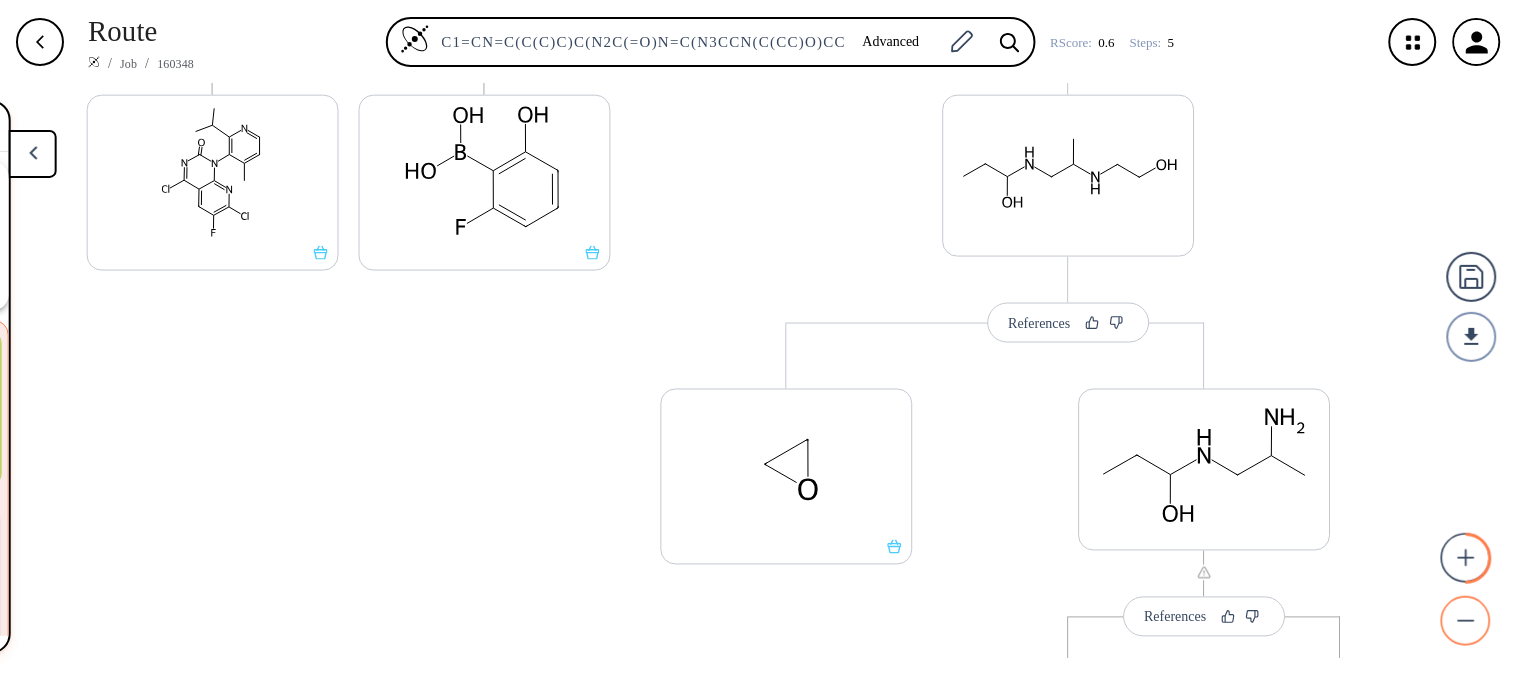click at bounding box center [1467, 622] 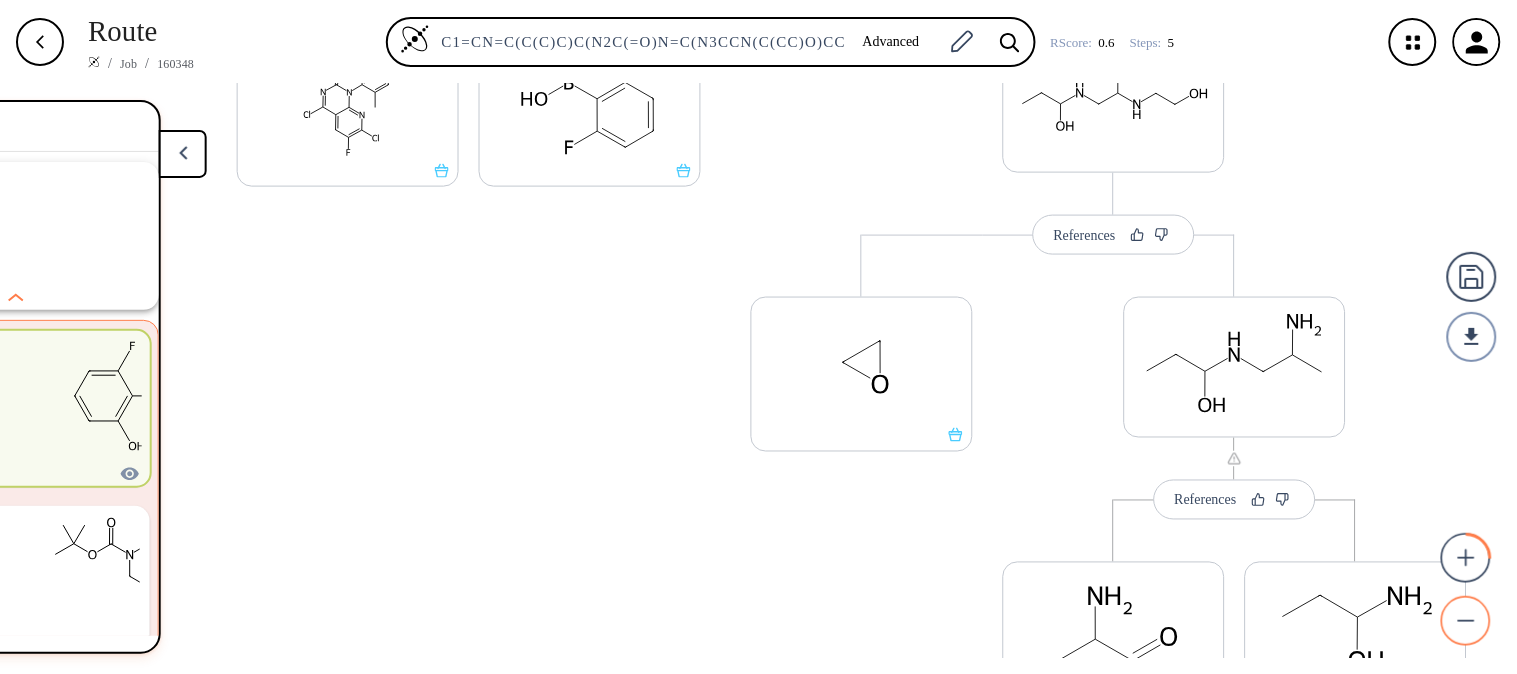 scroll, scrollTop: 1, scrollLeft: 492, axis: both 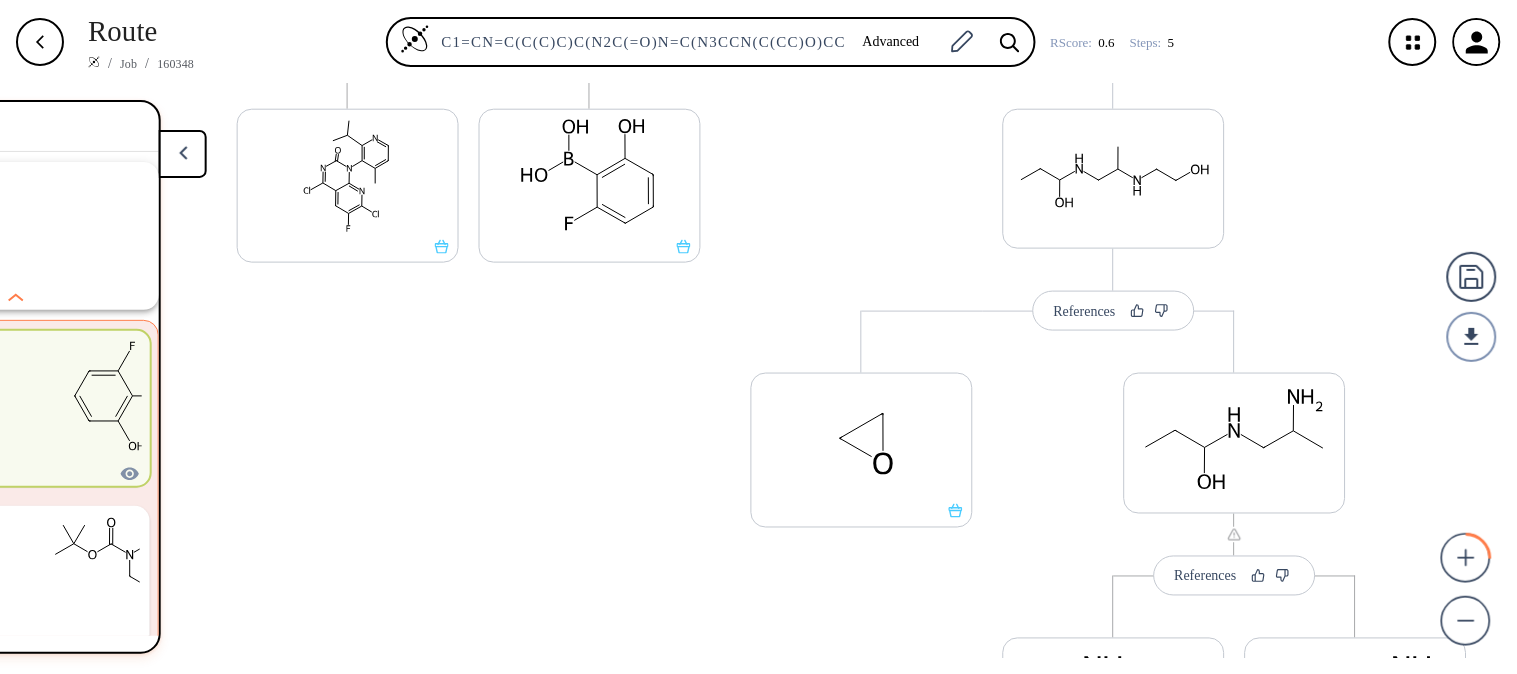drag, startPoint x: 1323, startPoint y: 323, endPoint x: 1313, endPoint y: 250, distance: 73.68175 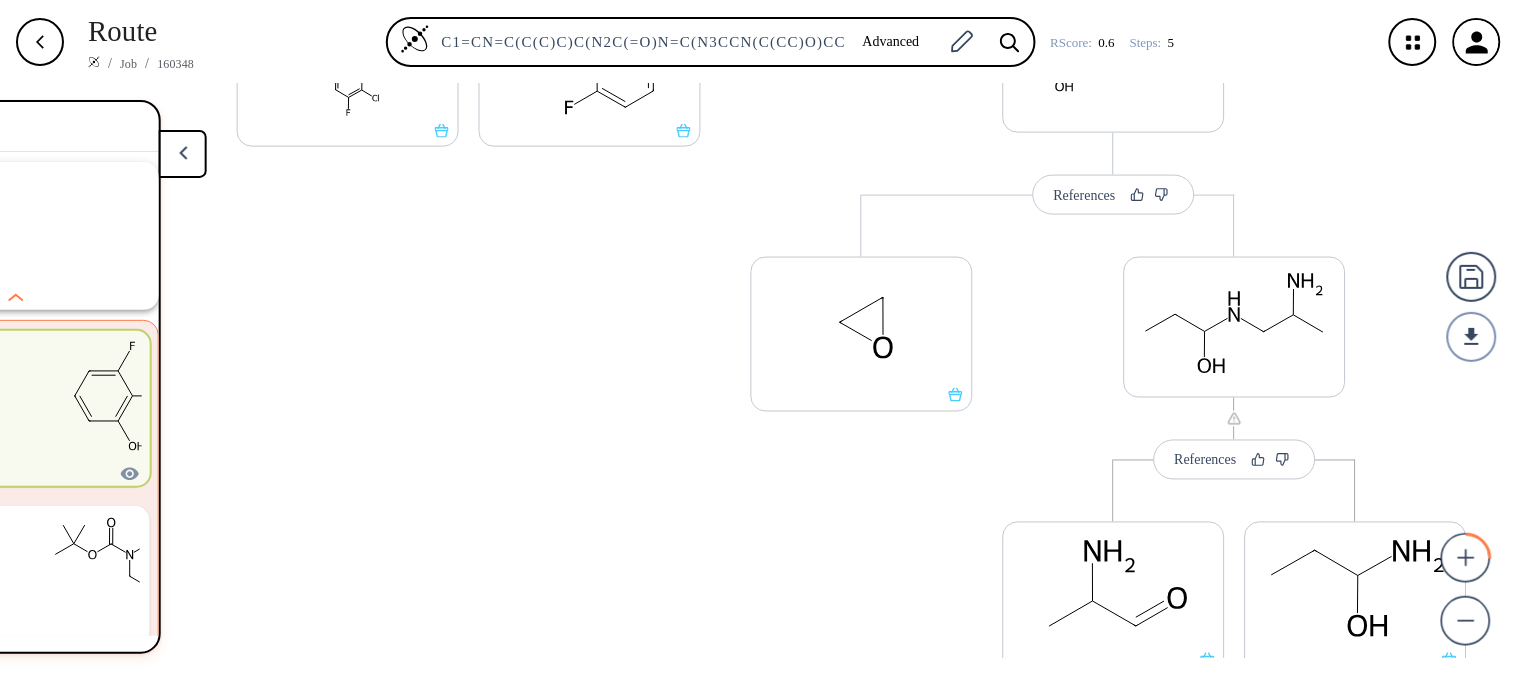 scroll, scrollTop: 721, scrollLeft: 0, axis: vertical 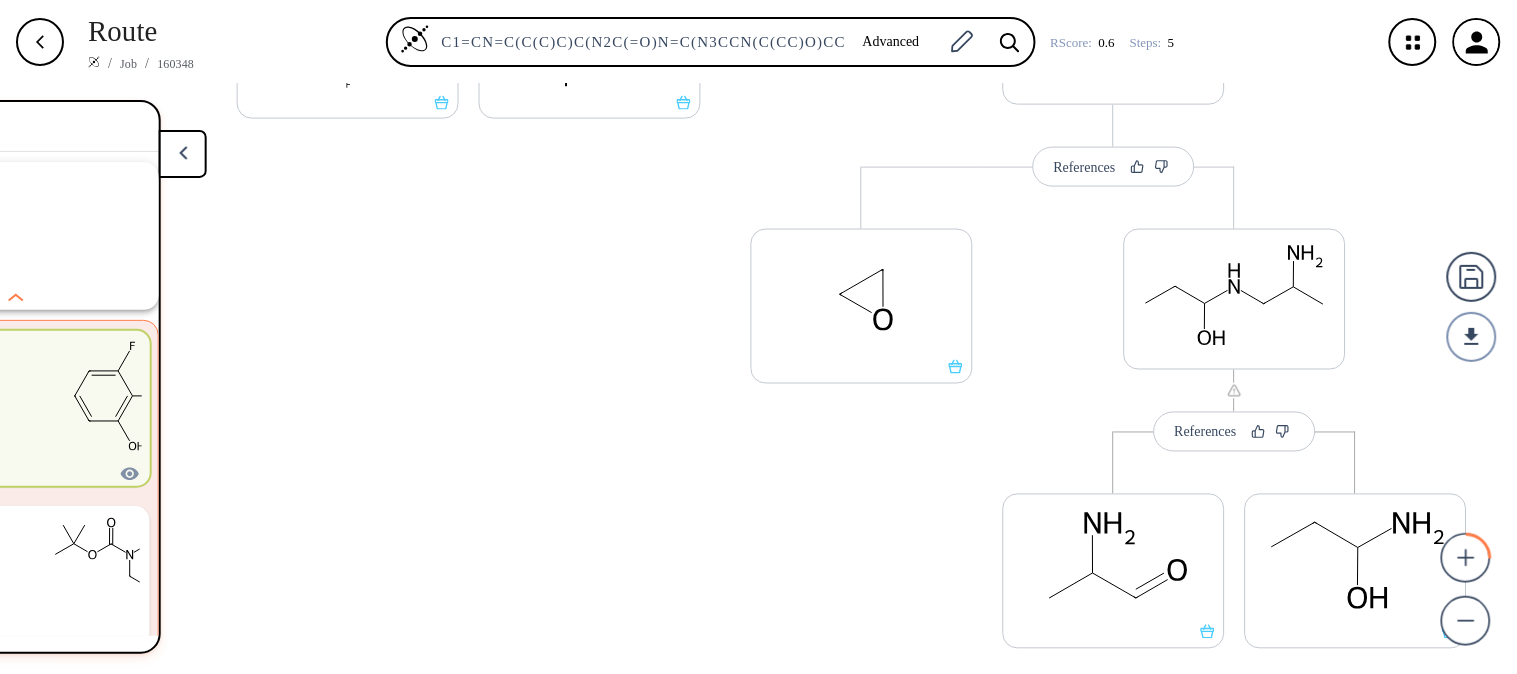 drag, startPoint x: 1356, startPoint y: 395, endPoint x: 1336, endPoint y: 252, distance: 144.39183 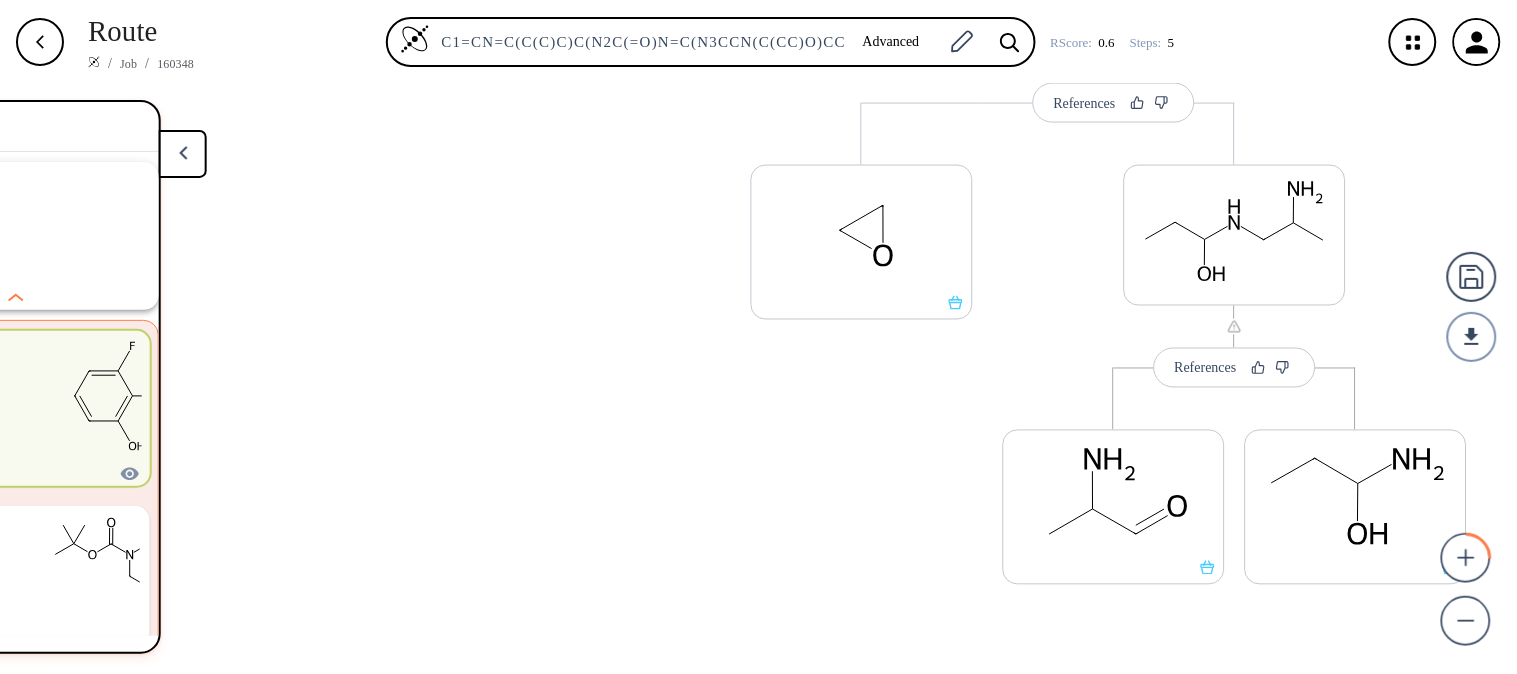 scroll, scrollTop: 783, scrollLeft: 0, axis: vertical 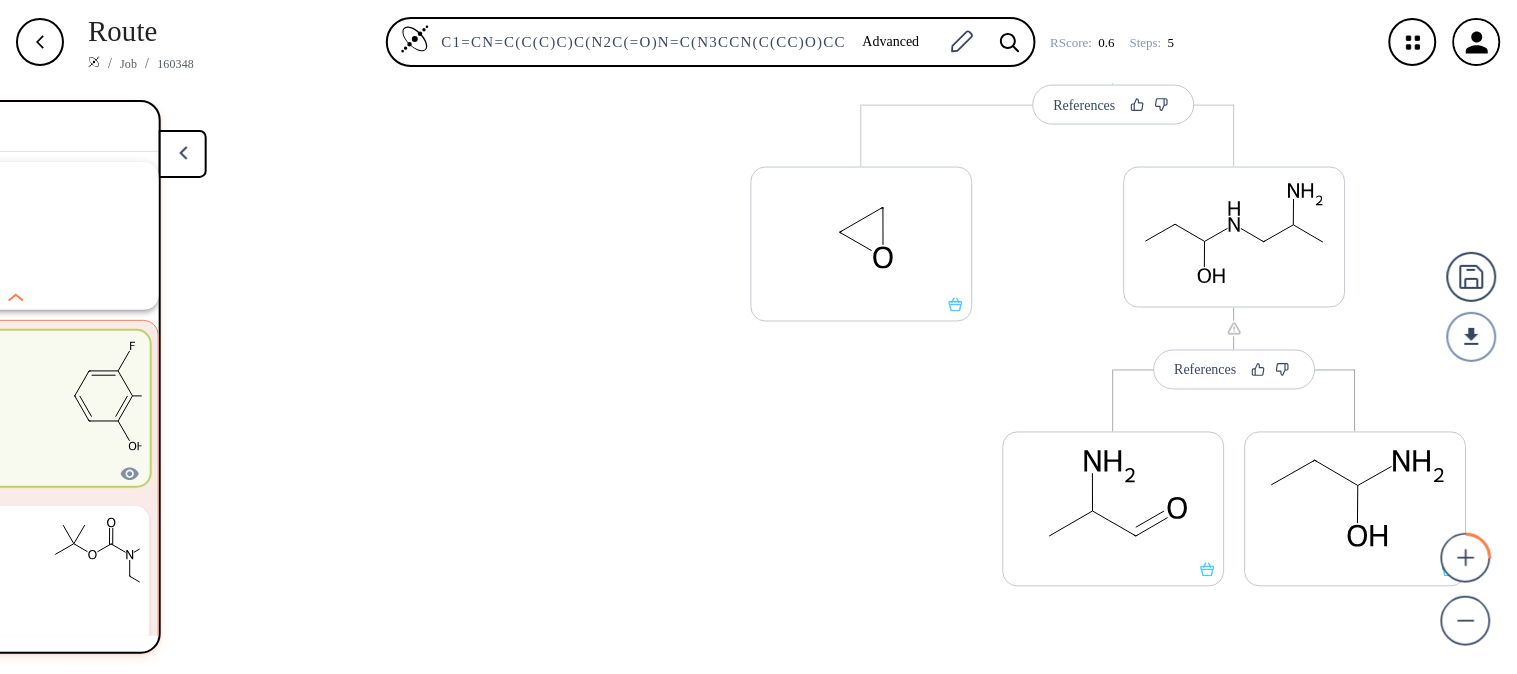 drag, startPoint x: 1358, startPoint y: 330, endPoint x: 1351, endPoint y: 267, distance: 63.387695 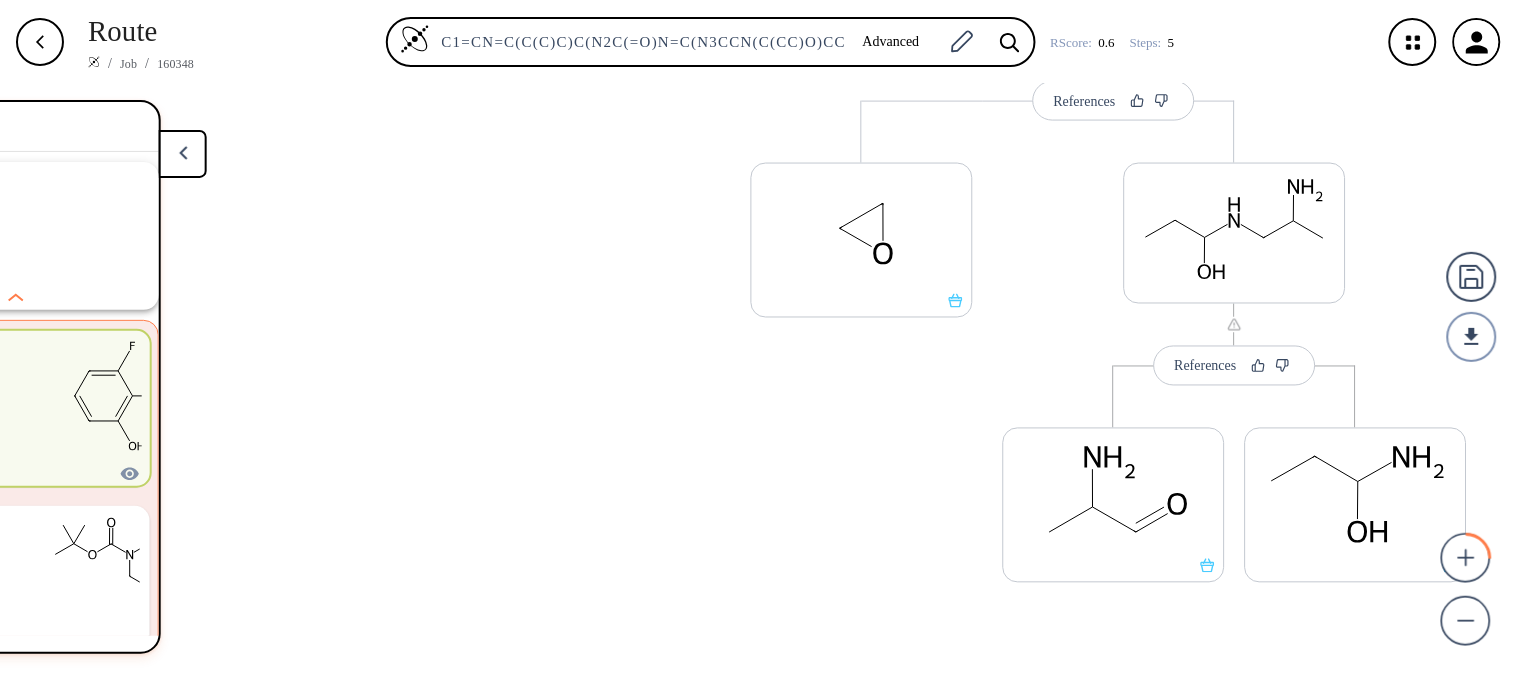 scroll, scrollTop: 781, scrollLeft: 0, axis: vertical 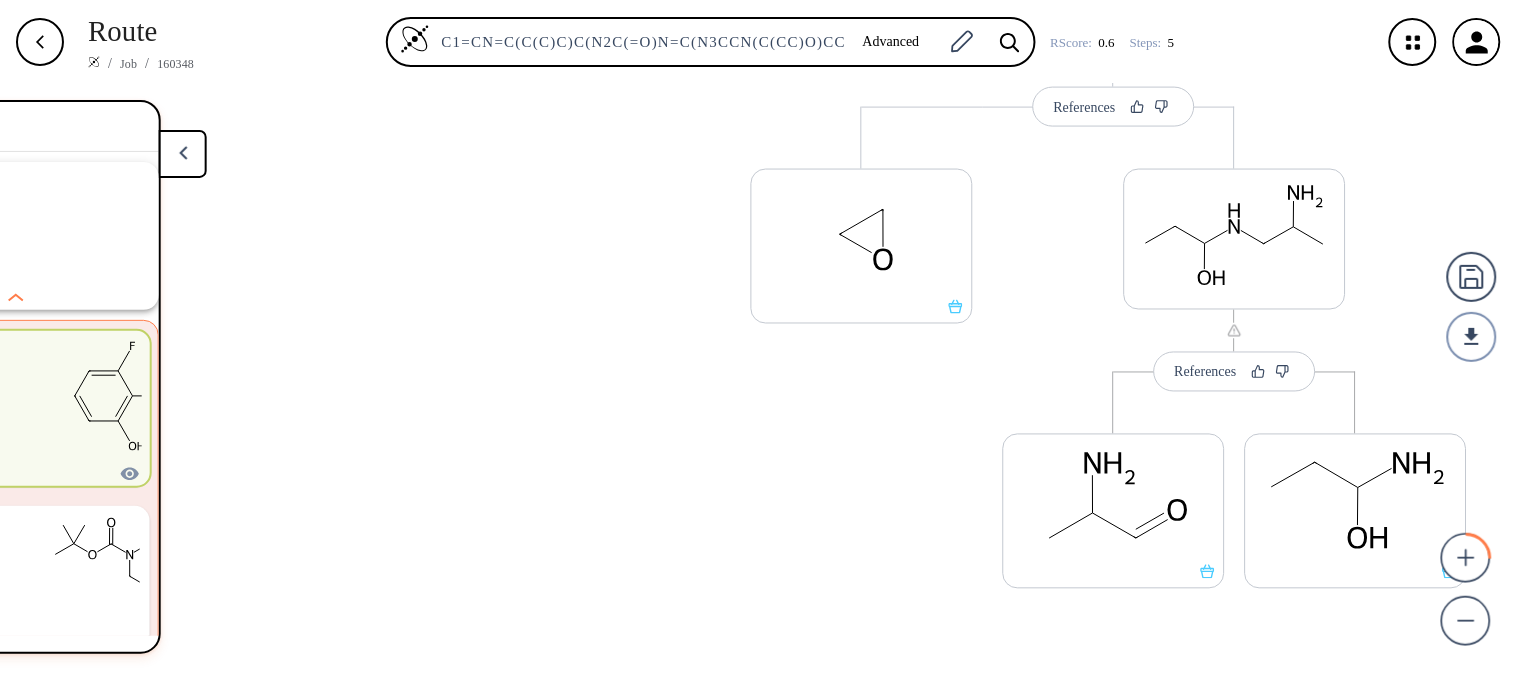 drag, startPoint x: 887, startPoint y: 476, endPoint x: 917, endPoint y: 483, distance: 30.805843 